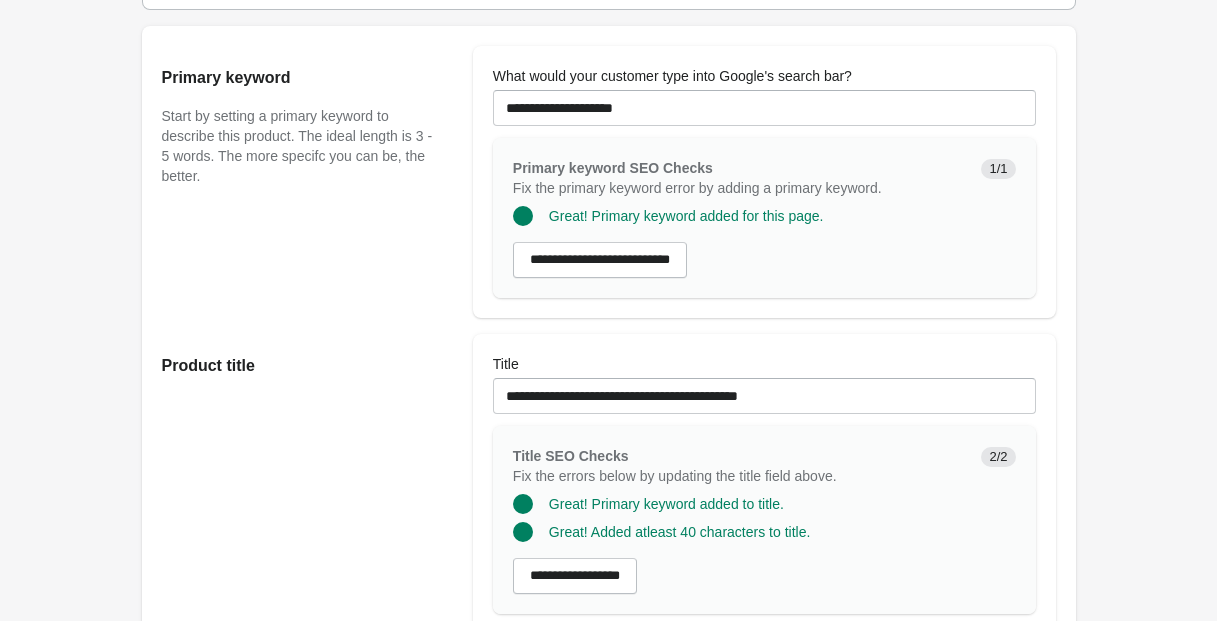 scroll, scrollTop: 0, scrollLeft: 0, axis: both 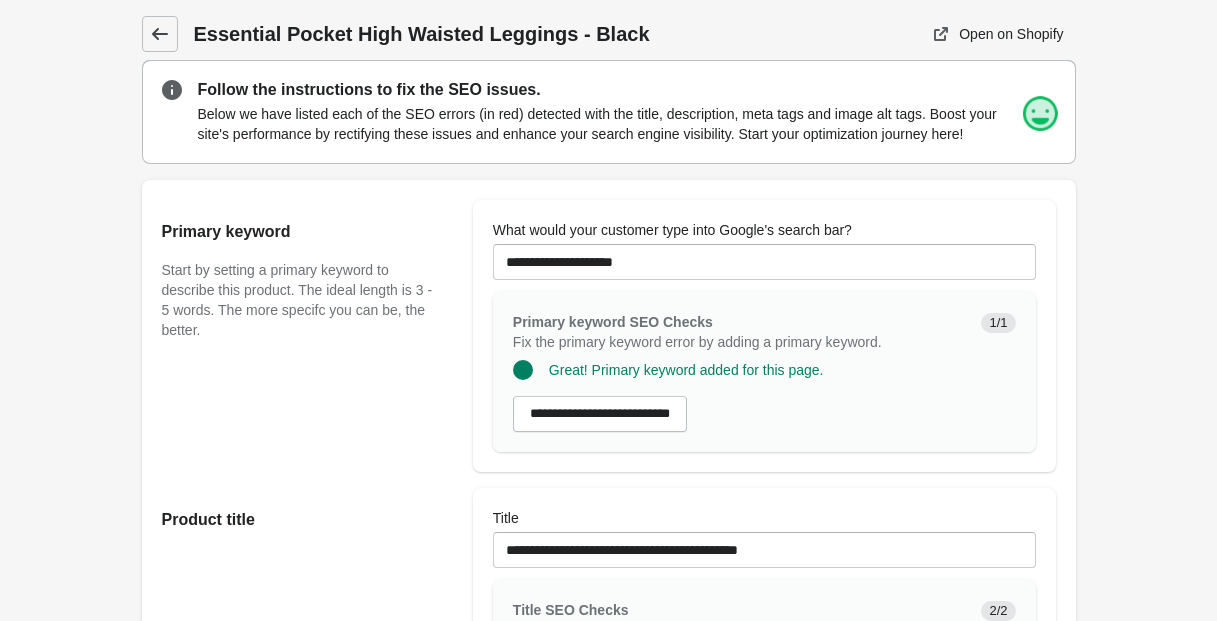 click 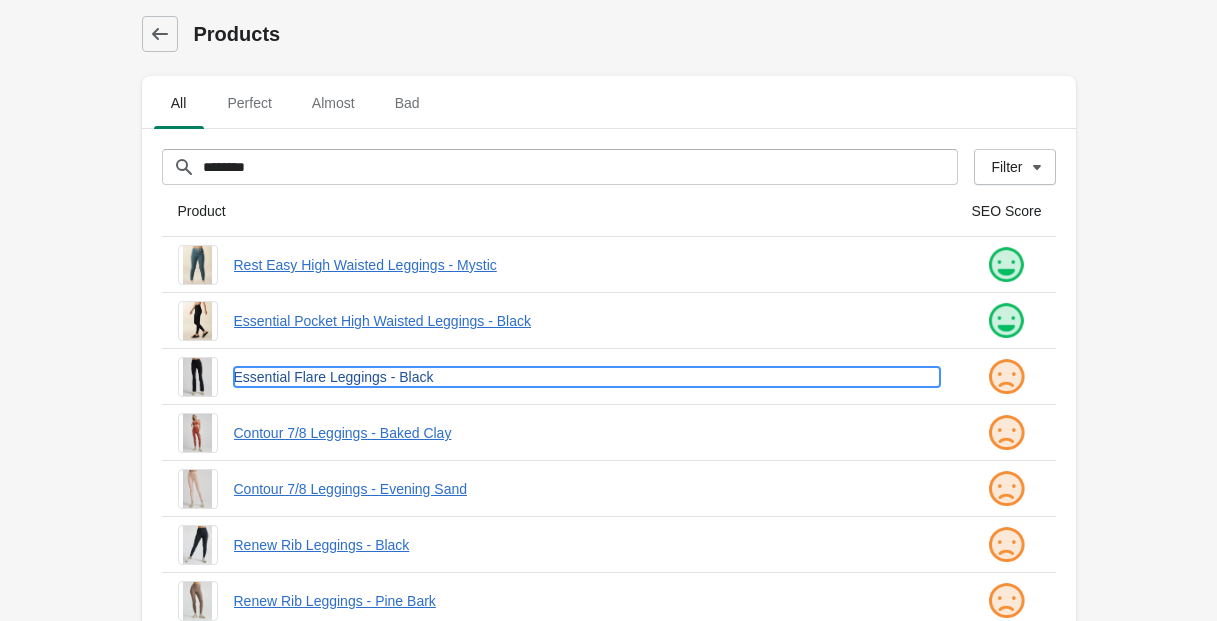 click on "Essential Flare Leggings - Black" at bounding box center (587, 377) 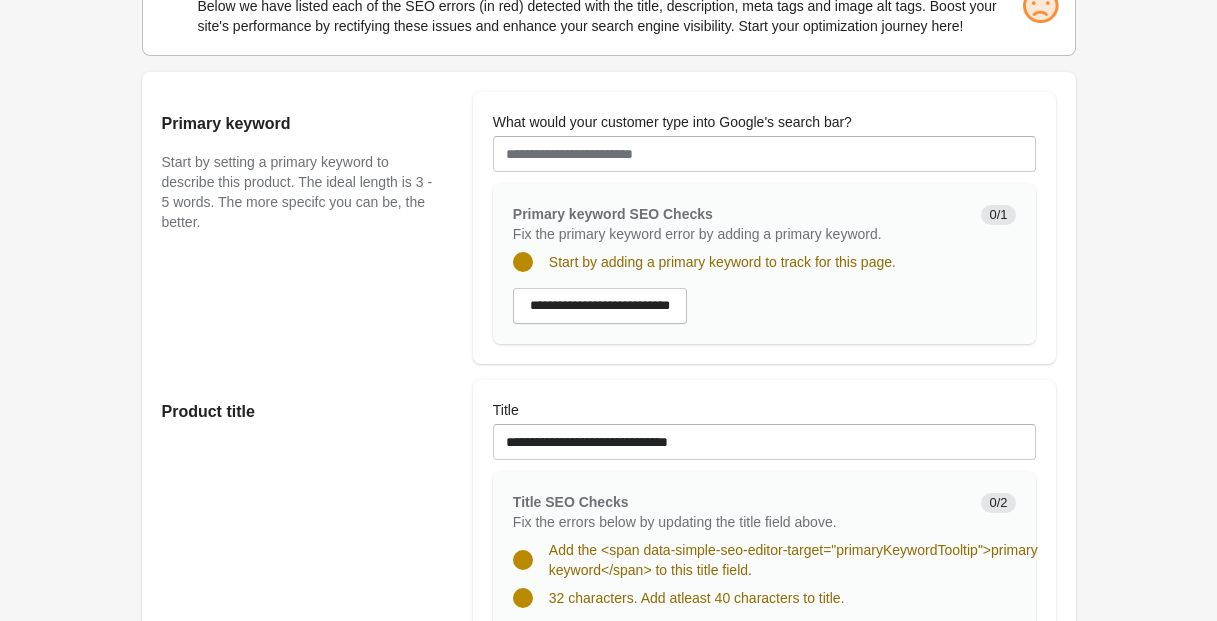scroll, scrollTop: 224, scrollLeft: 0, axis: vertical 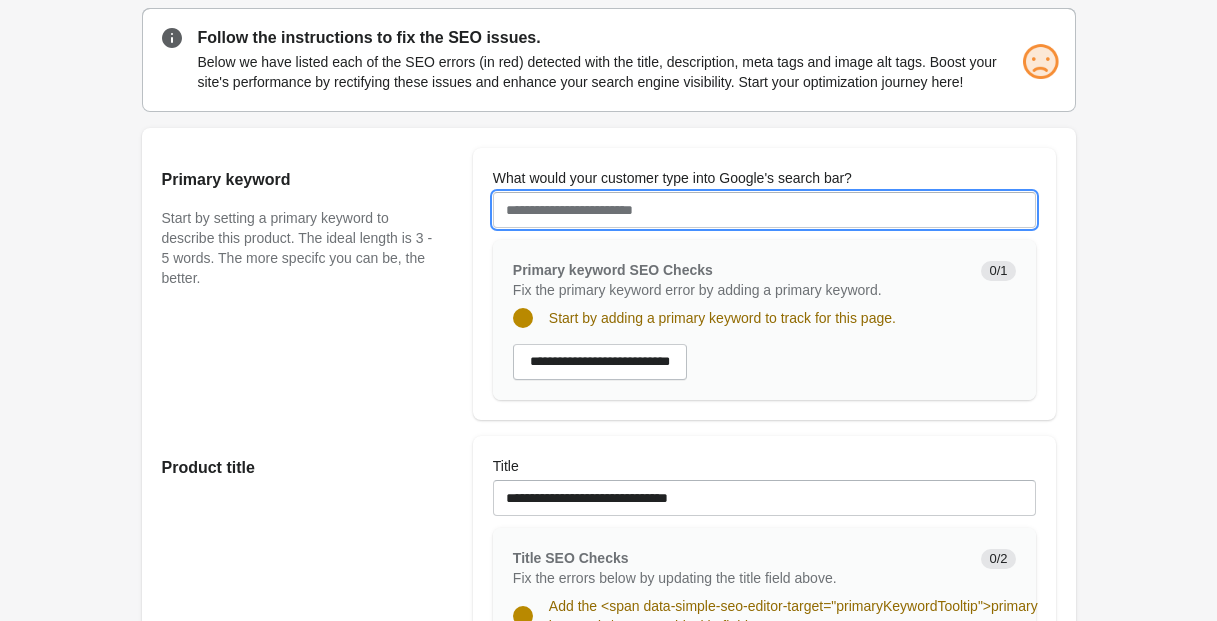 click on "What would your customer type into Google's search bar?" at bounding box center [764, 210] 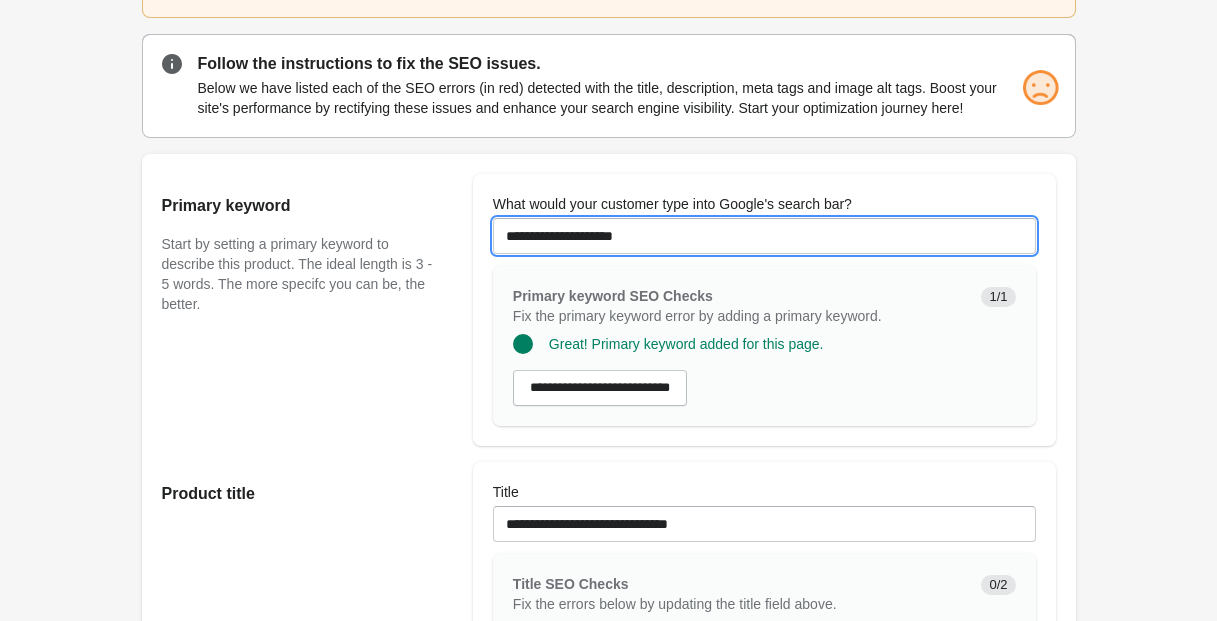 scroll, scrollTop: 197, scrollLeft: 0, axis: vertical 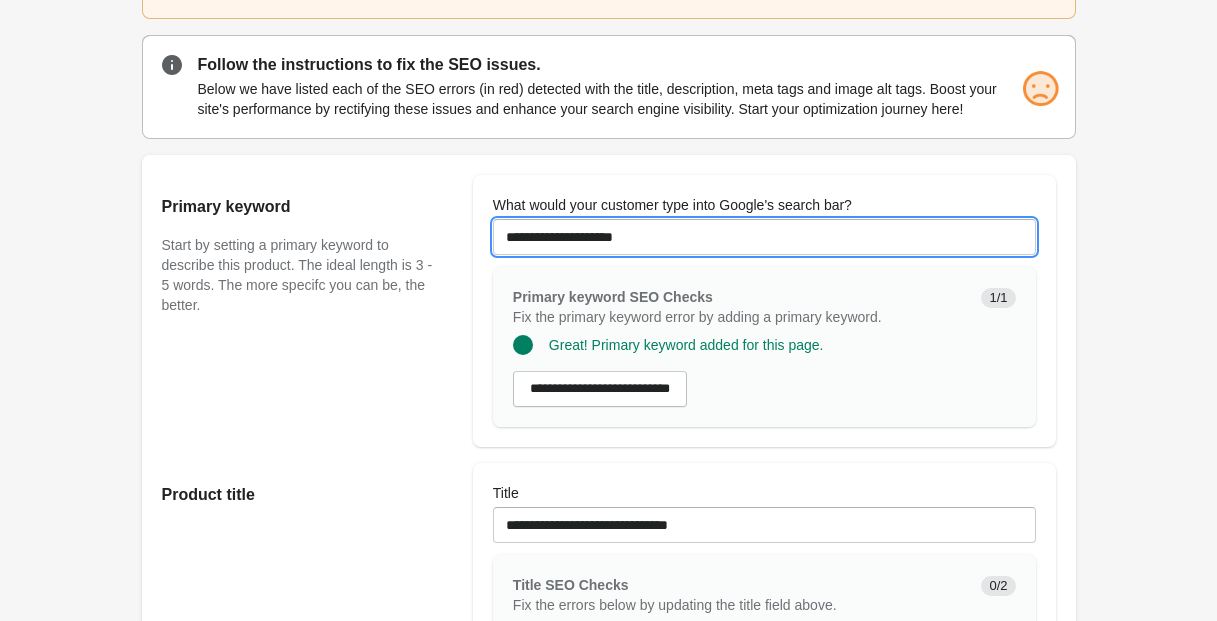 drag, startPoint x: 594, startPoint y: 257, endPoint x: 482, endPoint y: 253, distance: 112.0714 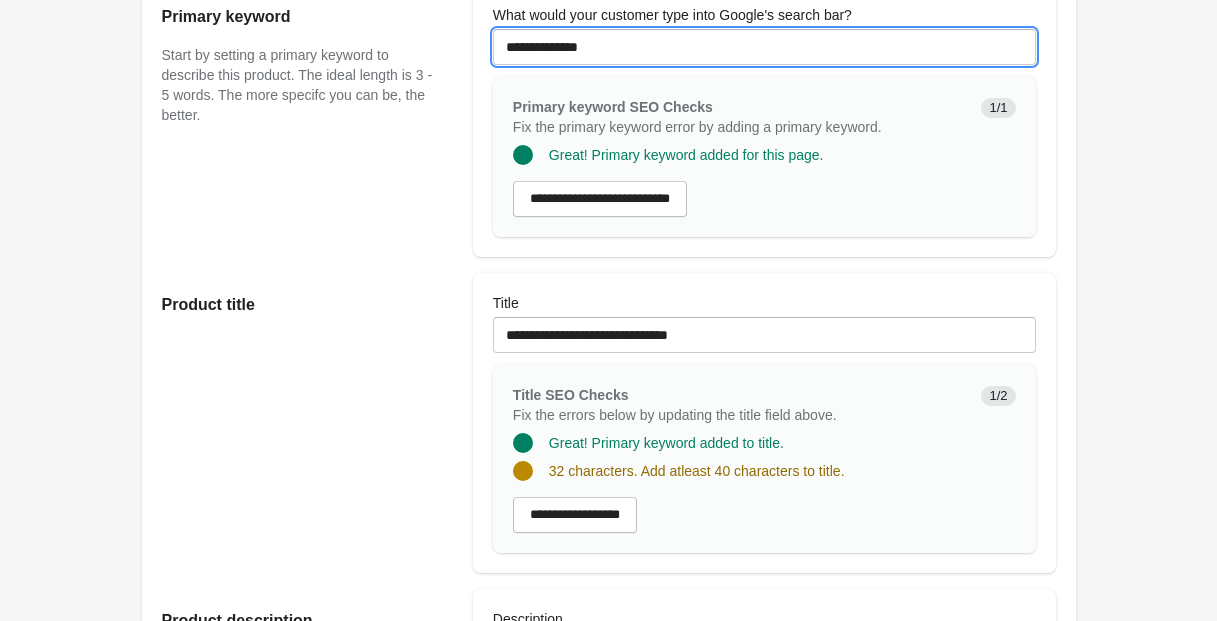 scroll, scrollTop: 421, scrollLeft: 0, axis: vertical 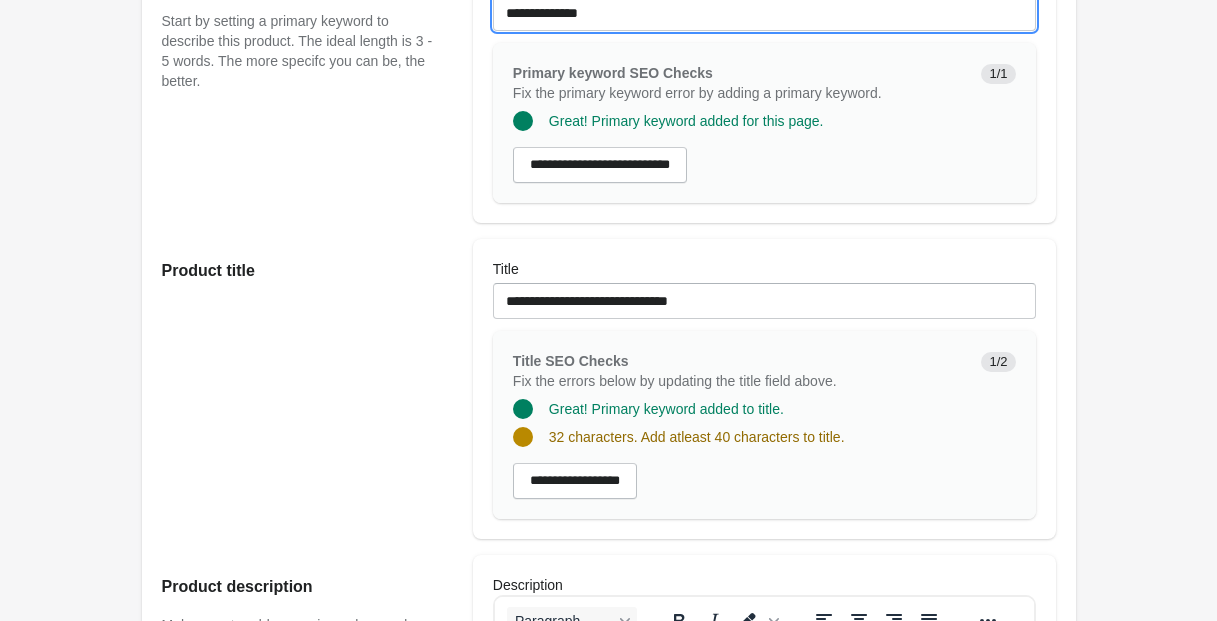 type on "**********" 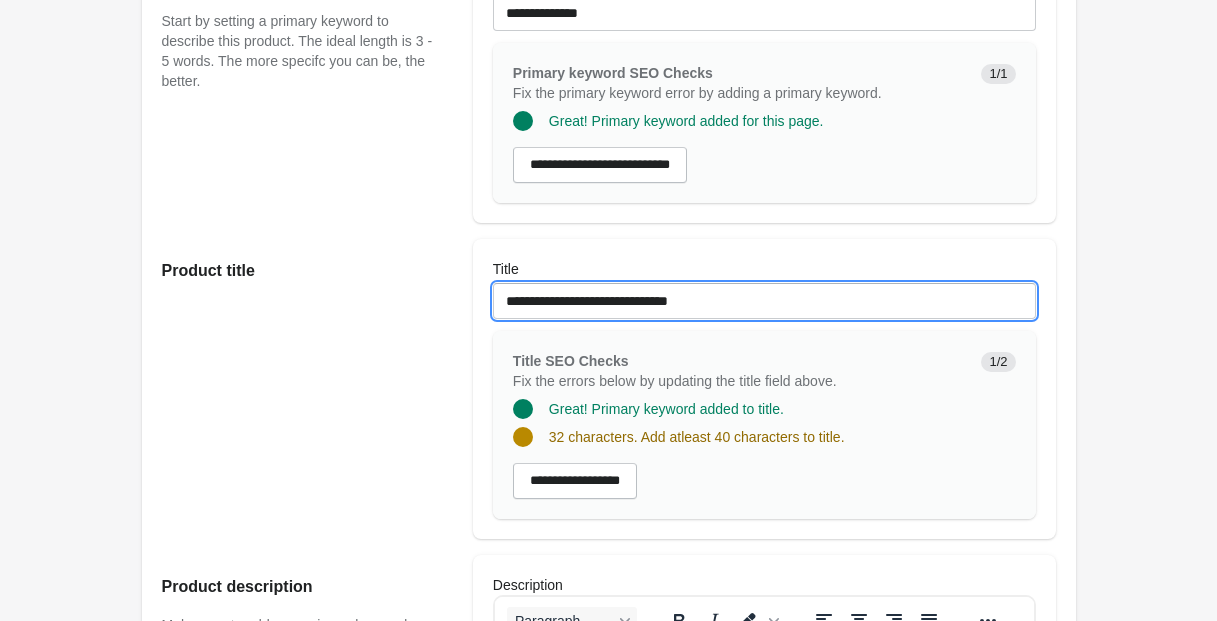 click on "**********" at bounding box center (764, 301) 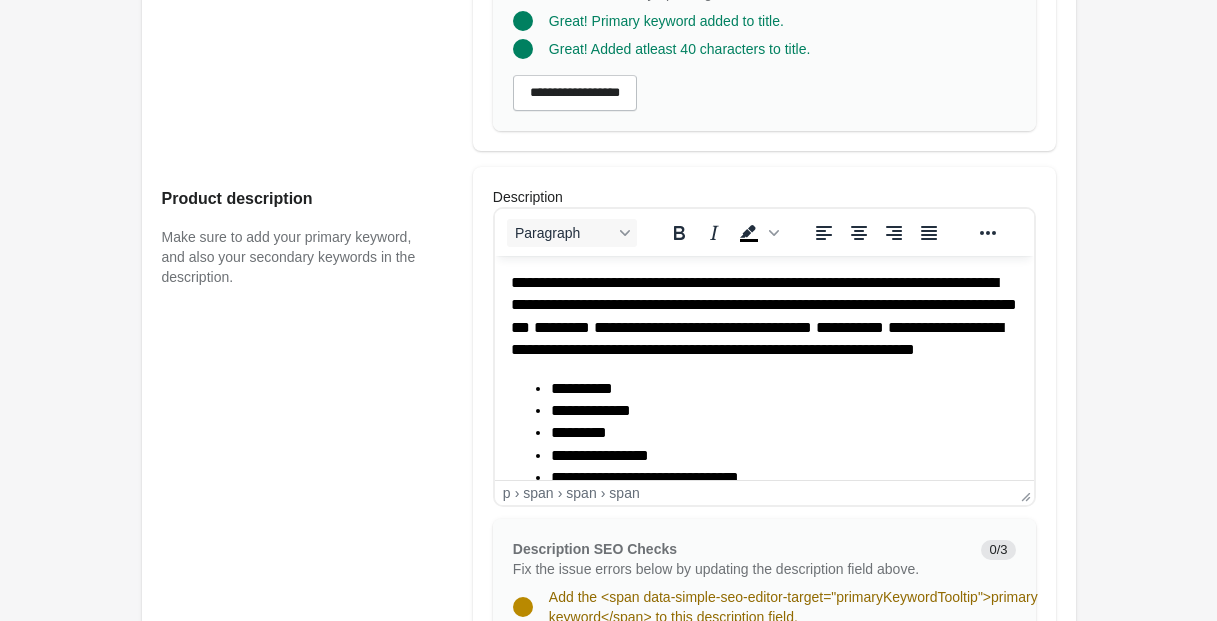 scroll, scrollTop: 819, scrollLeft: 0, axis: vertical 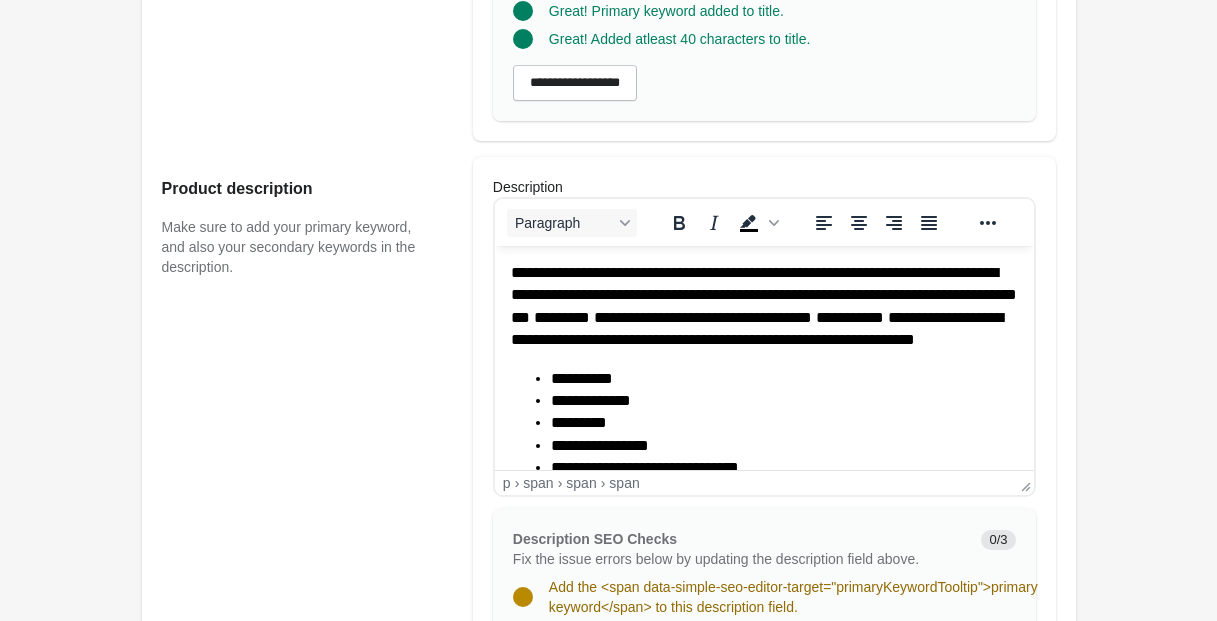 type on "**********" 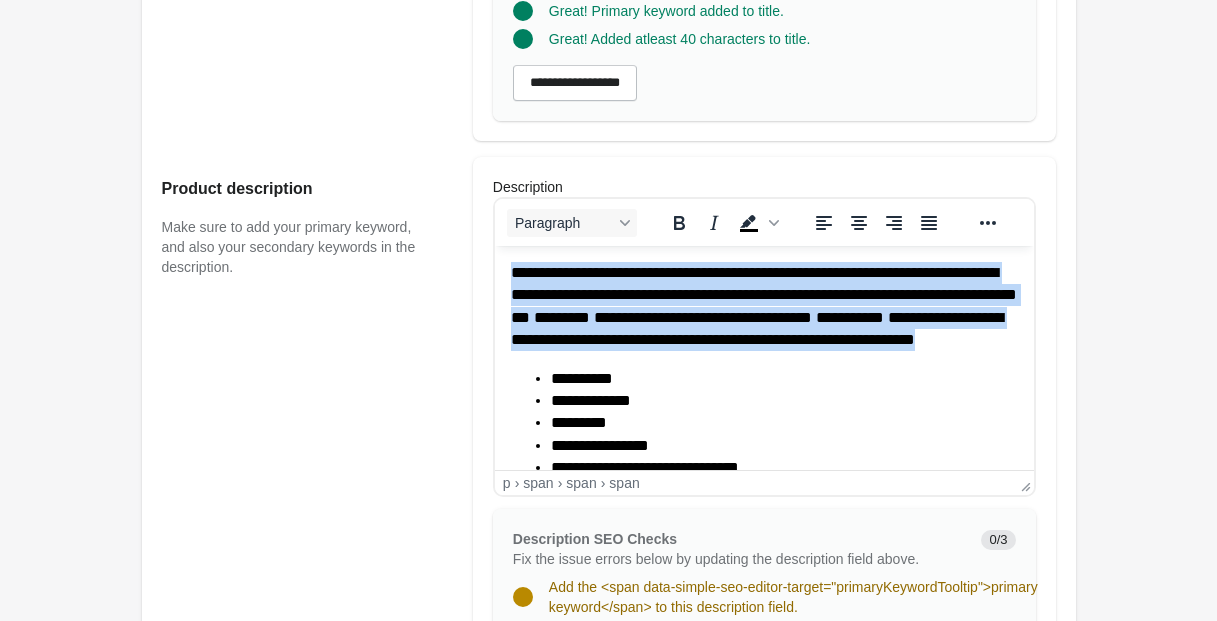 drag, startPoint x: 510, startPoint y: 272, endPoint x: 867, endPoint y: 372, distance: 370.74115 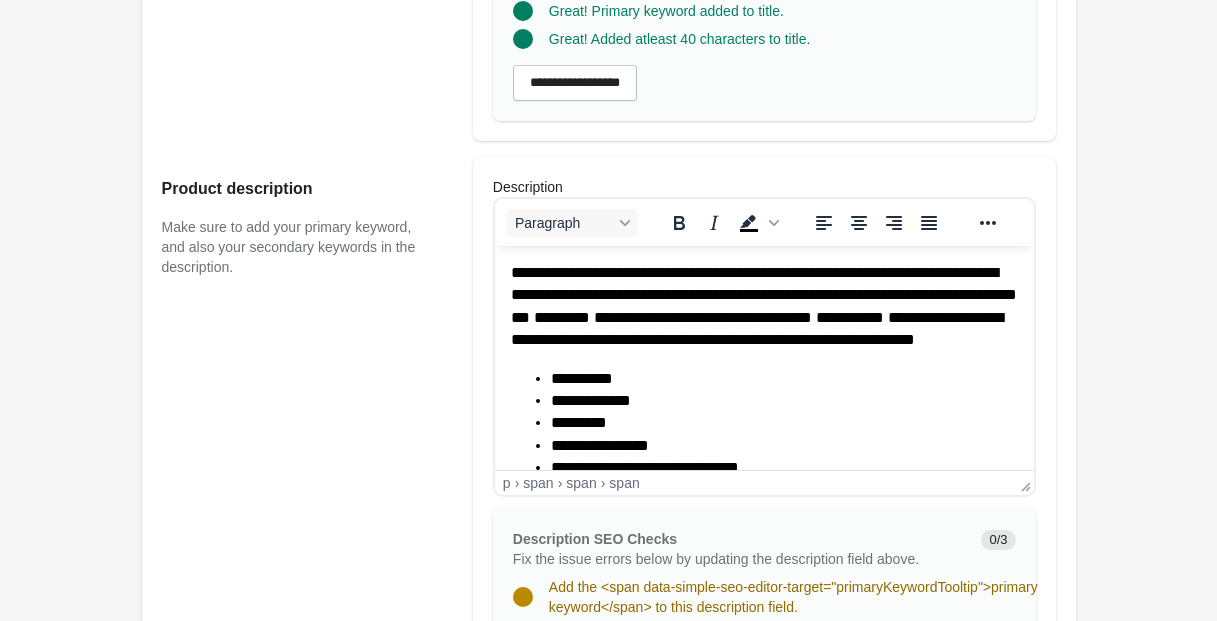 click on "***" at bounding box center [522, 272] 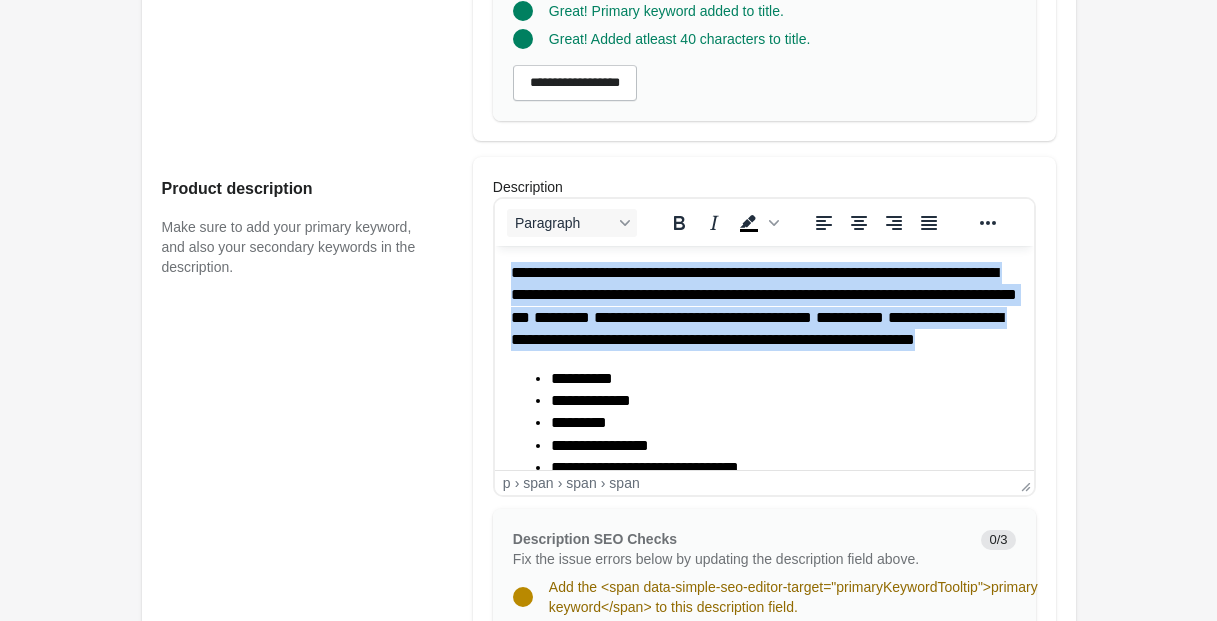 drag, startPoint x: 511, startPoint y: 274, endPoint x: 820, endPoint y: 366, distance: 322.40503 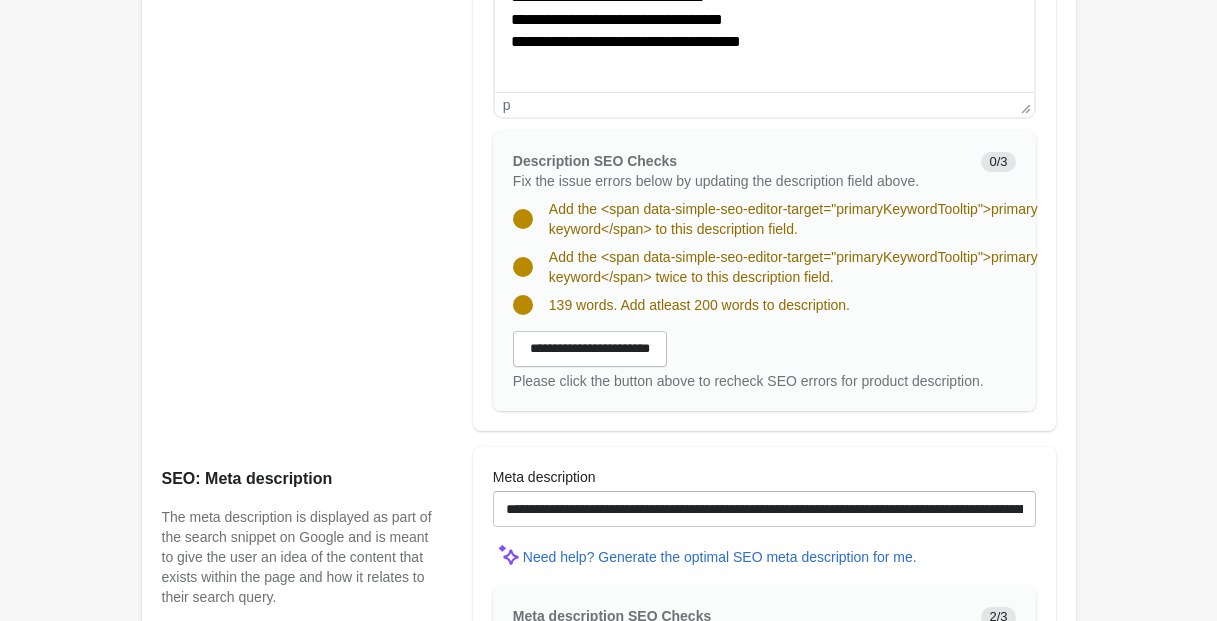 scroll, scrollTop: 1157, scrollLeft: 0, axis: vertical 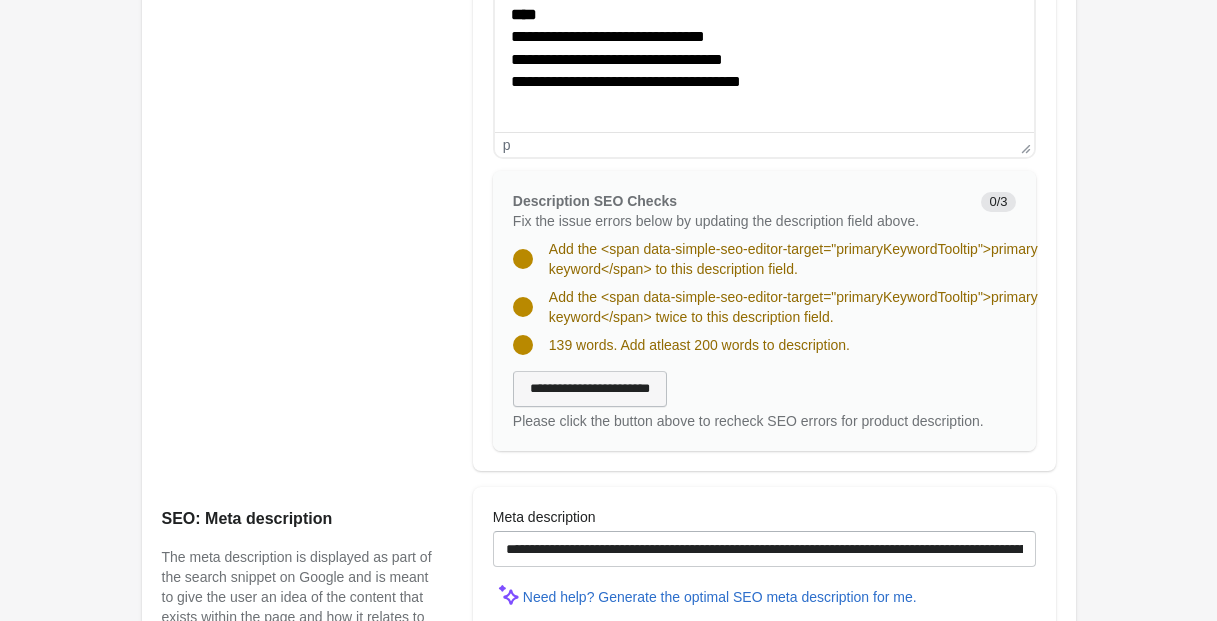 click on "**********" at bounding box center [590, 389] 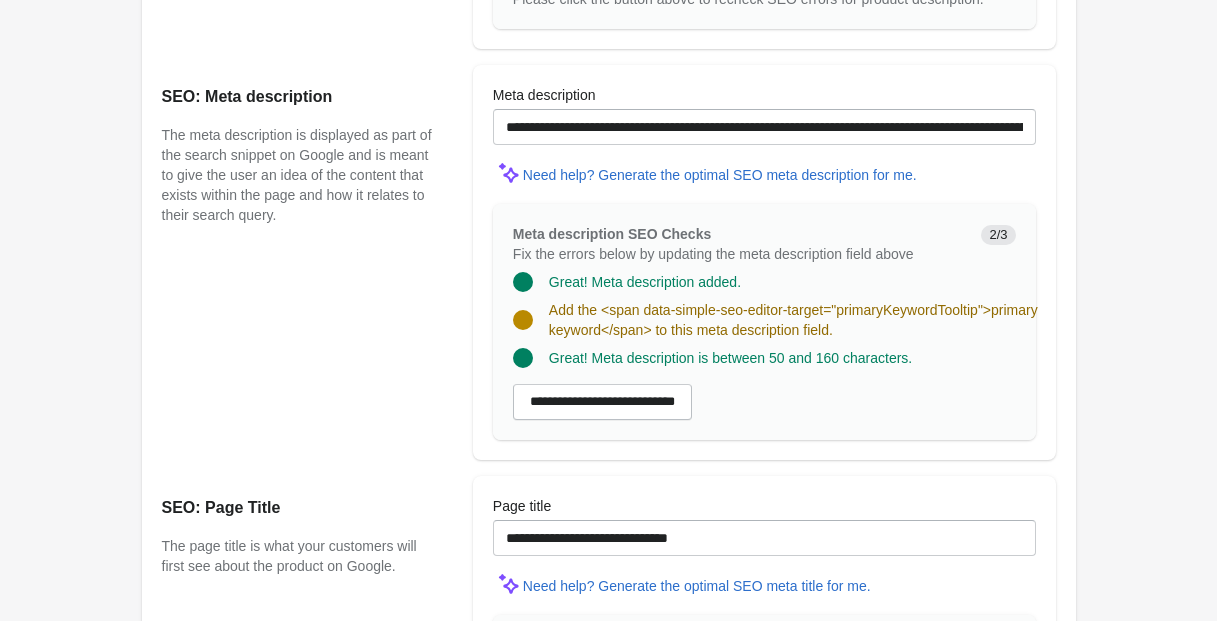 scroll, scrollTop: 1538, scrollLeft: 0, axis: vertical 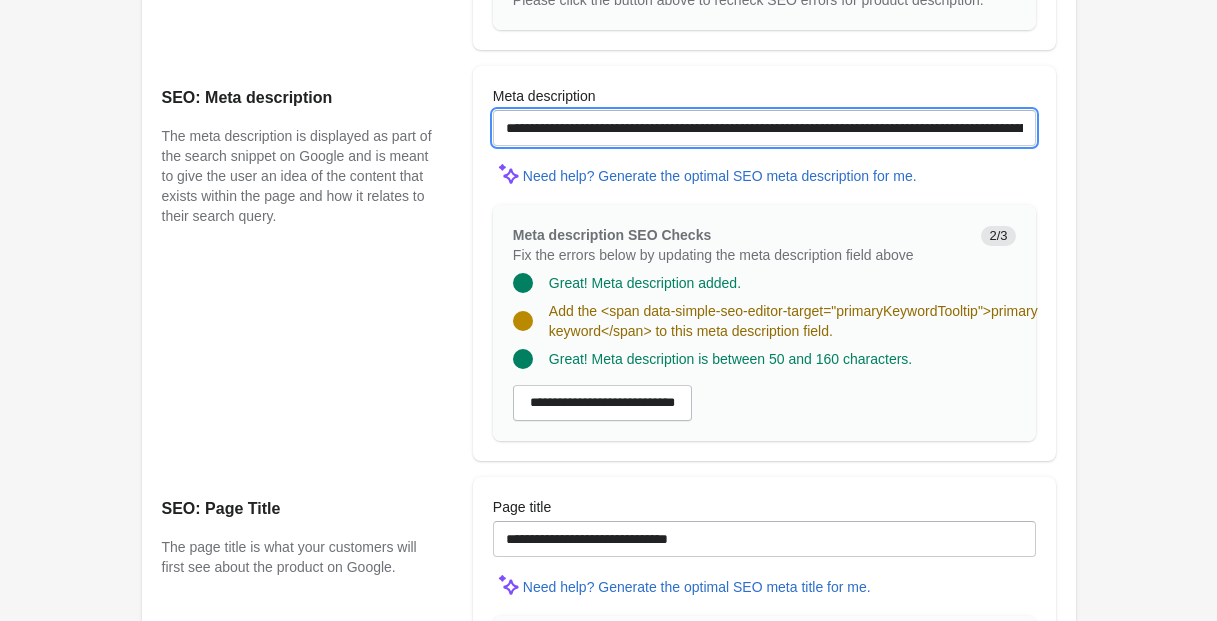 click on "**********" at bounding box center (764, 128) 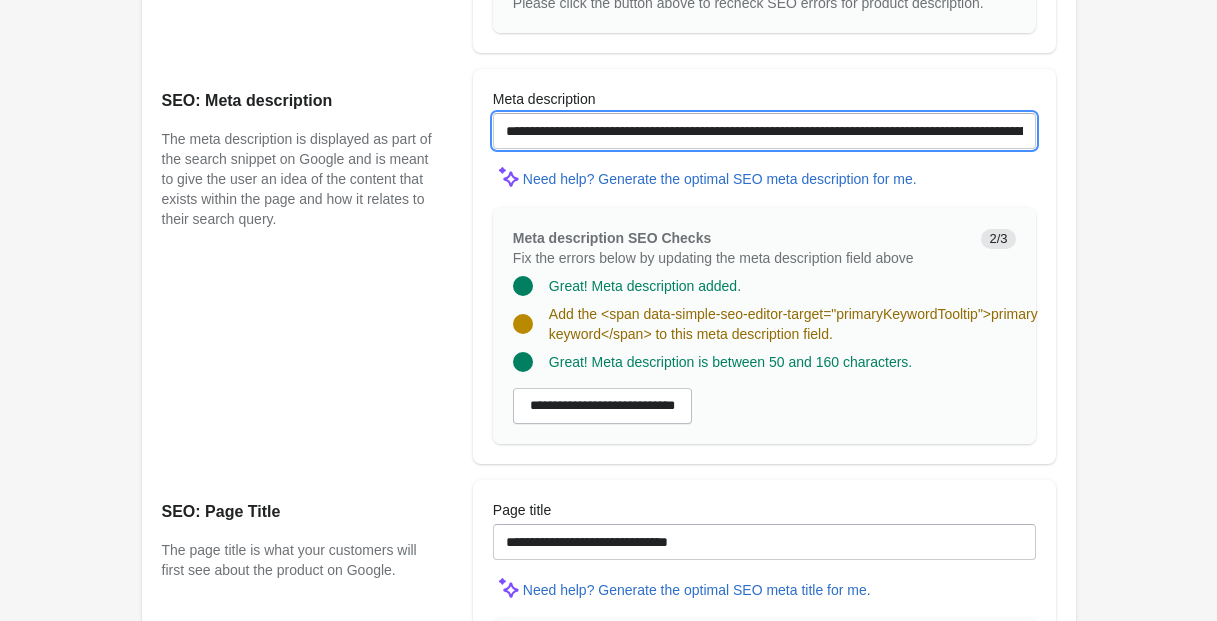 scroll, scrollTop: 1532, scrollLeft: 0, axis: vertical 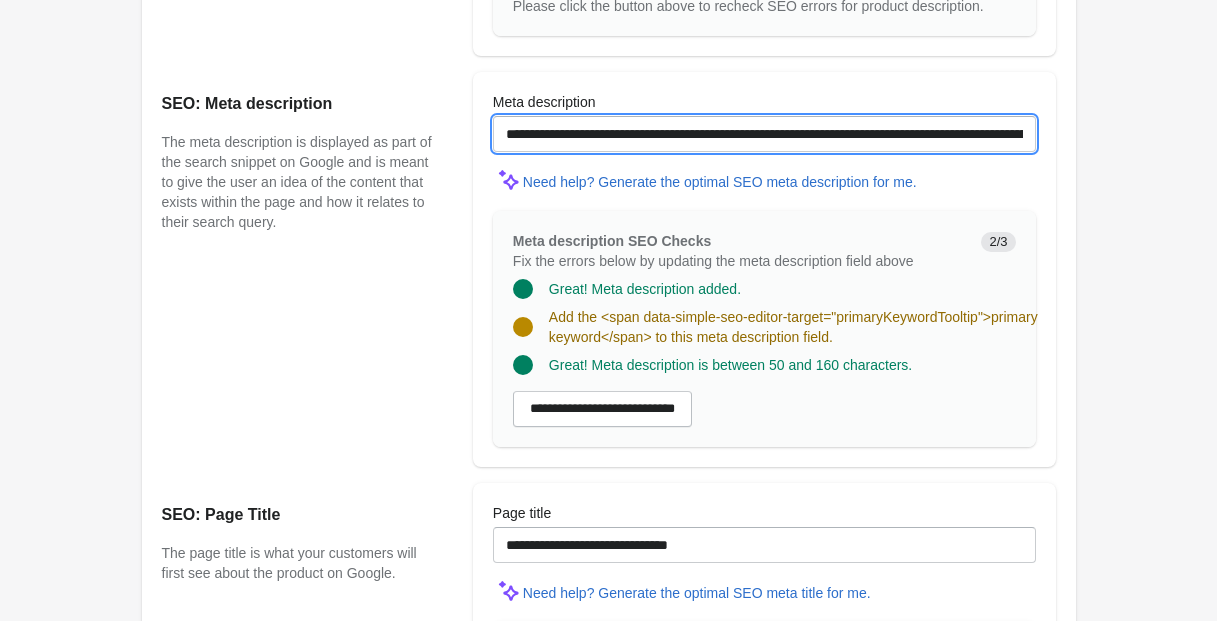 click on "**********" at bounding box center [764, 134] 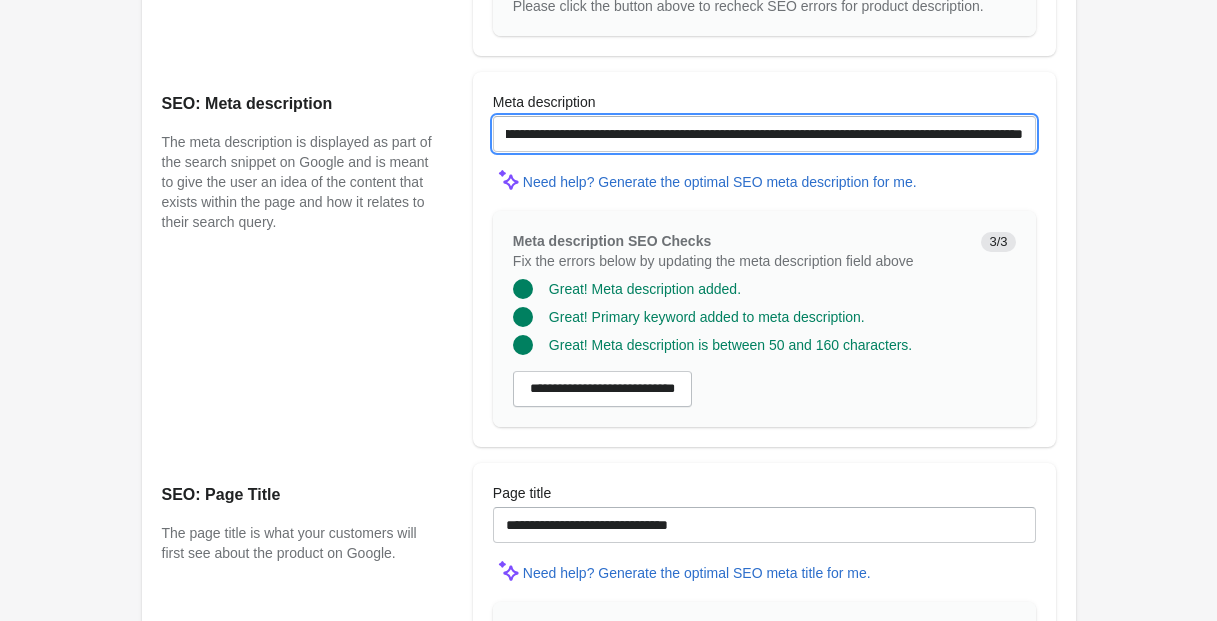 scroll, scrollTop: 0, scrollLeft: 273, axis: horizontal 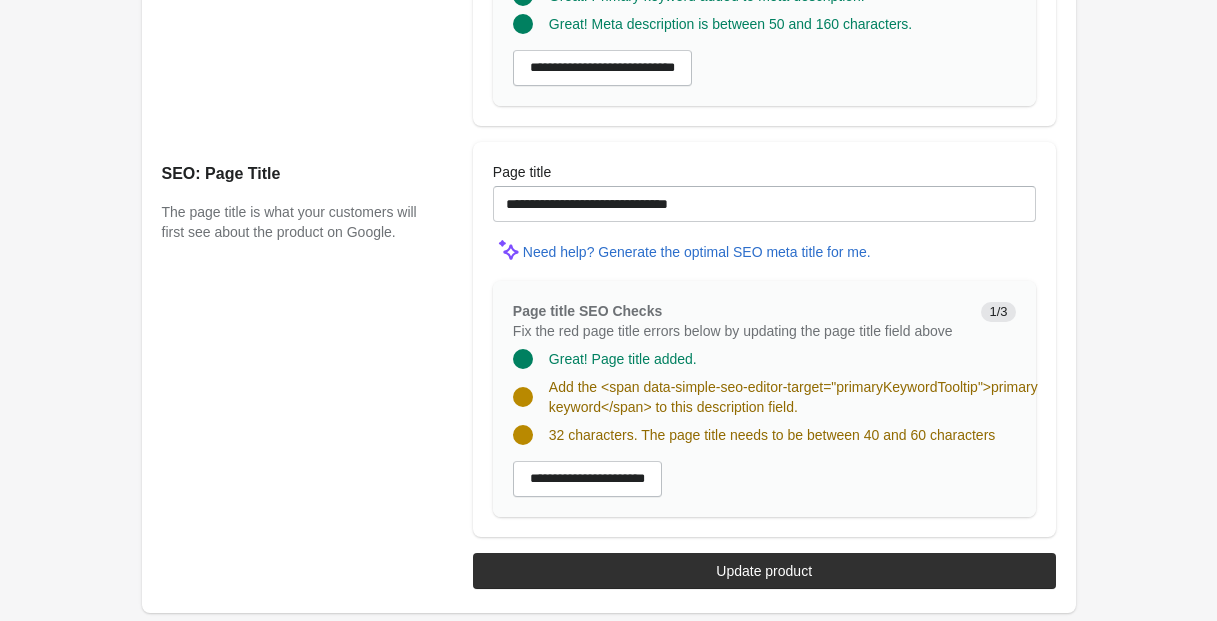 type on "**********" 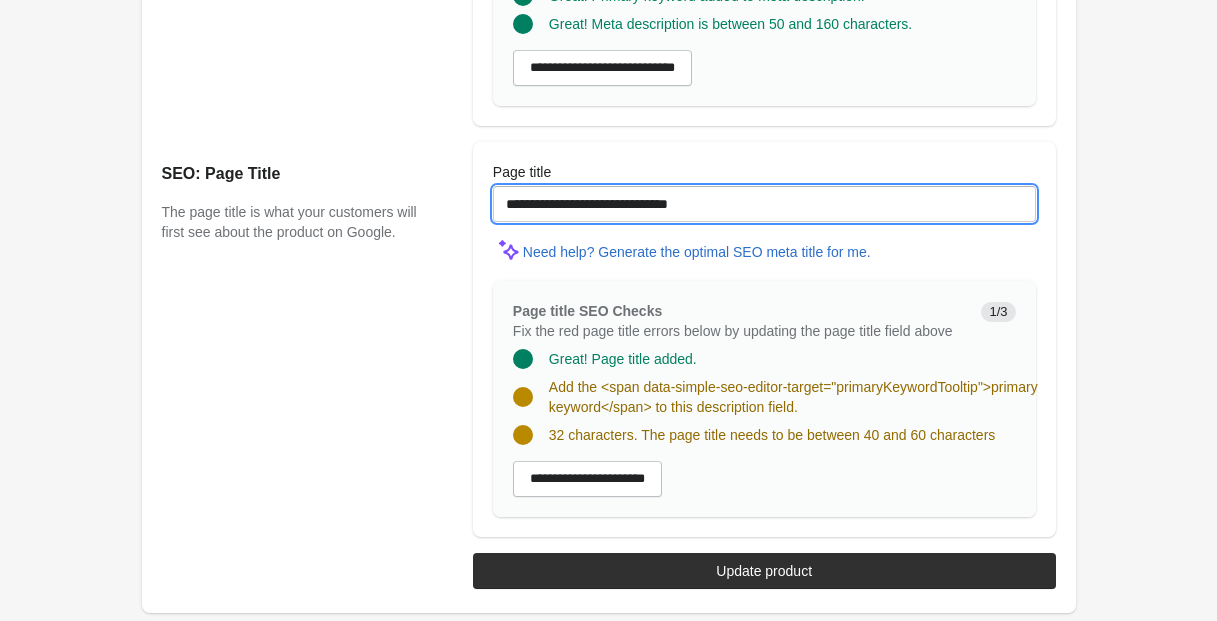 scroll, scrollTop: 0, scrollLeft: 0, axis: both 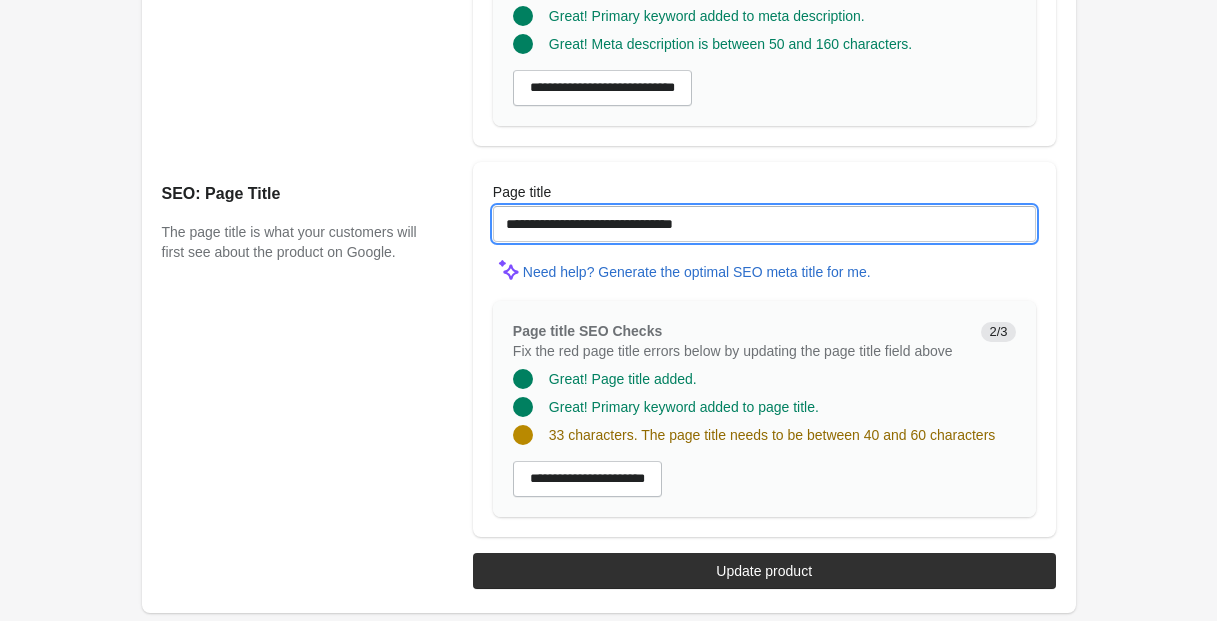 click on "**********" at bounding box center (764, 224) 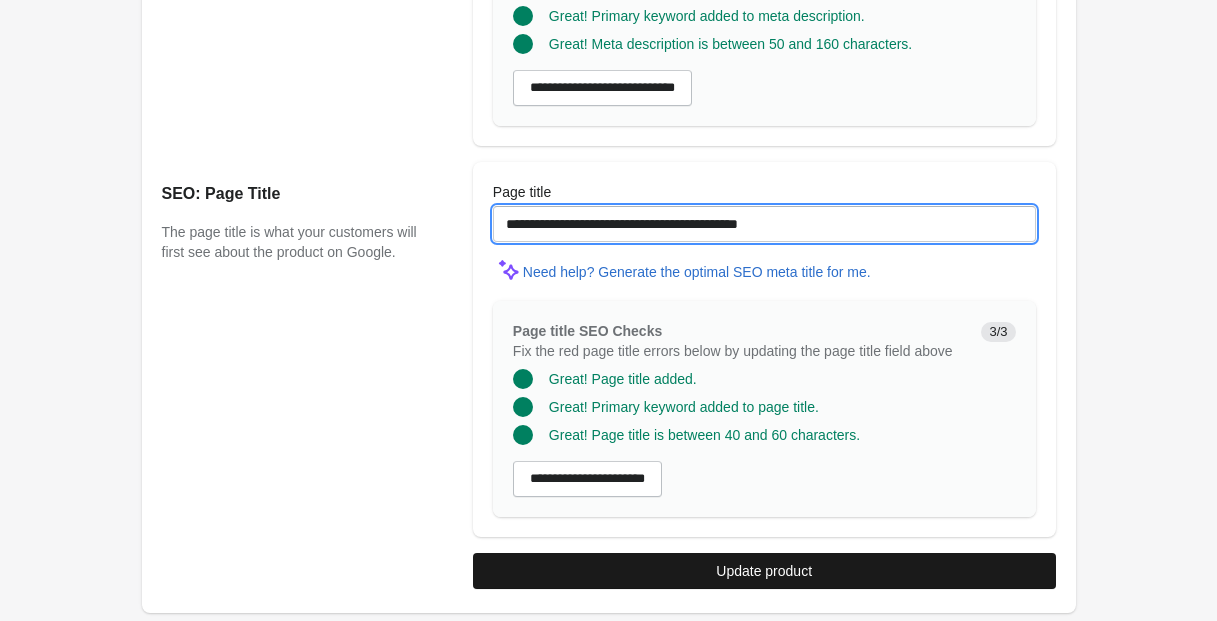 type on "**********" 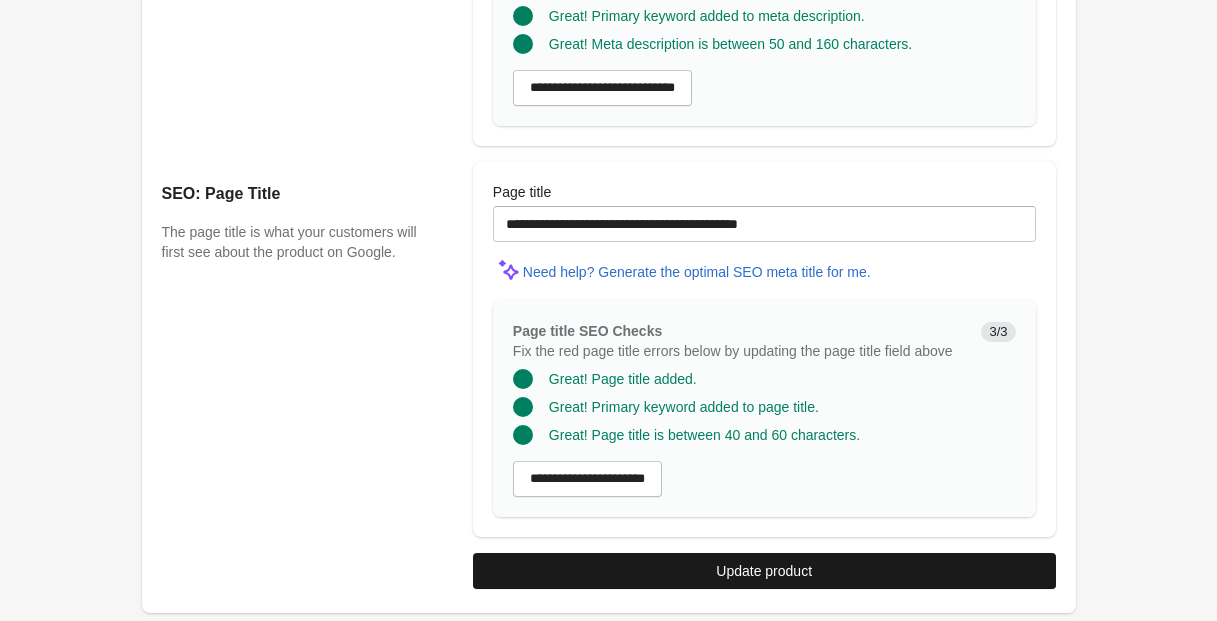 click on "Update product" at bounding box center (764, 571) 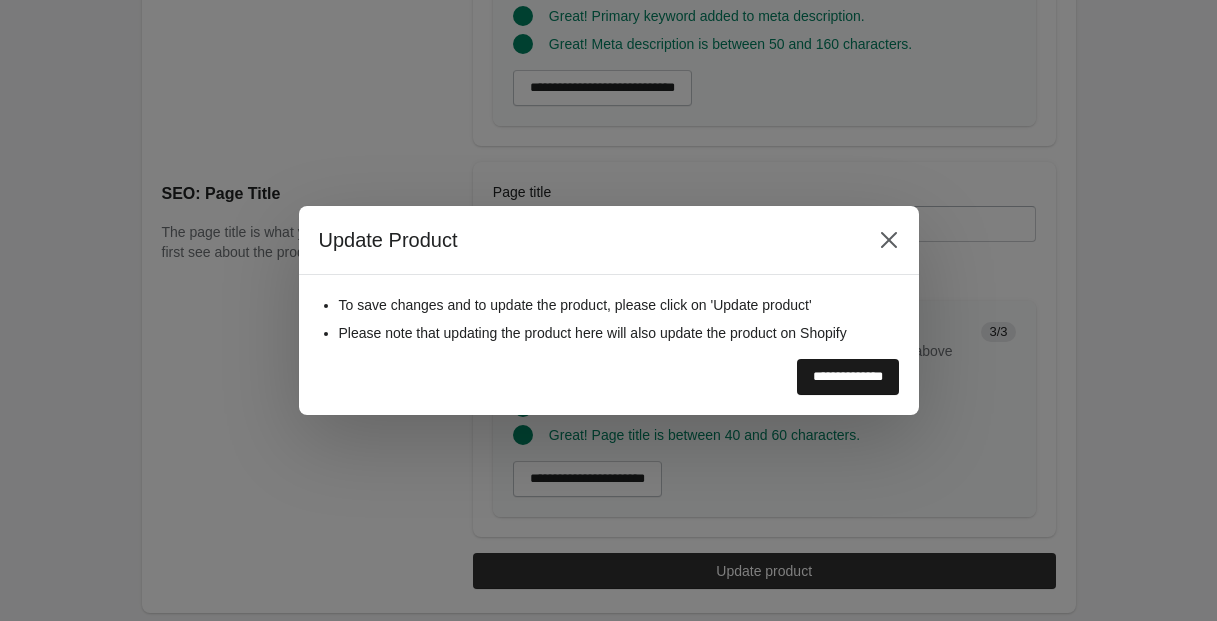 click on "**********" at bounding box center (848, 377) 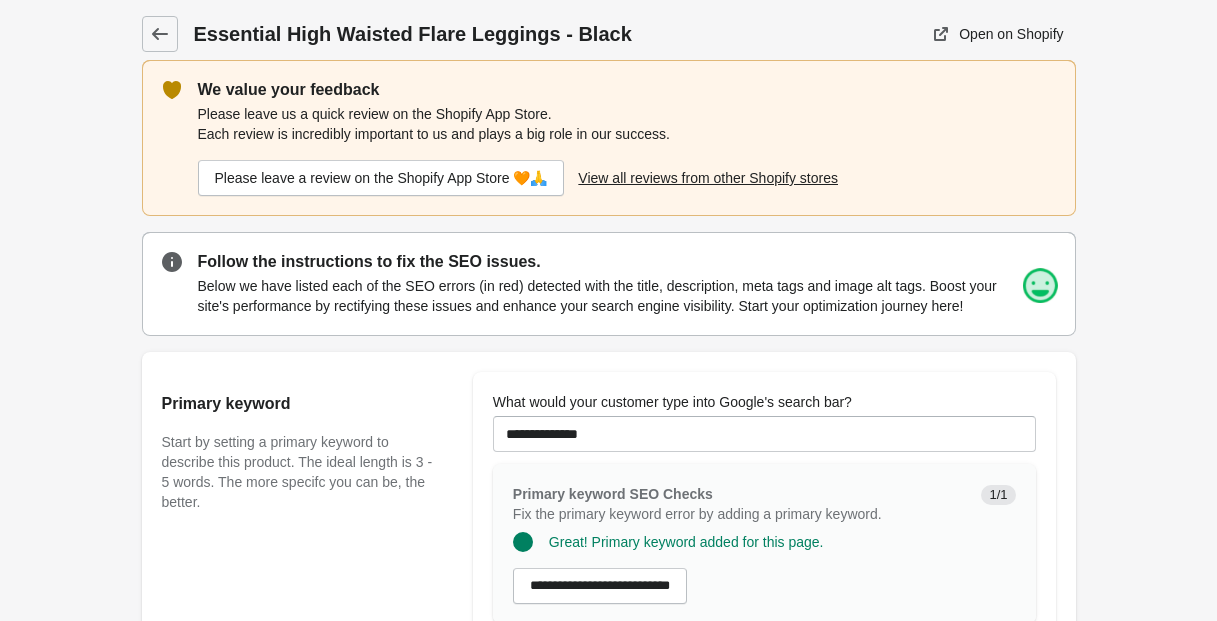 scroll, scrollTop: 3, scrollLeft: 0, axis: vertical 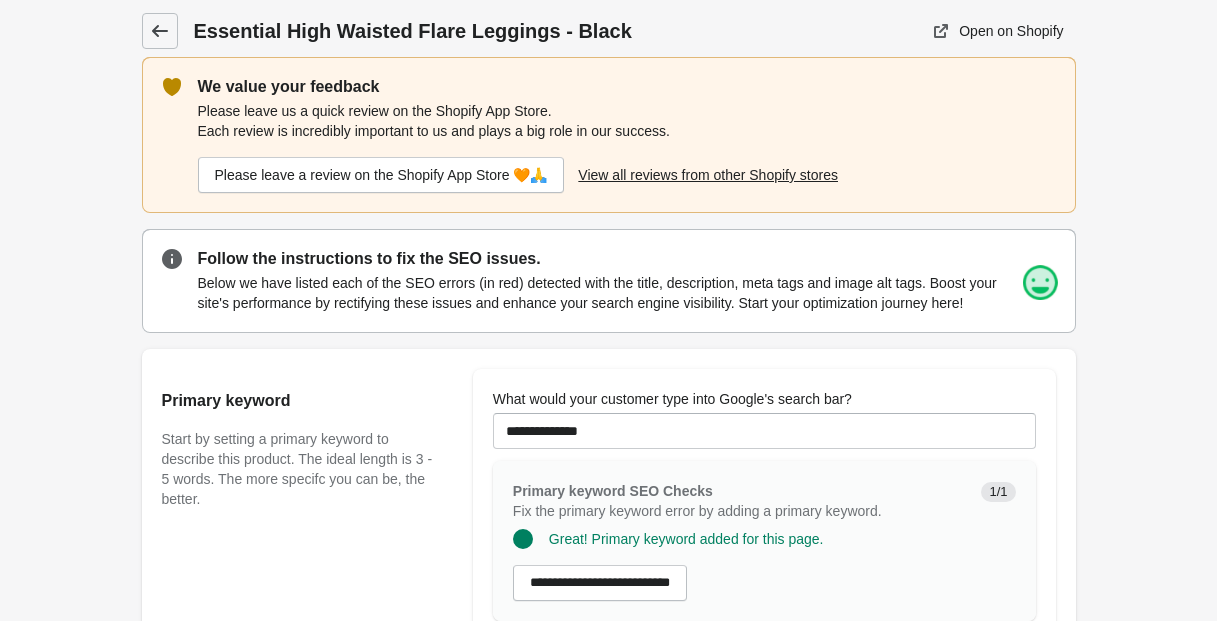click 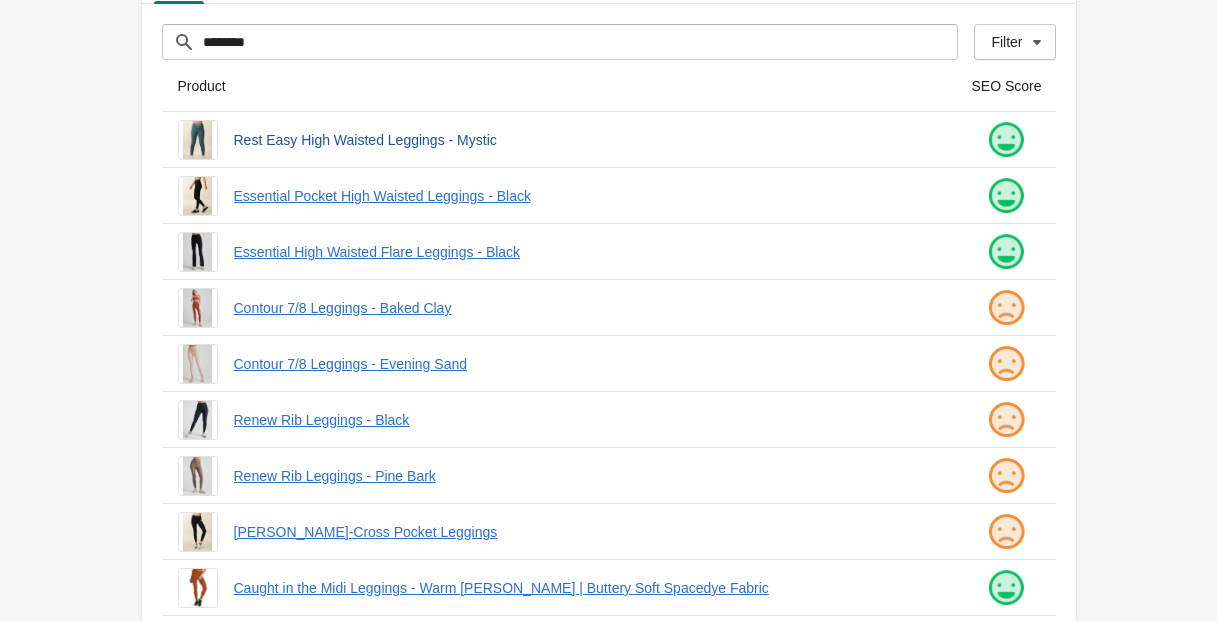 scroll, scrollTop: 139, scrollLeft: 0, axis: vertical 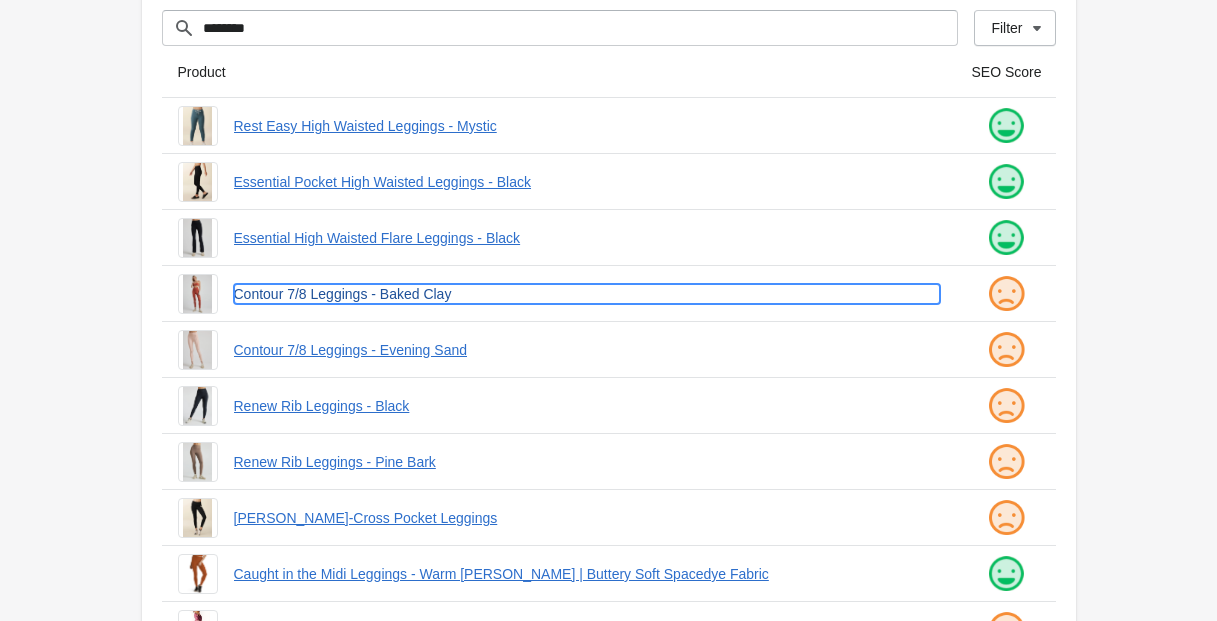click on "Contour 7/8 Leggings - Baked Clay" at bounding box center (587, 294) 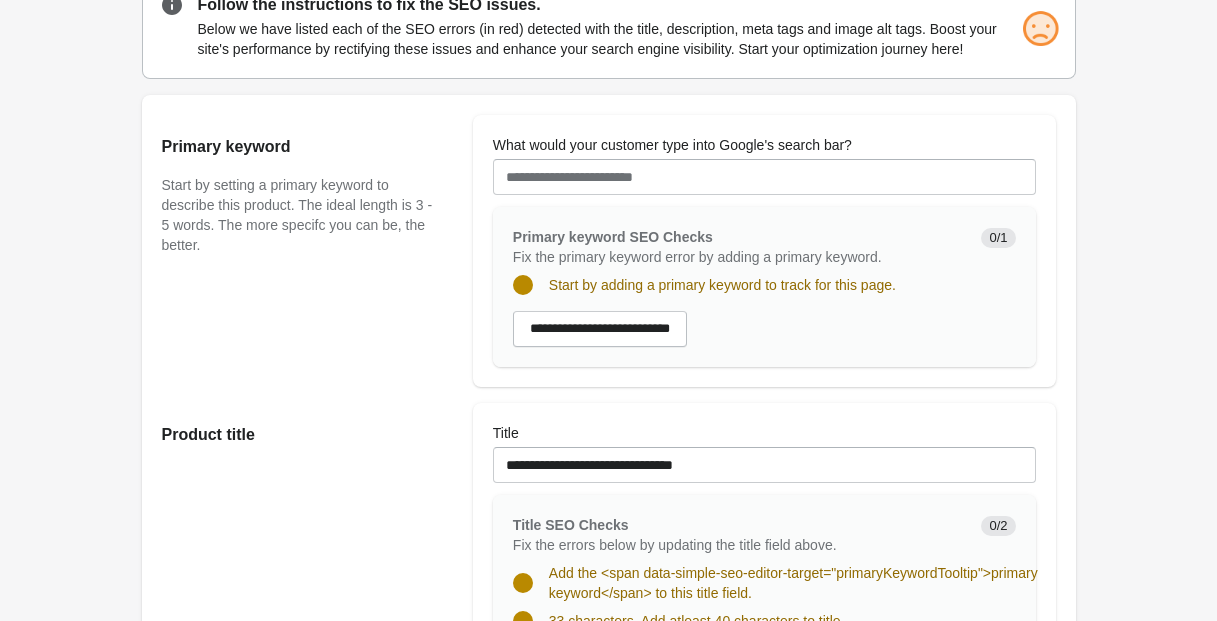 scroll, scrollTop: 268, scrollLeft: 0, axis: vertical 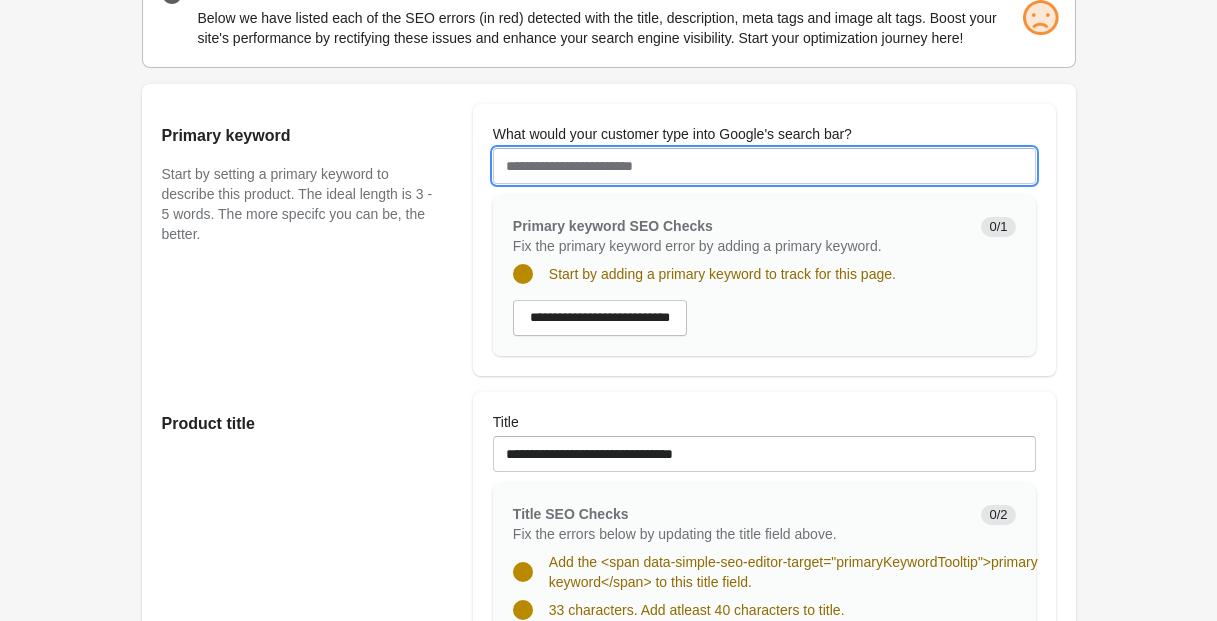 click on "What would your customer type into Google's search bar?" at bounding box center [764, 166] 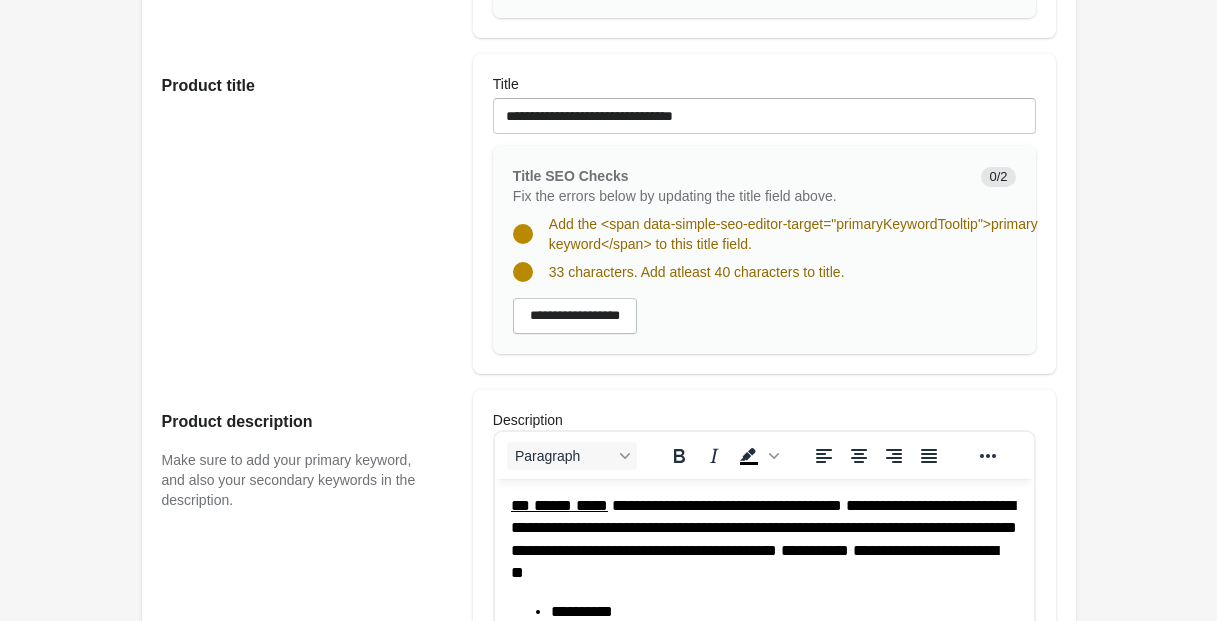 scroll, scrollTop: 246, scrollLeft: 0, axis: vertical 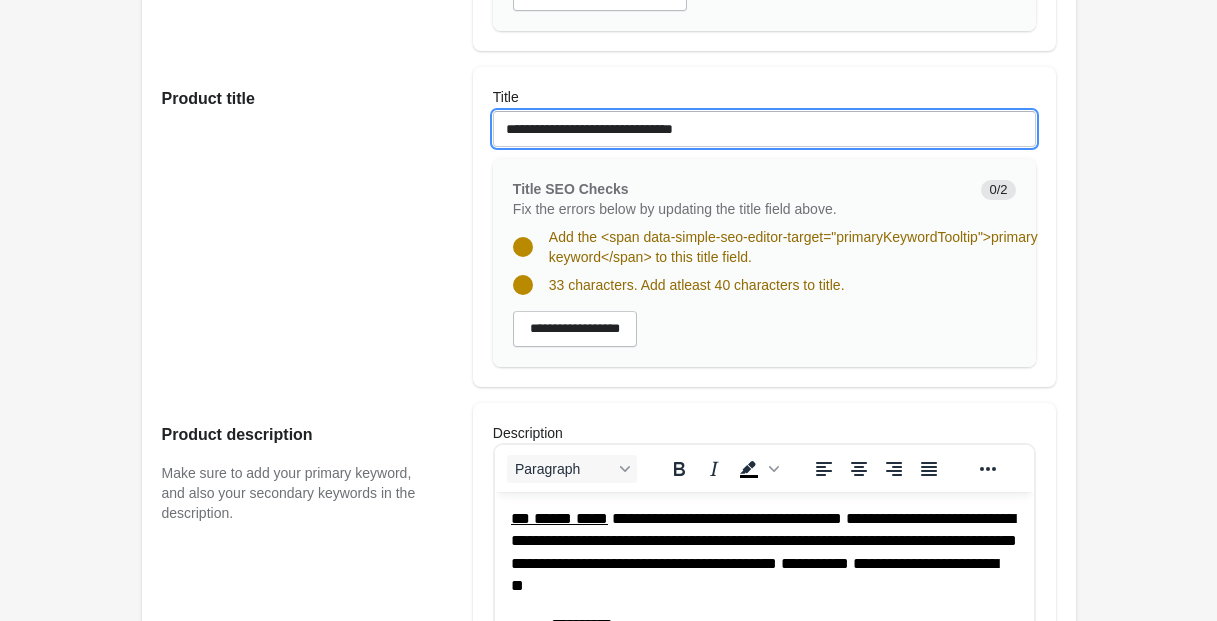 click on "**********" at bounding box center (764, 129) 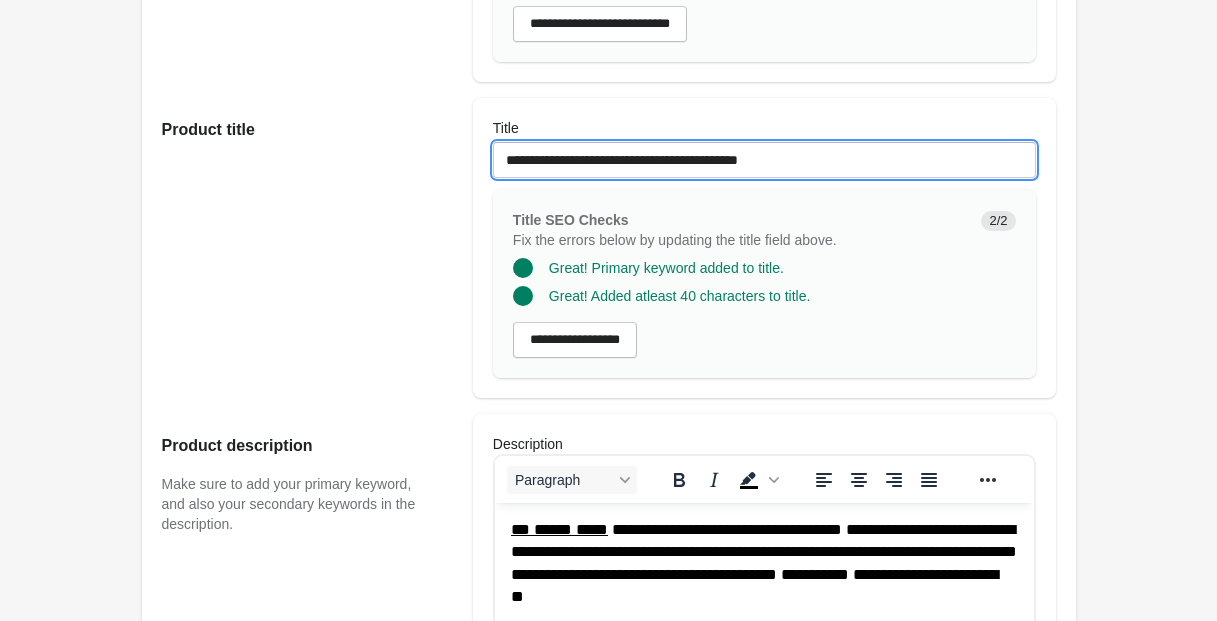 scroll, scrollTop: 561, scrollLeft: 0, axis: vertical 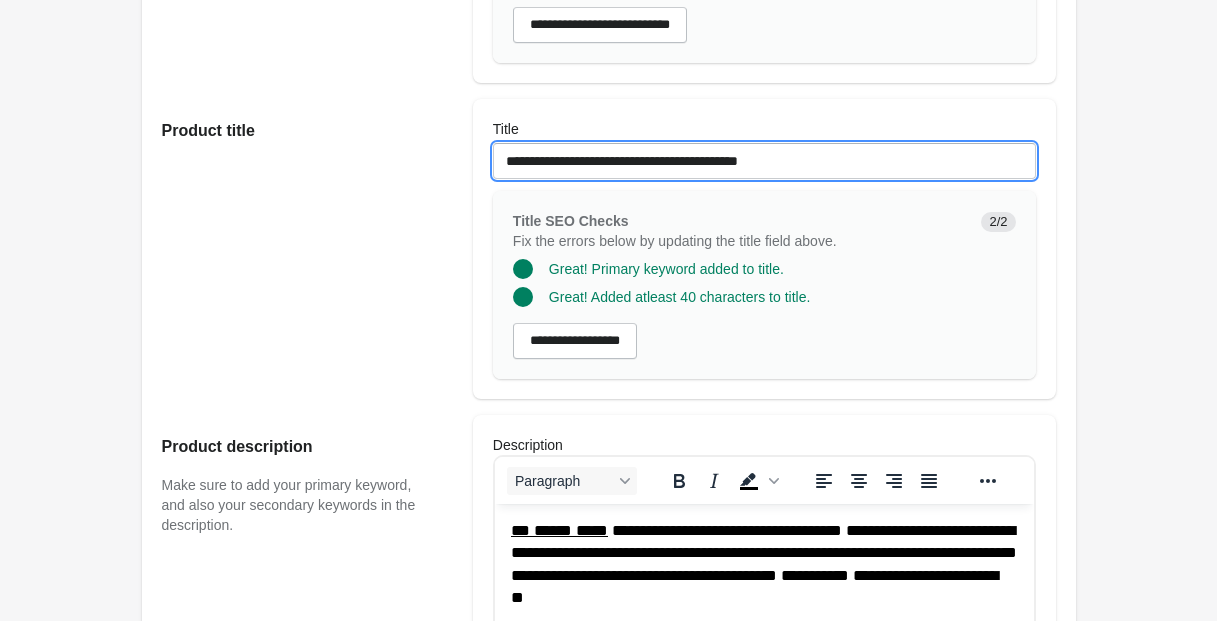 drag, startPoint x: 503, startPoint y: 180, endPoint x: 841, endPoint y: 176, distance: 338.02368 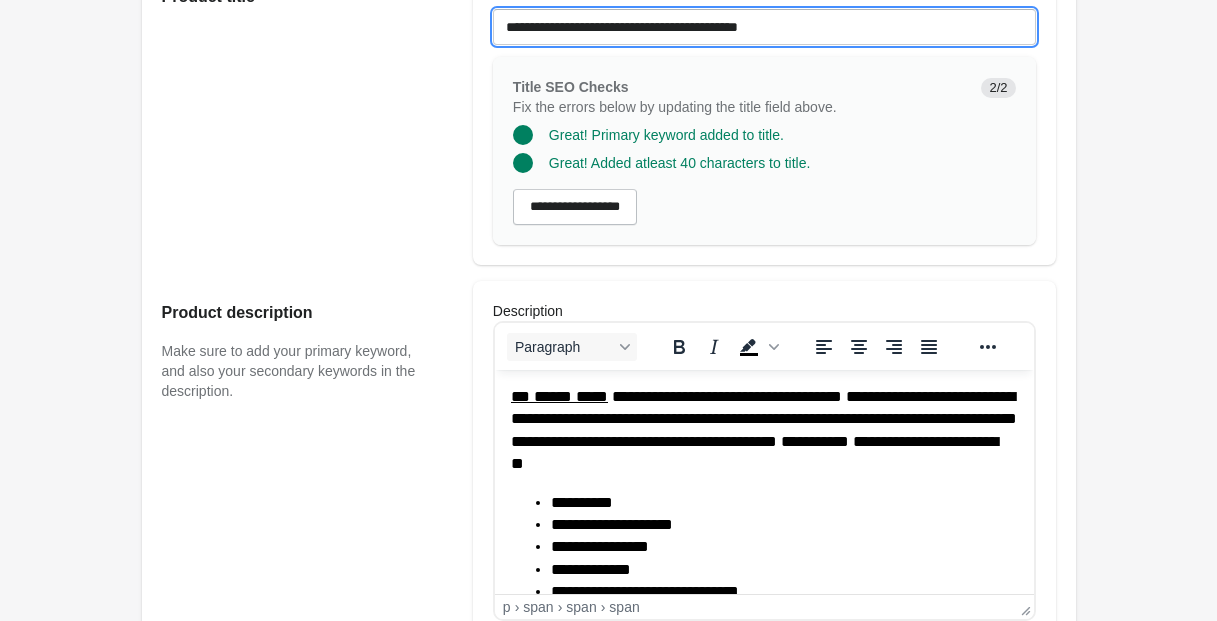 scroll, scrollTop: 771, scrollLeft: 0, axis: vertical 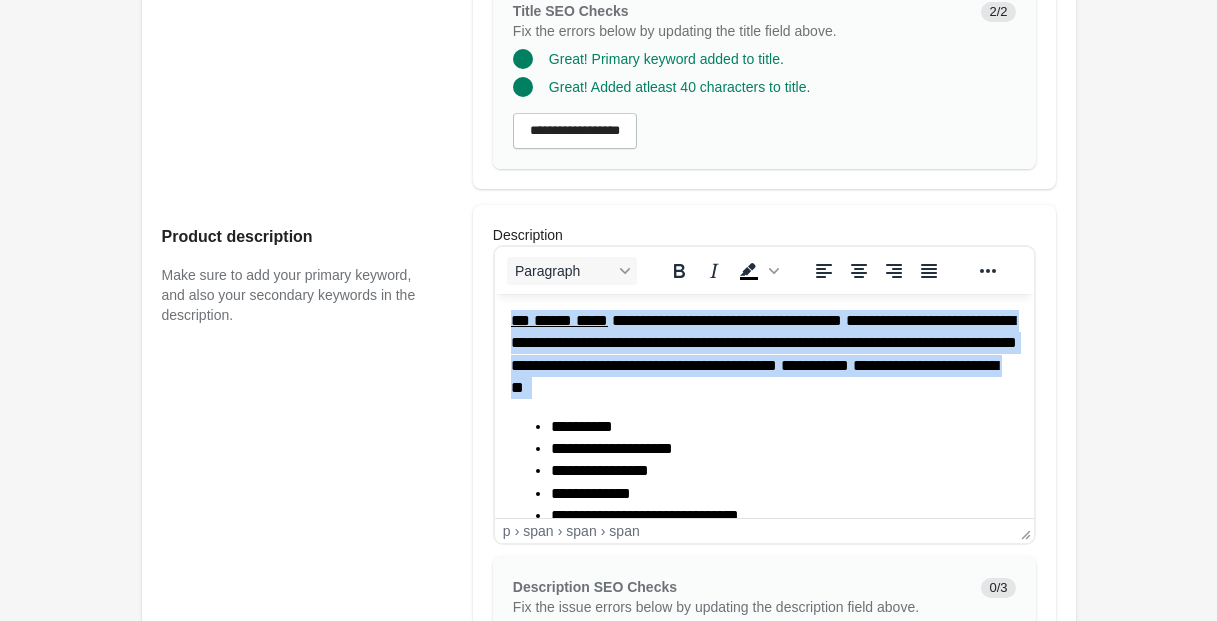 drag, startPoint x: 509, startPoint y: 320, endPoint x: 936, endPoint y: 408, distance: 435.97363 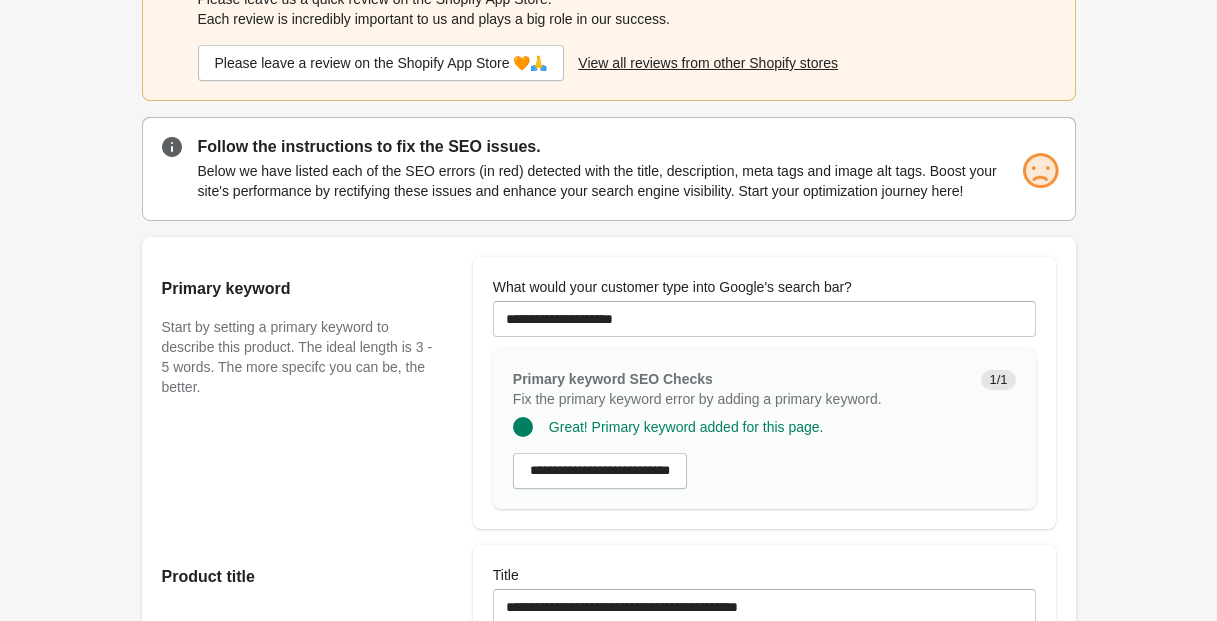 scroll, scrollTop: 0, scrollLeft: 0, axis: both 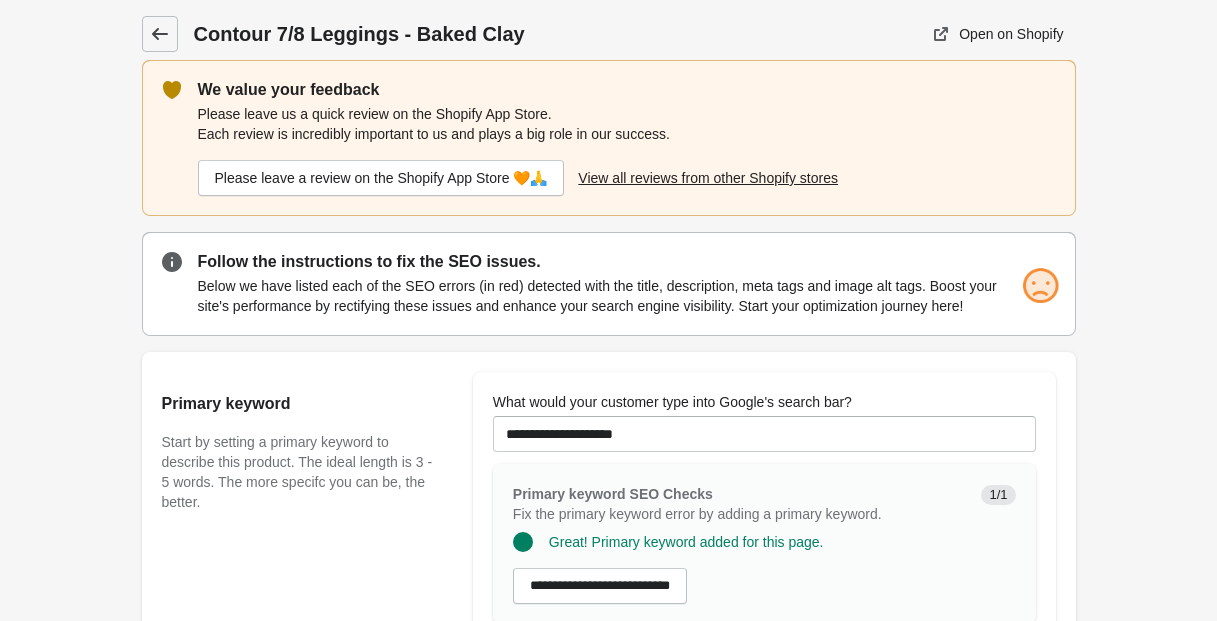 click 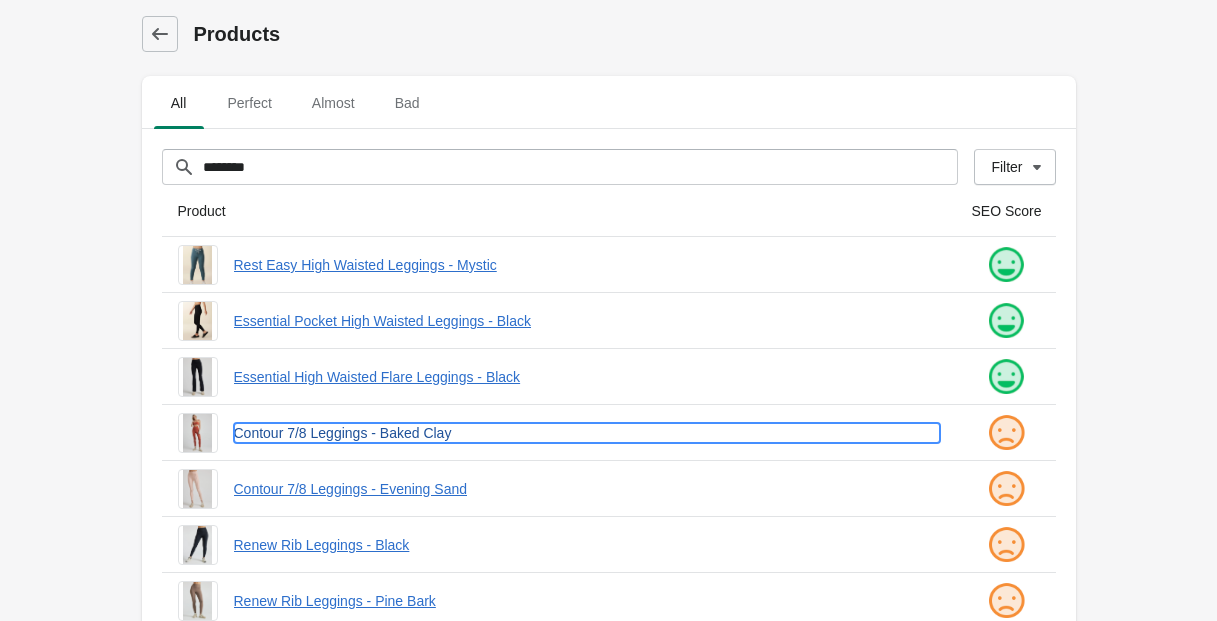 click on "Contour 7/8 Leggings - Baked Clay" at bounding box center (587, 433) 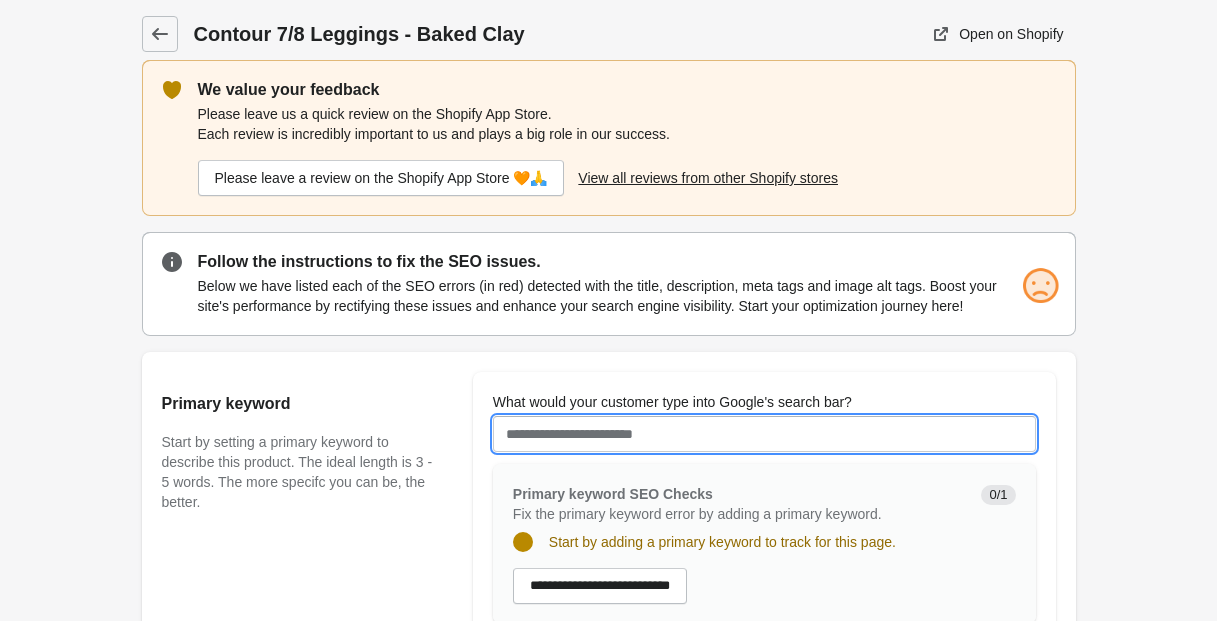 click on "What would your customer type into Google's search bar?" at bounding box center (764, 434) 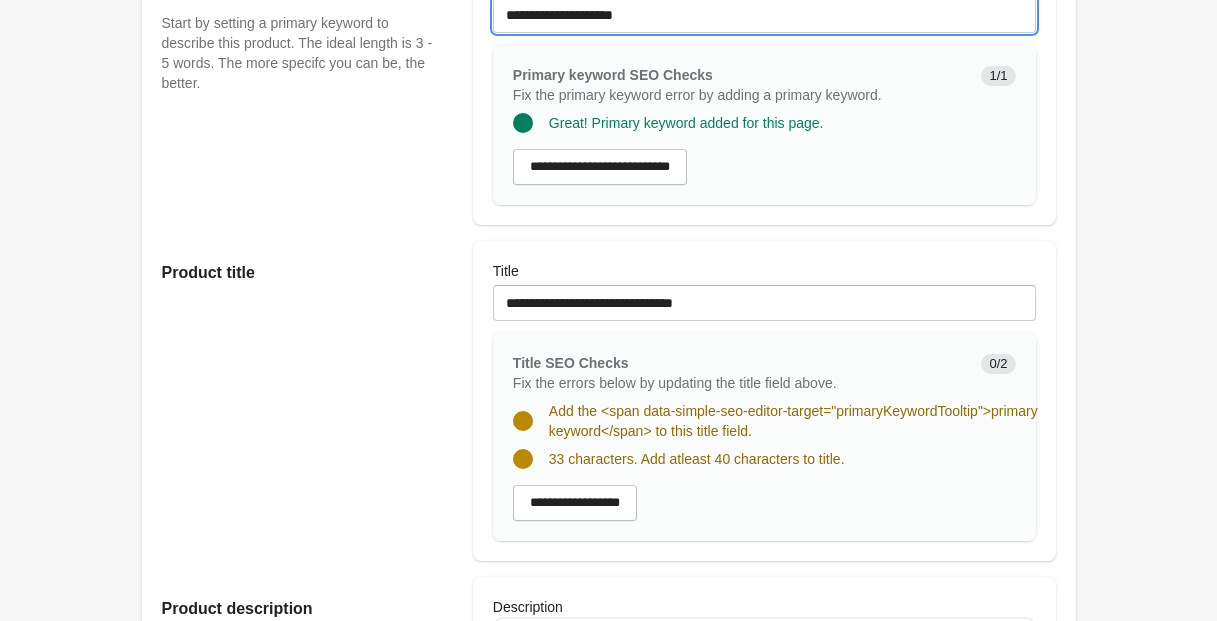 scroll, scrollTop: 458, scrollLeft: 0, axis: vertical 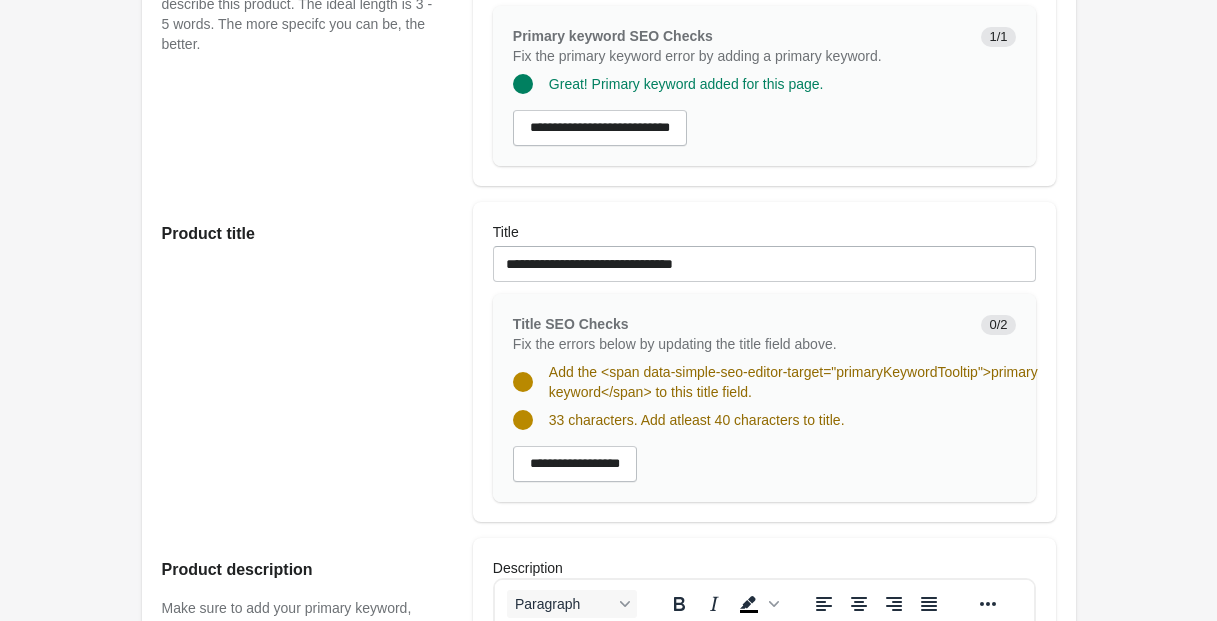 type on "**********" 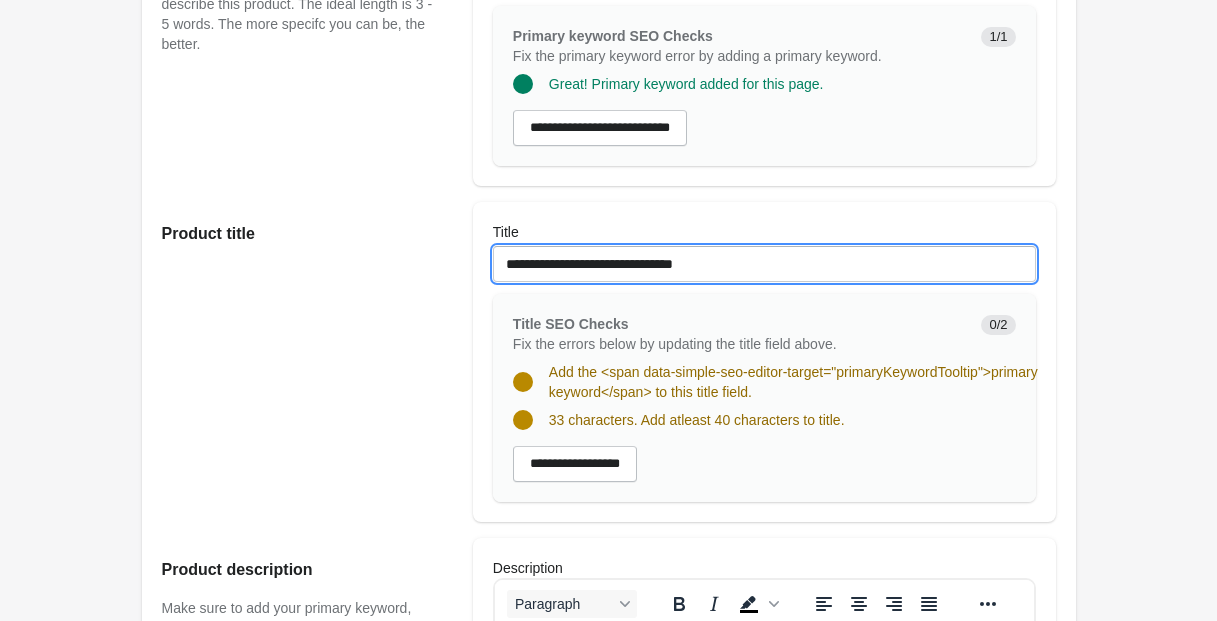 click on "**********" at bounding box center [764, 264] 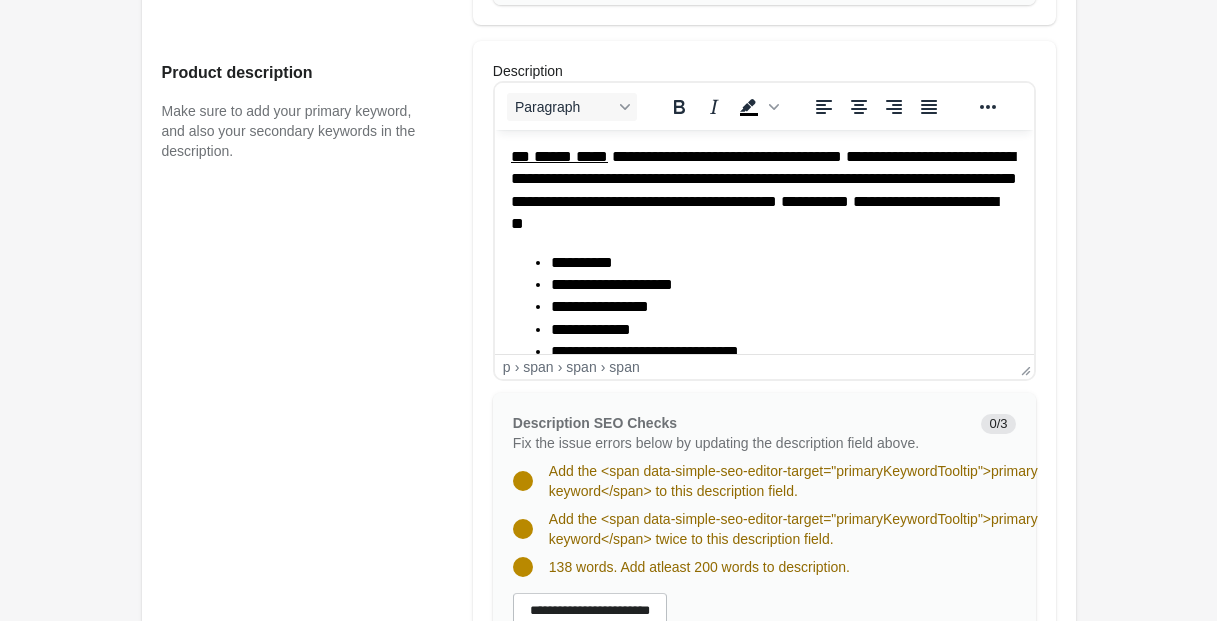 scroll, scrollTop: 936, scrollLeft: 0, axis: vertical 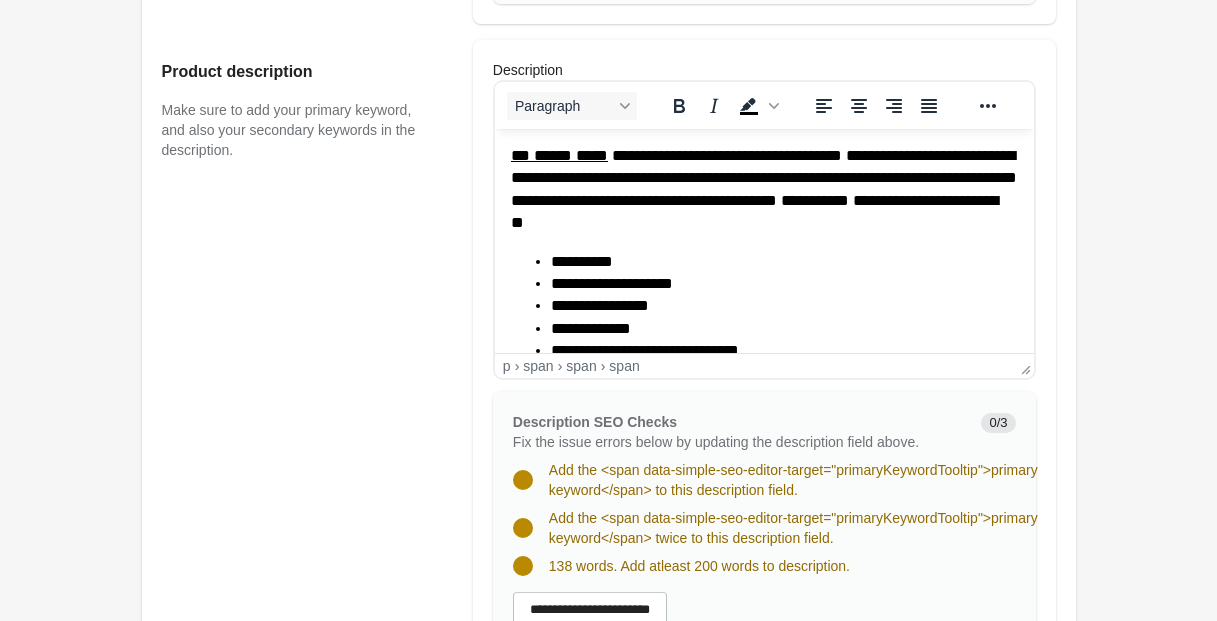 type on "**********" 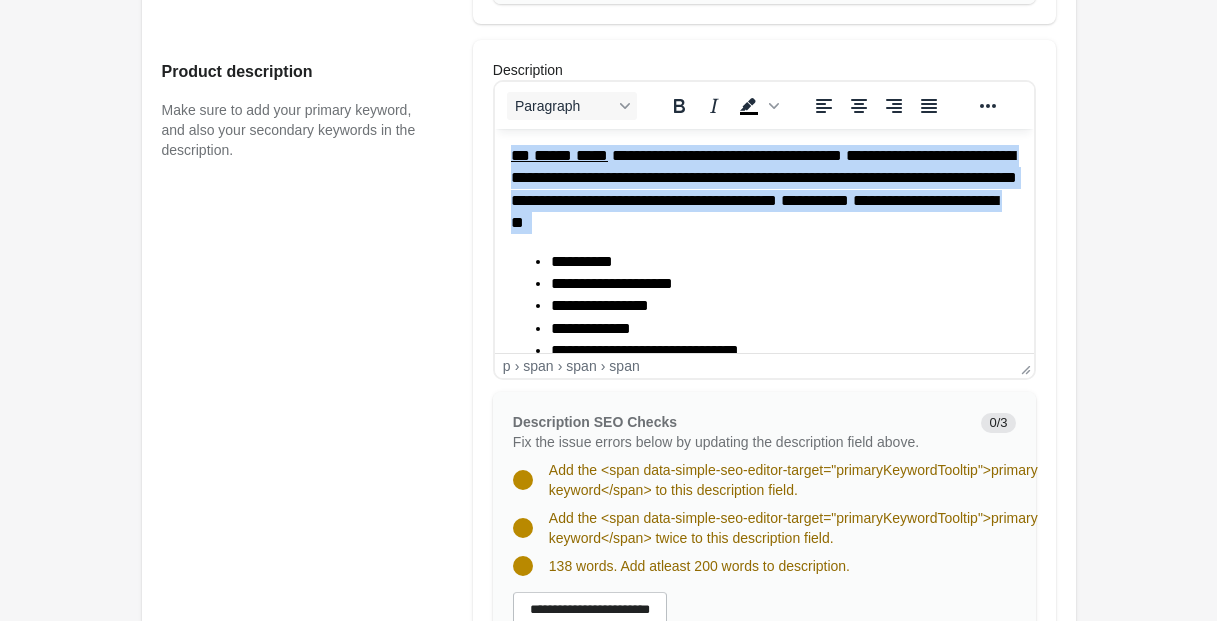 drag, startPoint x: 510, startPoint y: 156, endPoint x: 893, endPoint y: 247, distance: 393.6623 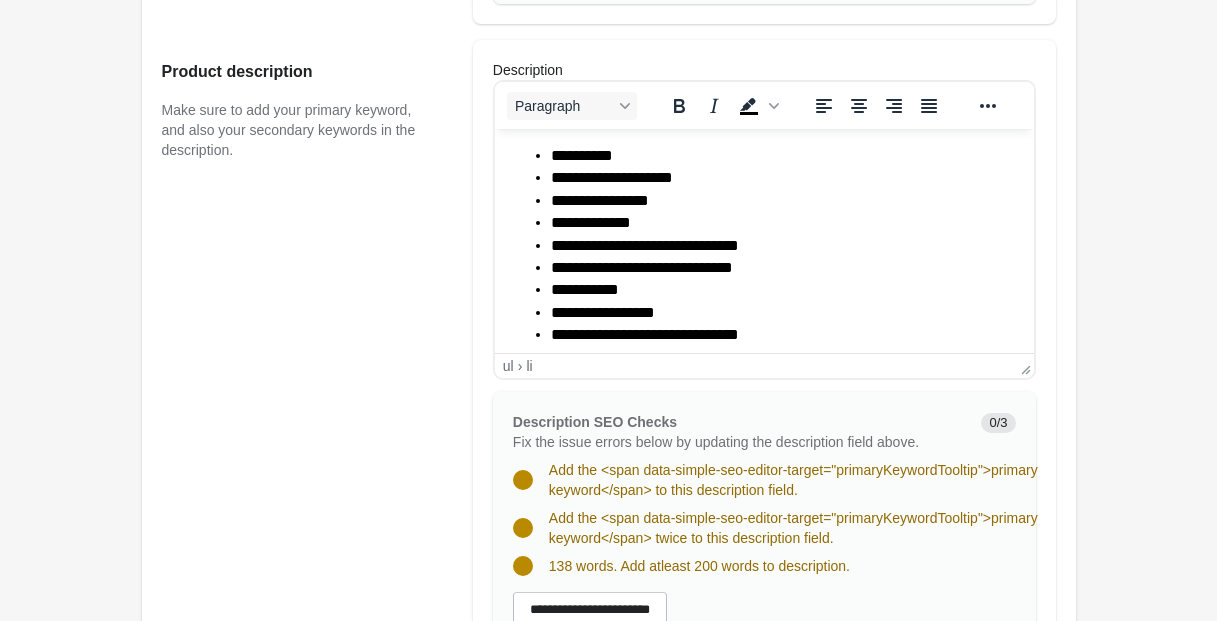 scroll, scrollTop: 903, scrollLeft: 0, axis: vertical 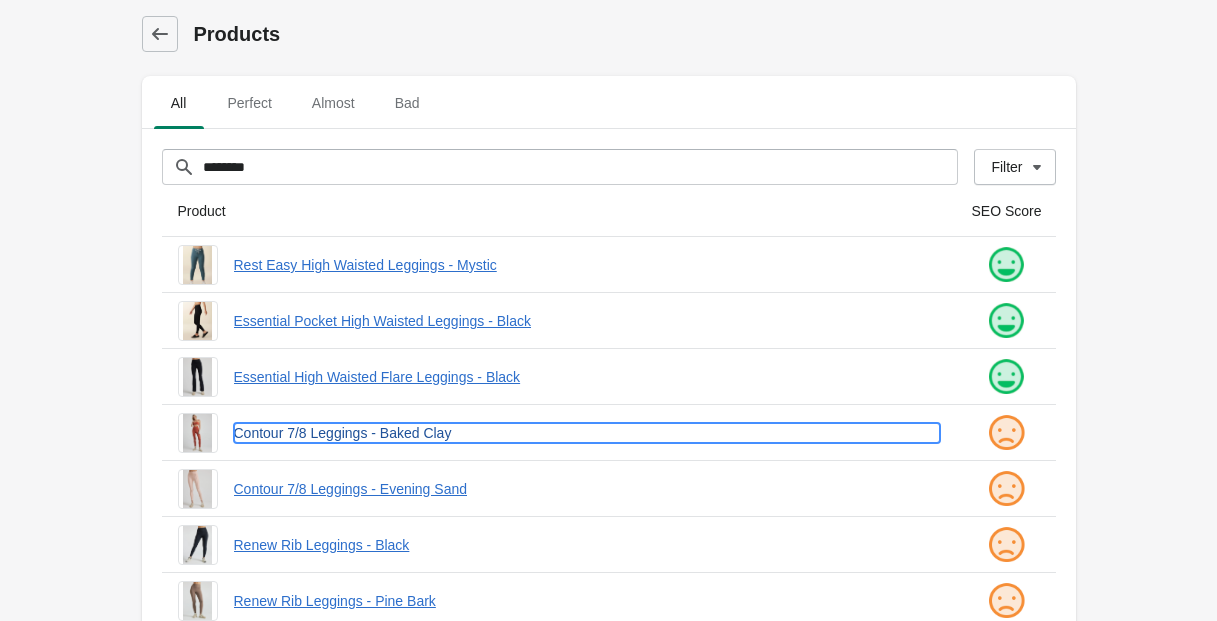 click on "Contour 7/8 Leggings - Baked Clay" at bounding box center [587, 433] 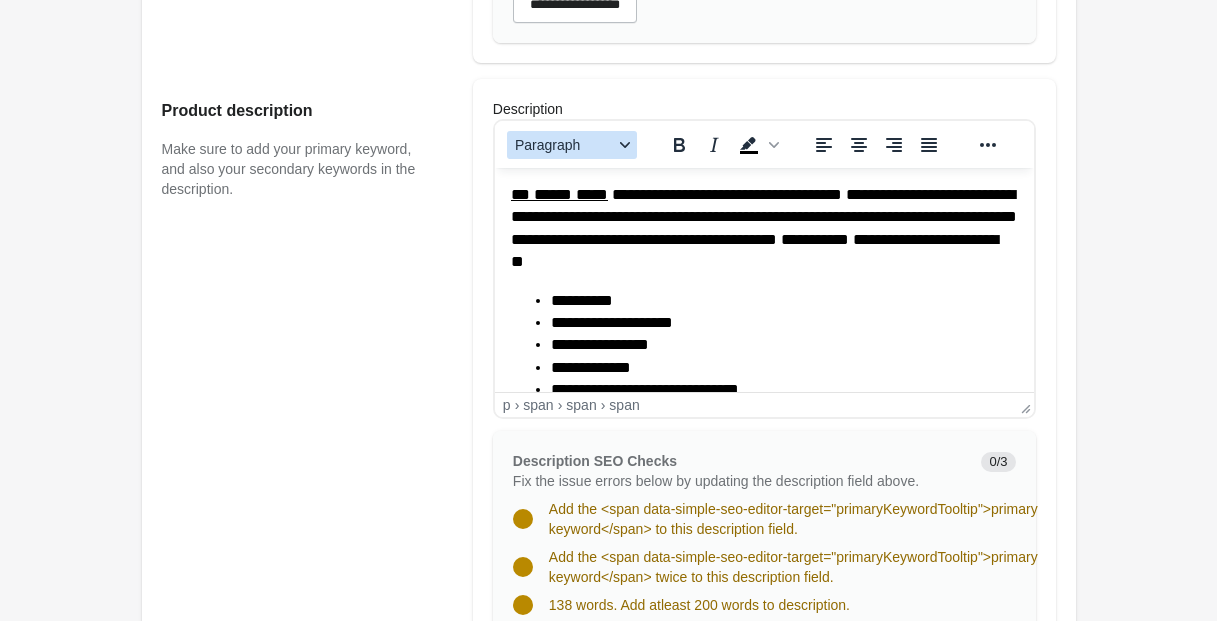 scroll, scrollTop: 920, scrollLeft: 0, axis: vertical 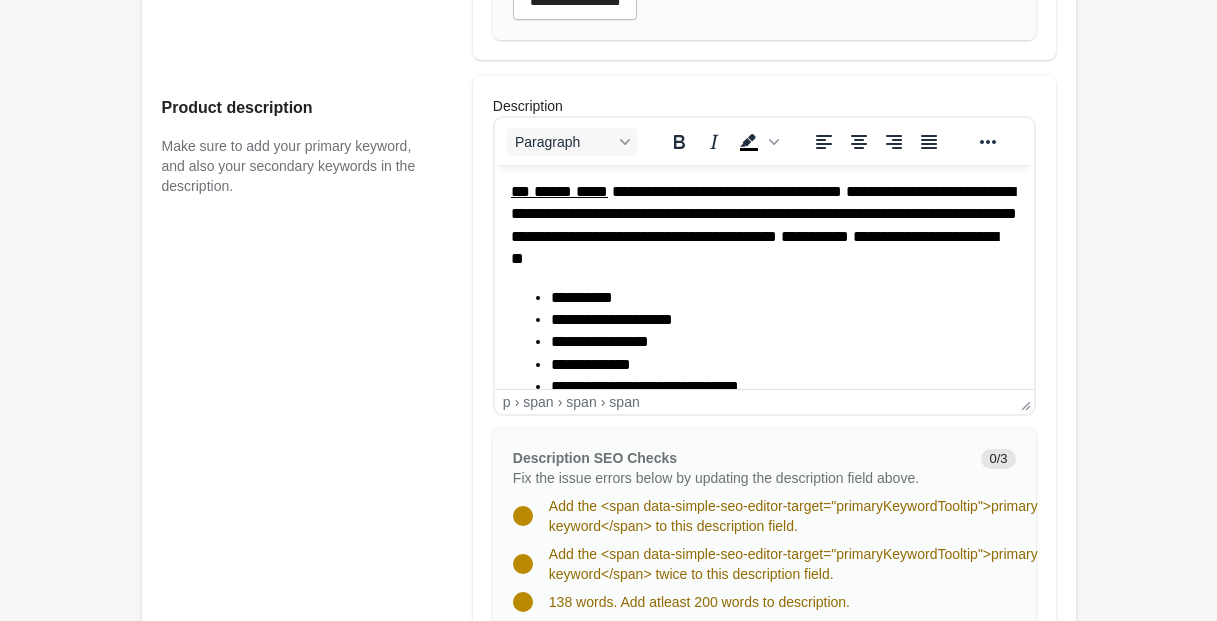 click on "***" at bounding box center (521, 191) 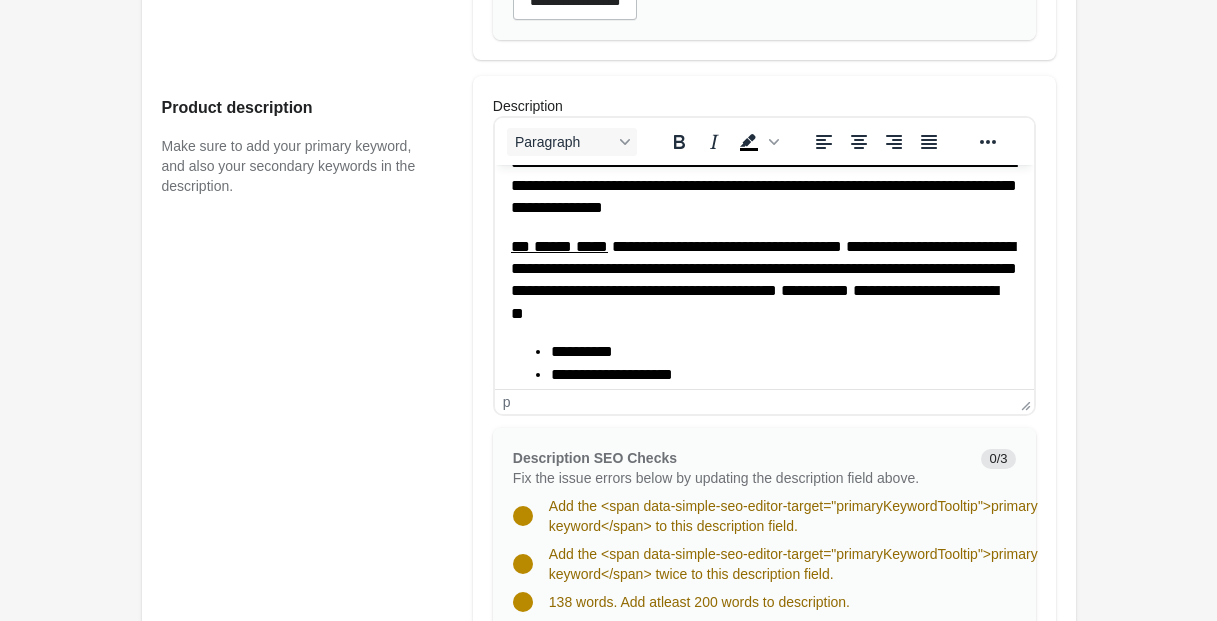 scroll, scrollTop: 382, scrollLeft: 0, axis: vertical 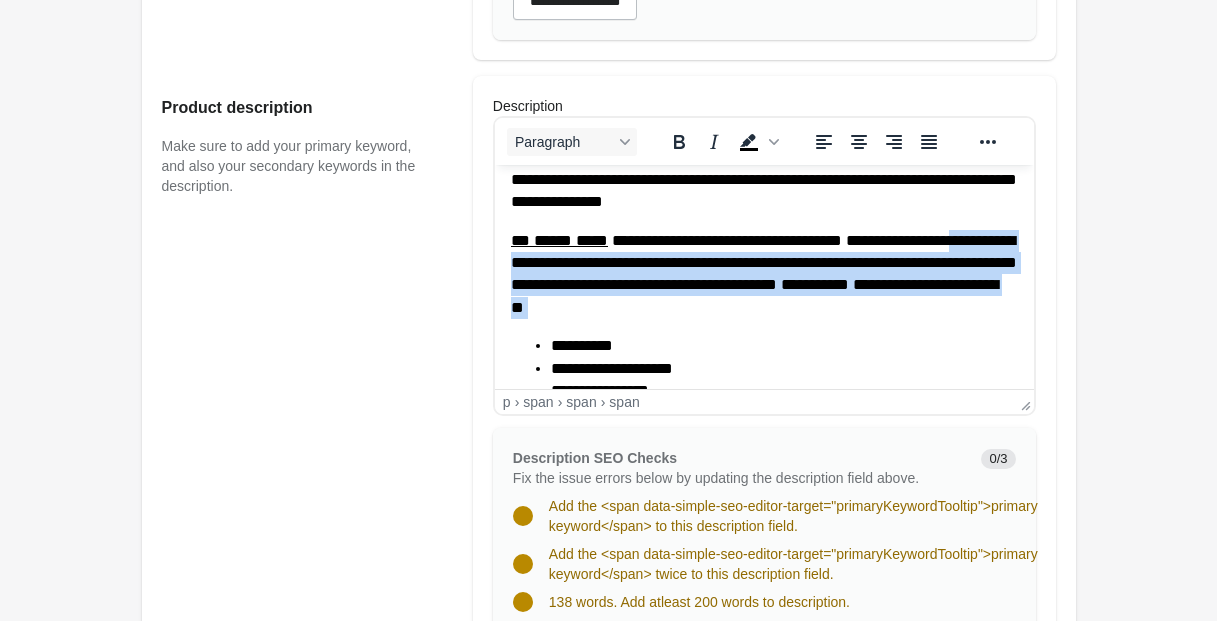 drag, startPoint x: 843, startPoint y: 319, endPoint x: 506, endPoint y: 256, distance: 342.83817 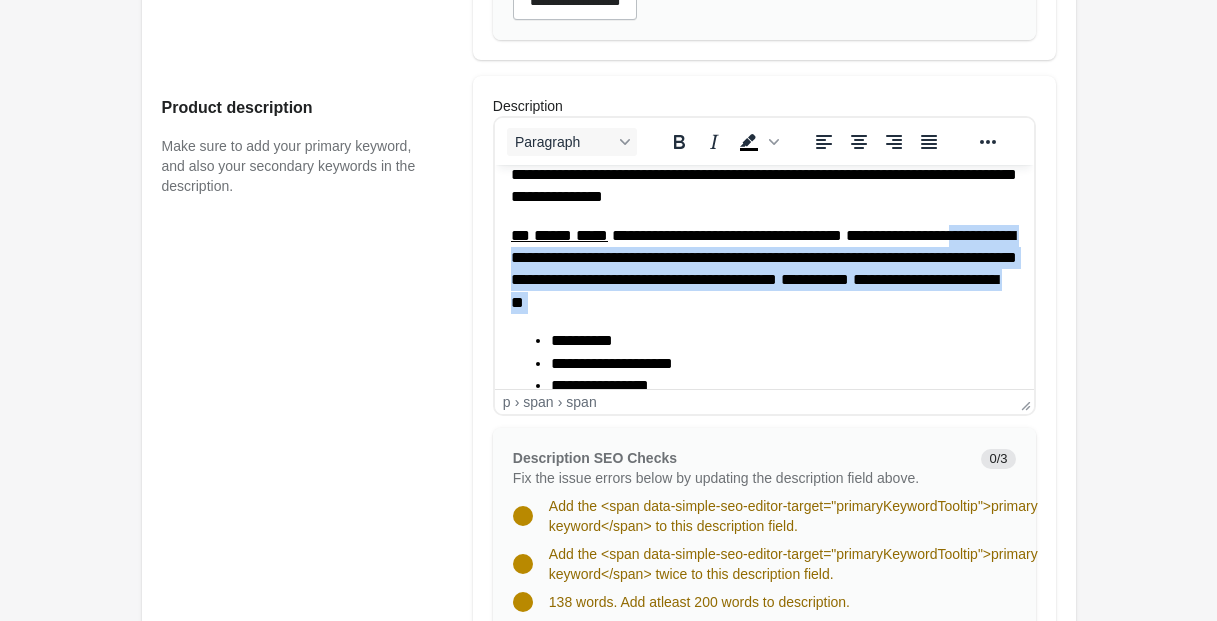 type 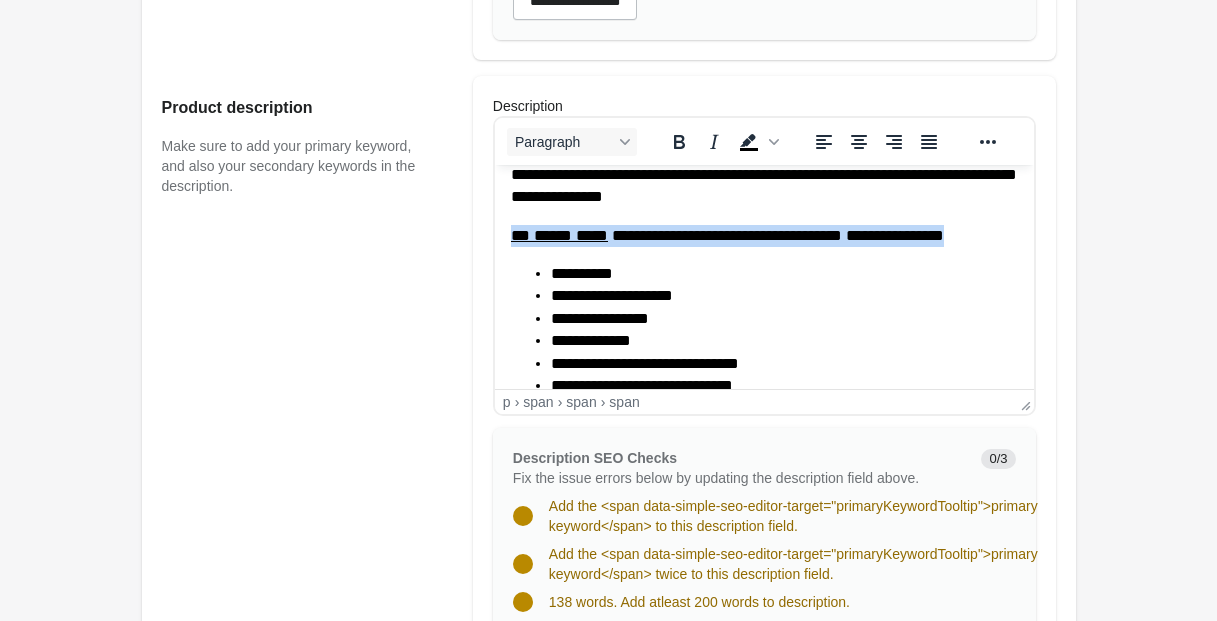 drag, startPoint x: 554, startPoint y: 259, endPoint x: 508, endPoint y: 230, distance: 54.378304 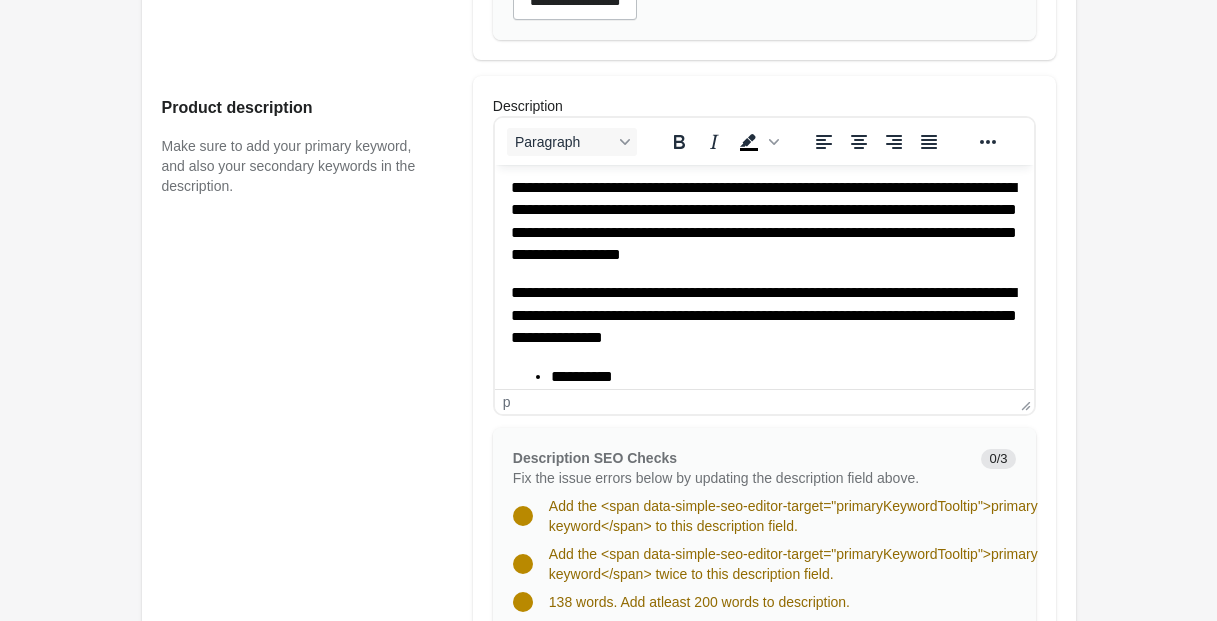 scroll, scrollTop: 259, scrollLeft: 0, axis: vertical 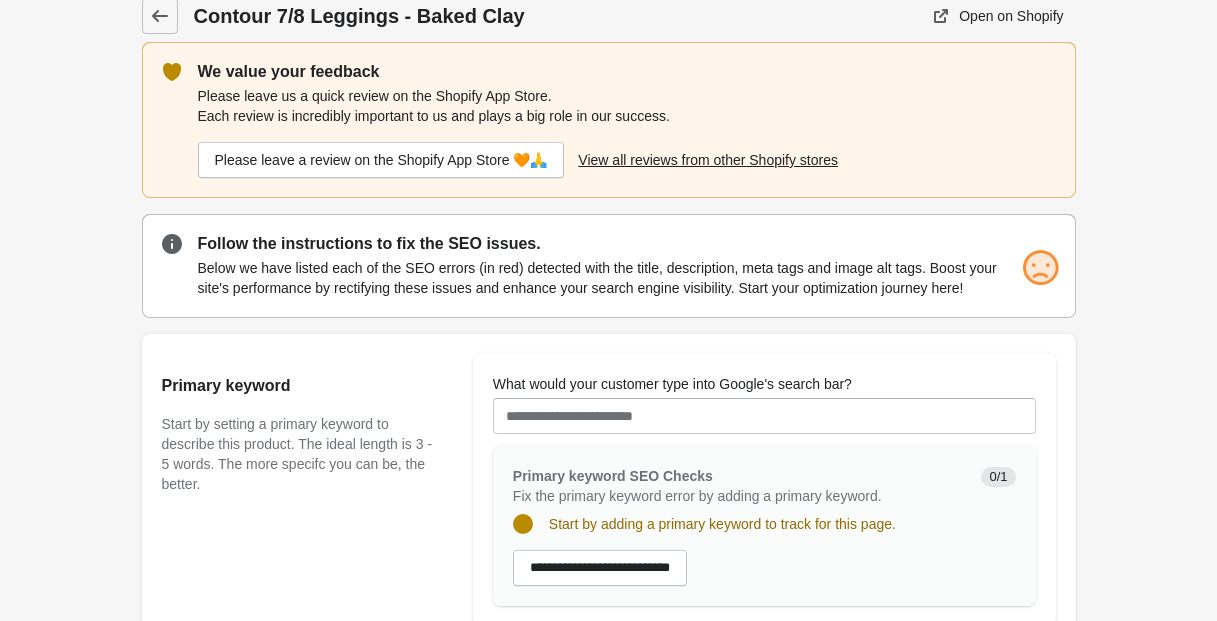 click on "What would your customer type into Google's search bar?" at bounding box center (764, 416) 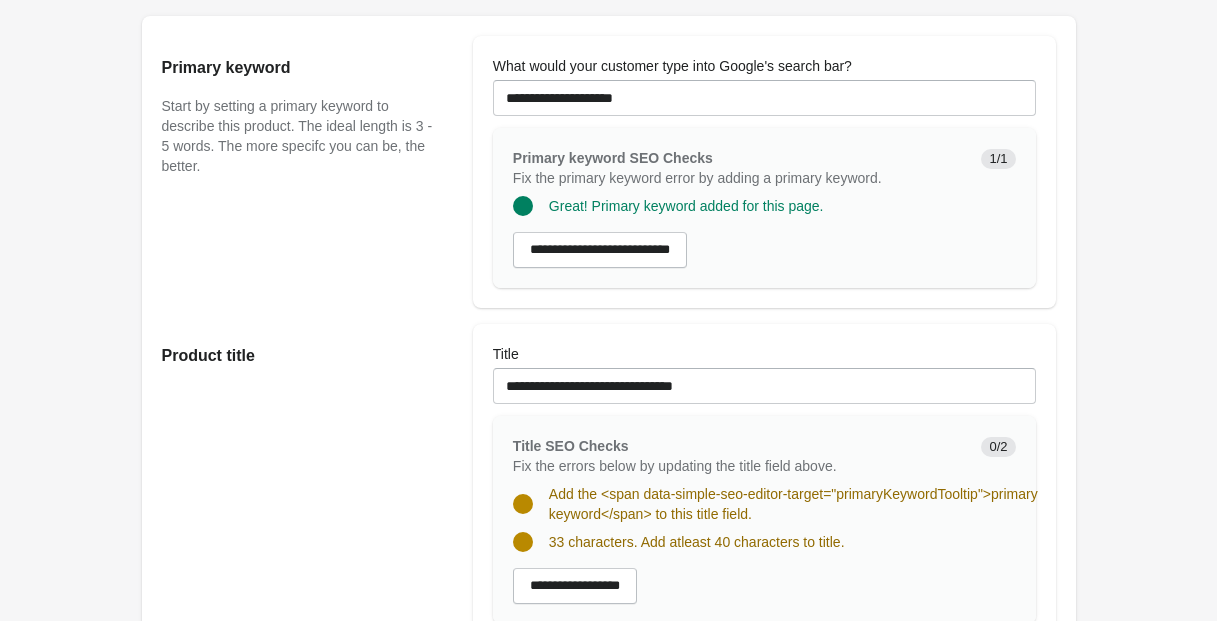 scroll, scrollTop: 348, scrollLeft: 0, axis: vertical 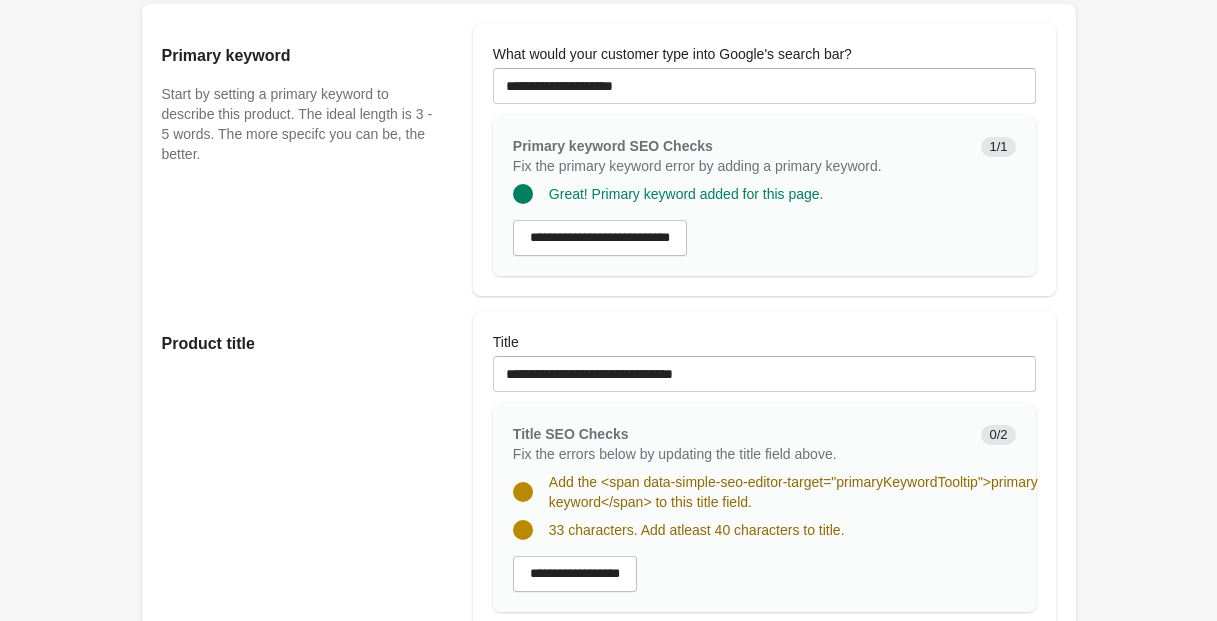 type on "**********" 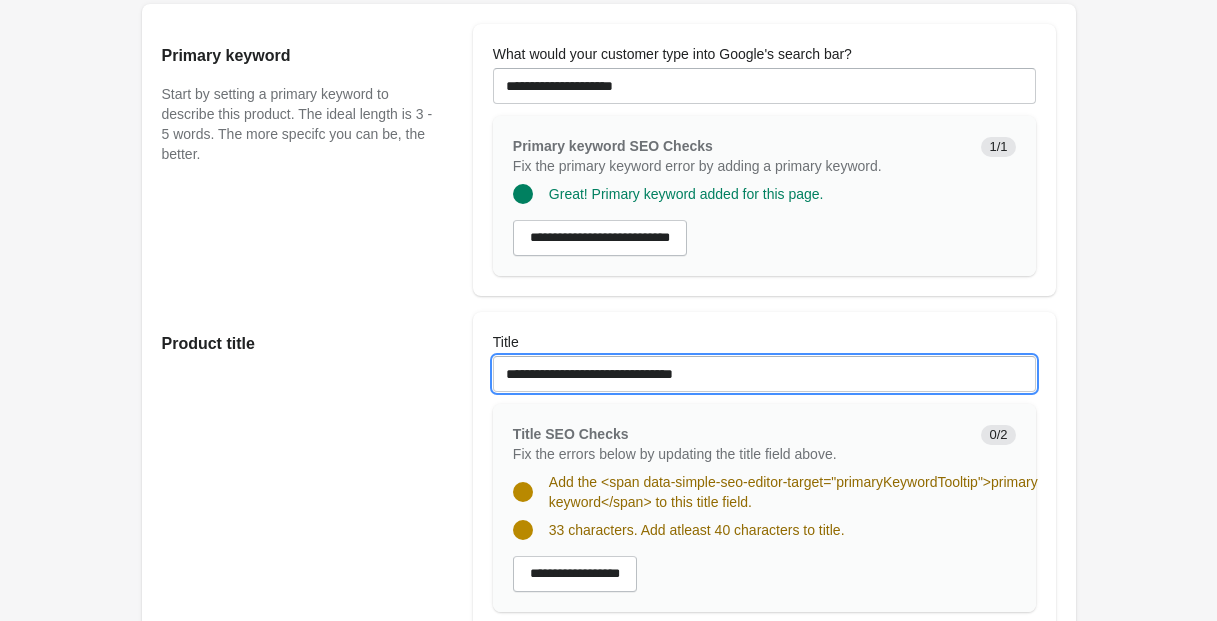 drag, startPoint x: 585, startPoint y: 395, endPoint x: 640, endPoint y: 417, distance: 59.236813 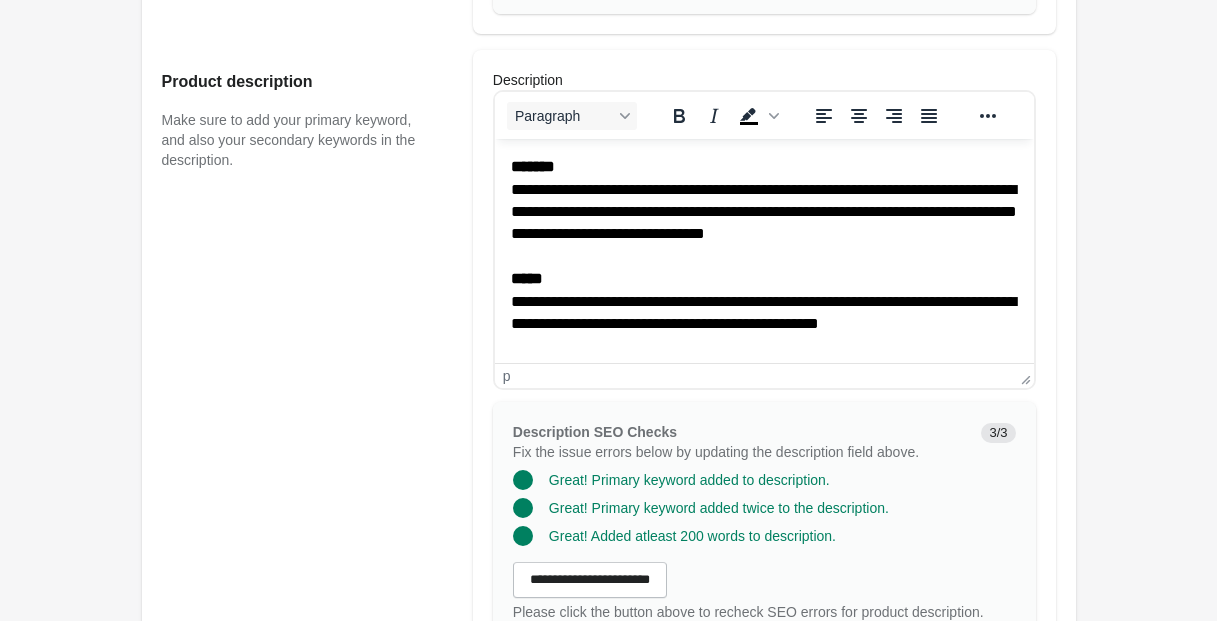 scroll, scrollTop: 668, scrollLeft: 0, axis: vertical 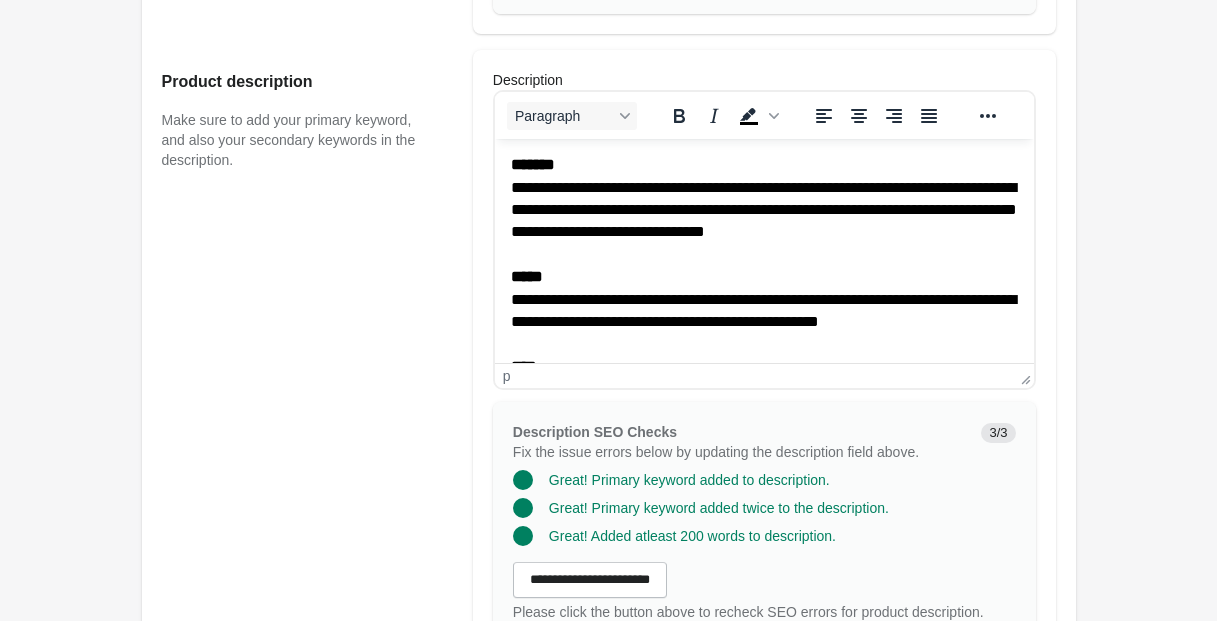 type on "**********" 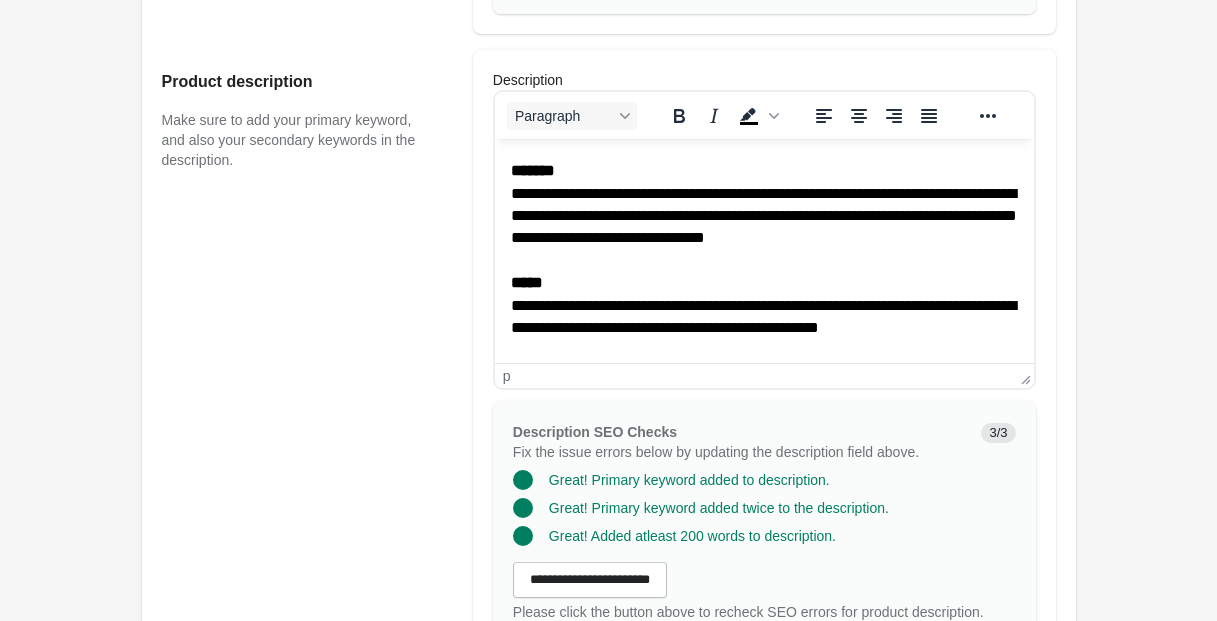 click on "**********" at bounding box center (763, 305) 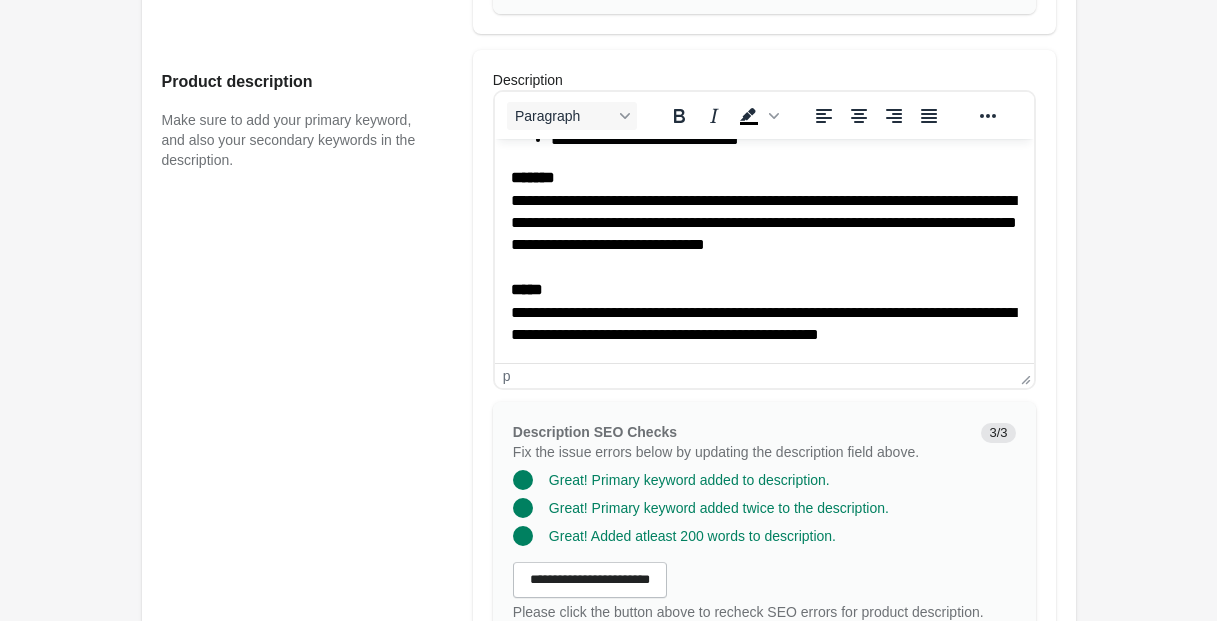 scroll, scrollTop: 645, scrollLeft: 0, axis: vertical 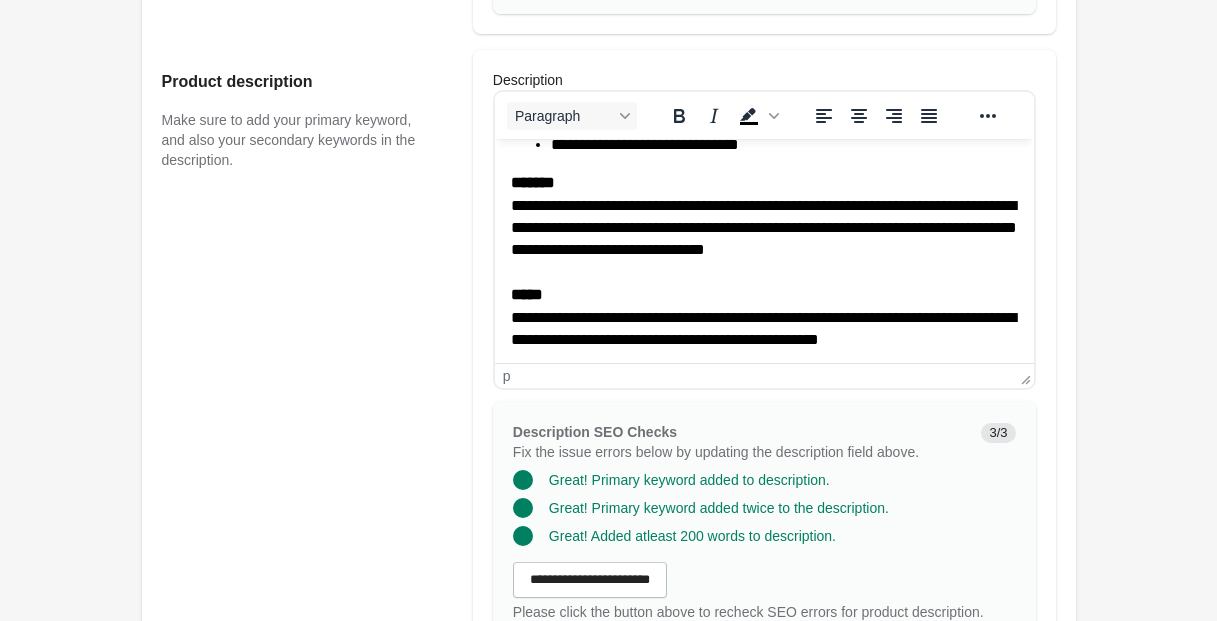 click on "********" 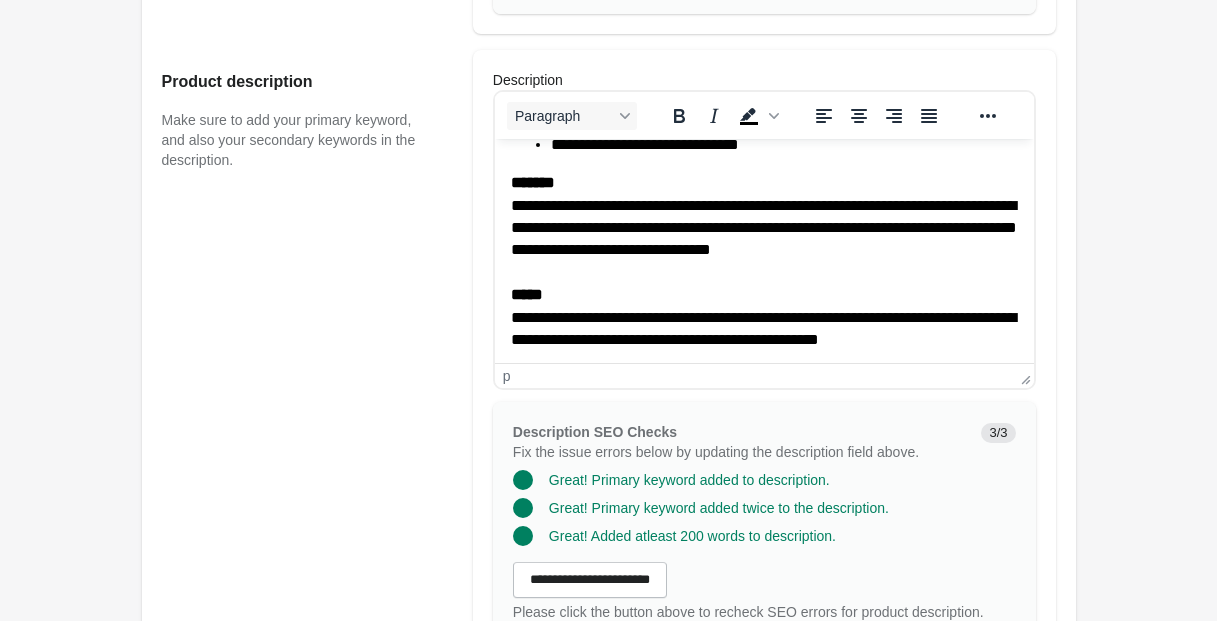 click on "**********" 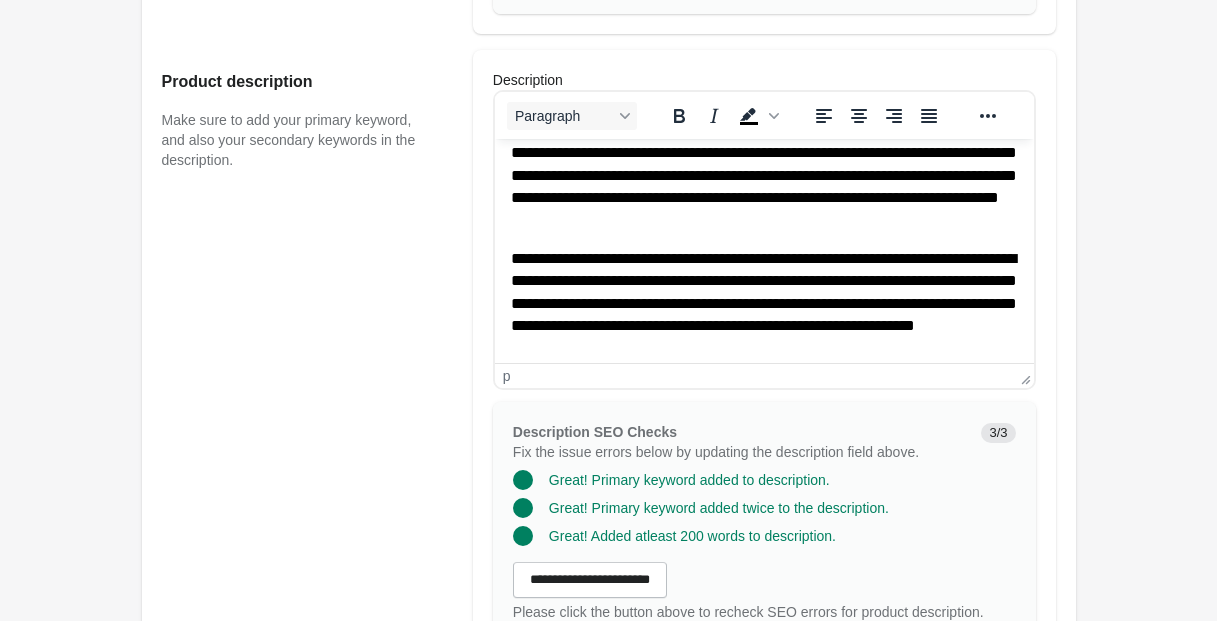 scroll, scrollTop: 0, scrollLeft: 0, axis: both 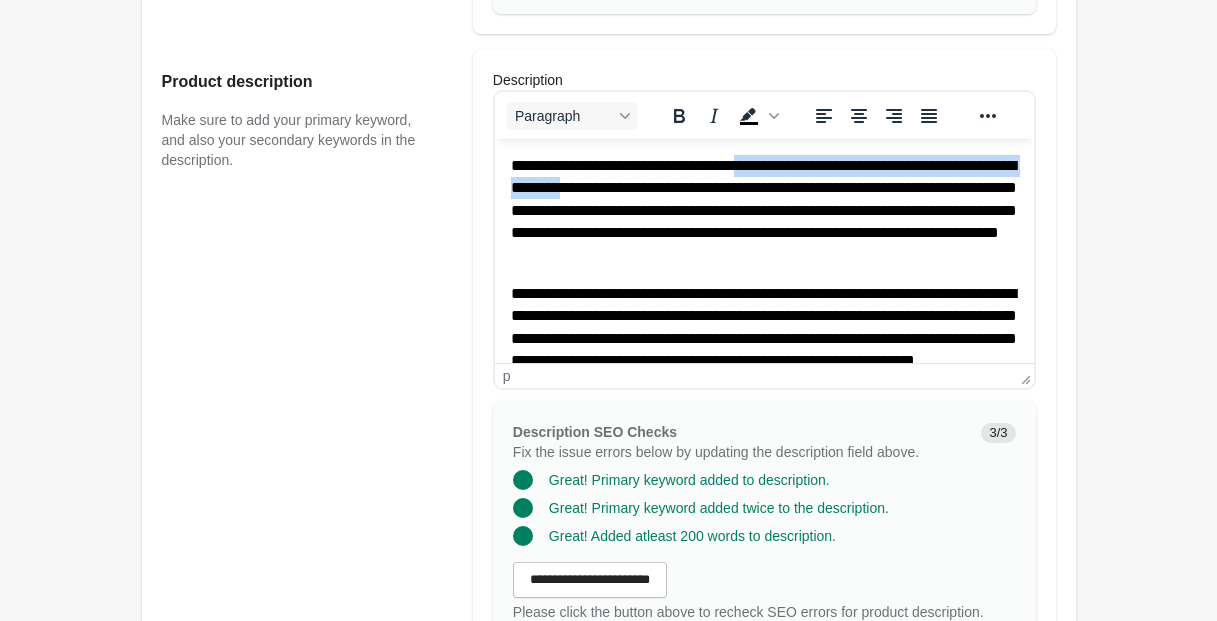 drag, startPoint x: 786, startPoint y: 164, endPoint x: 739, endPoint y: 185, distance: 51.47815 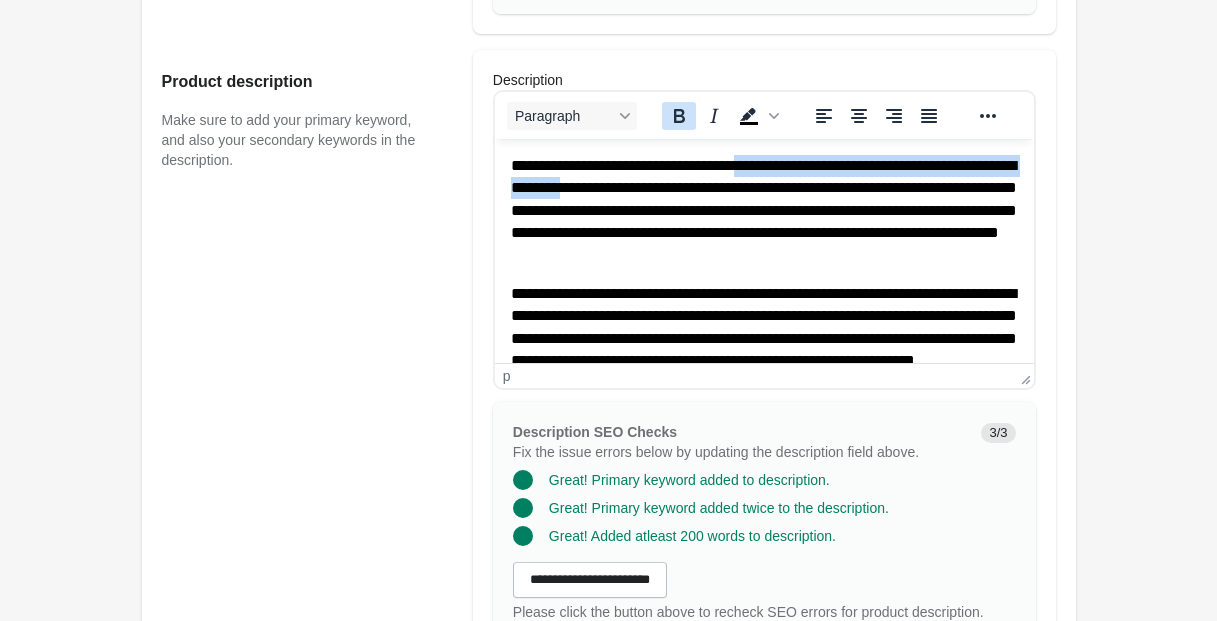 click 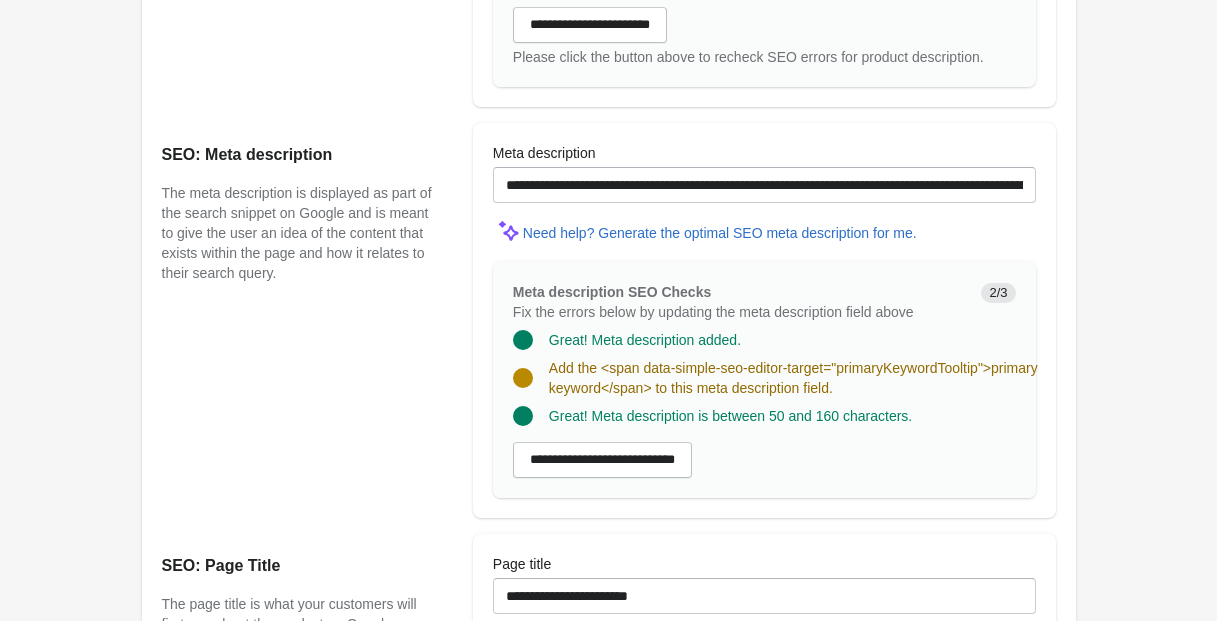 scroll, scrollTop: 1493, scrollLeft: 0, axis: vertical 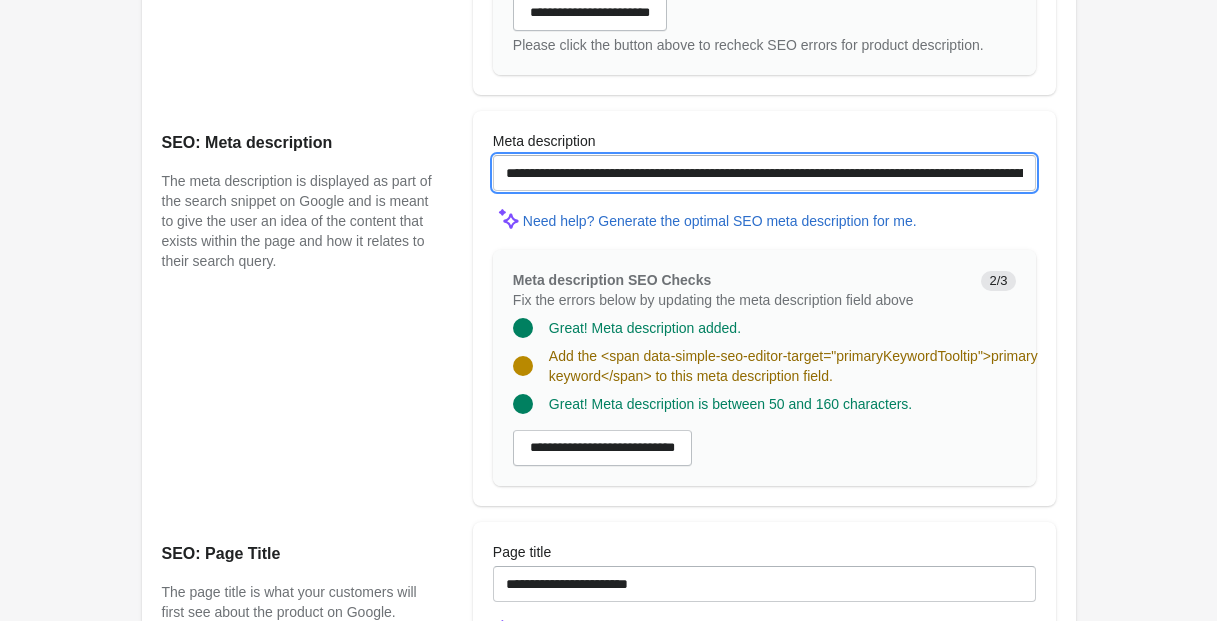 click on "**********" at bounding box center (764, 173) 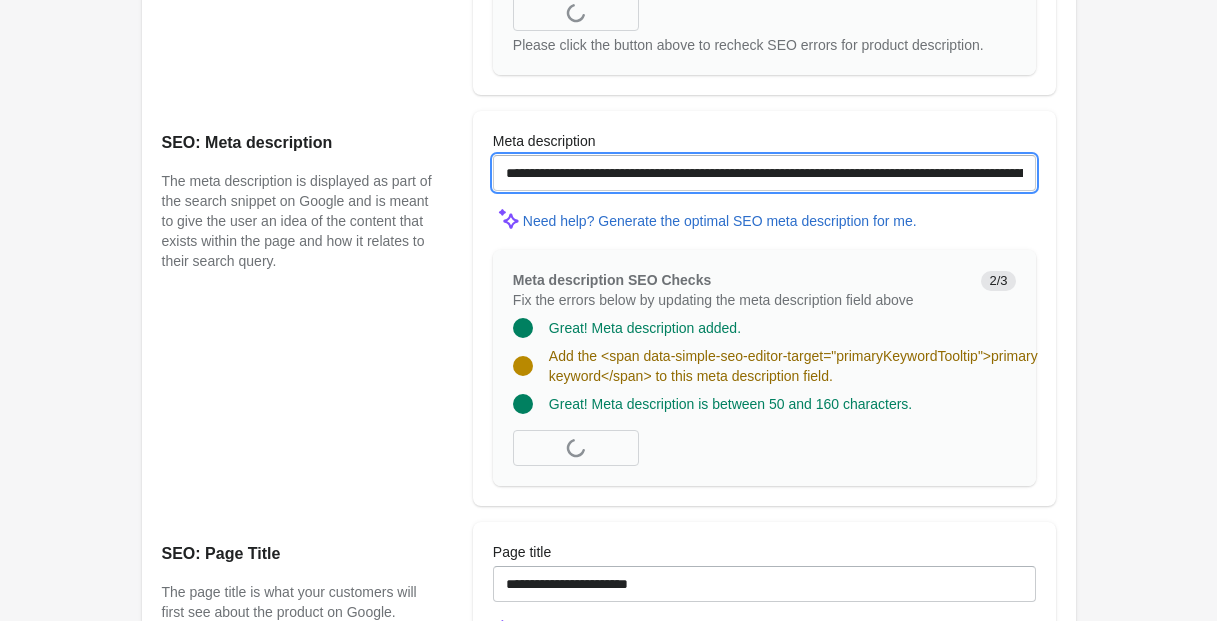 click on "**********" at bounding box center (764, 173) 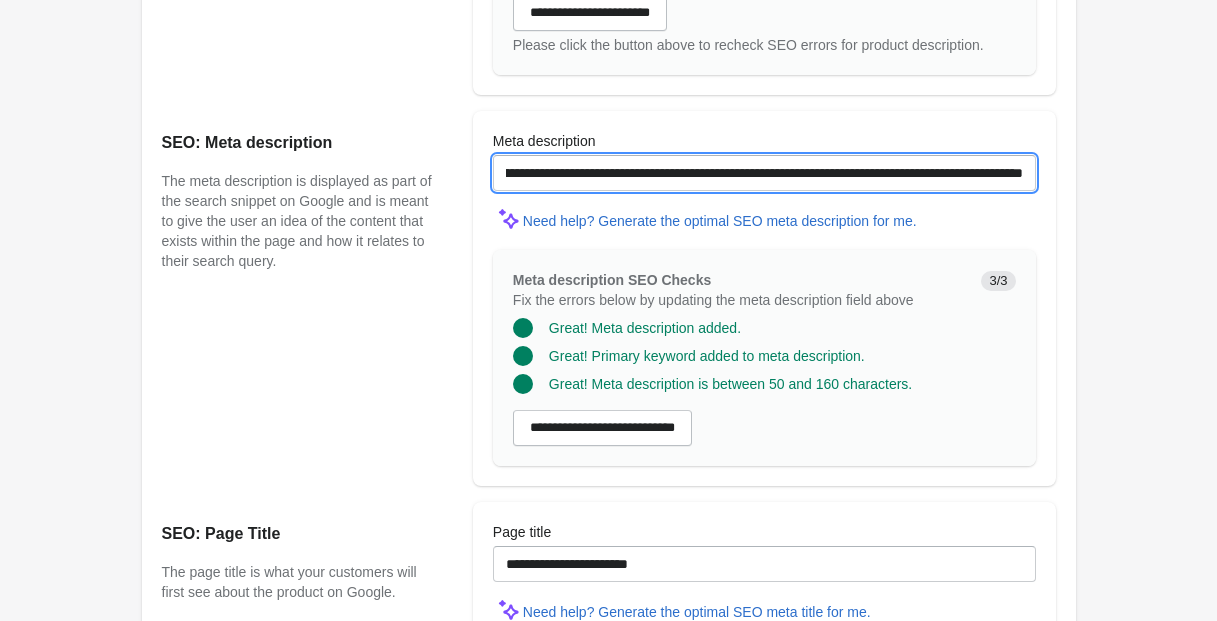 scroll, scrollTop: 0, scrollLeft: 397, axis: horizontal 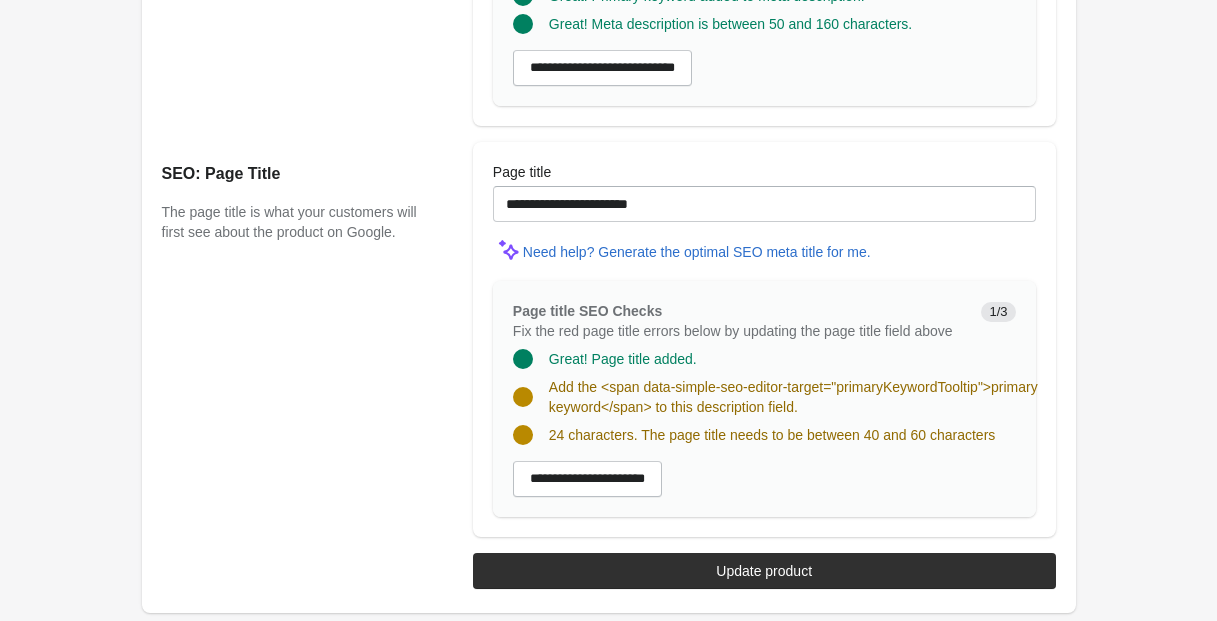 type on "**********" 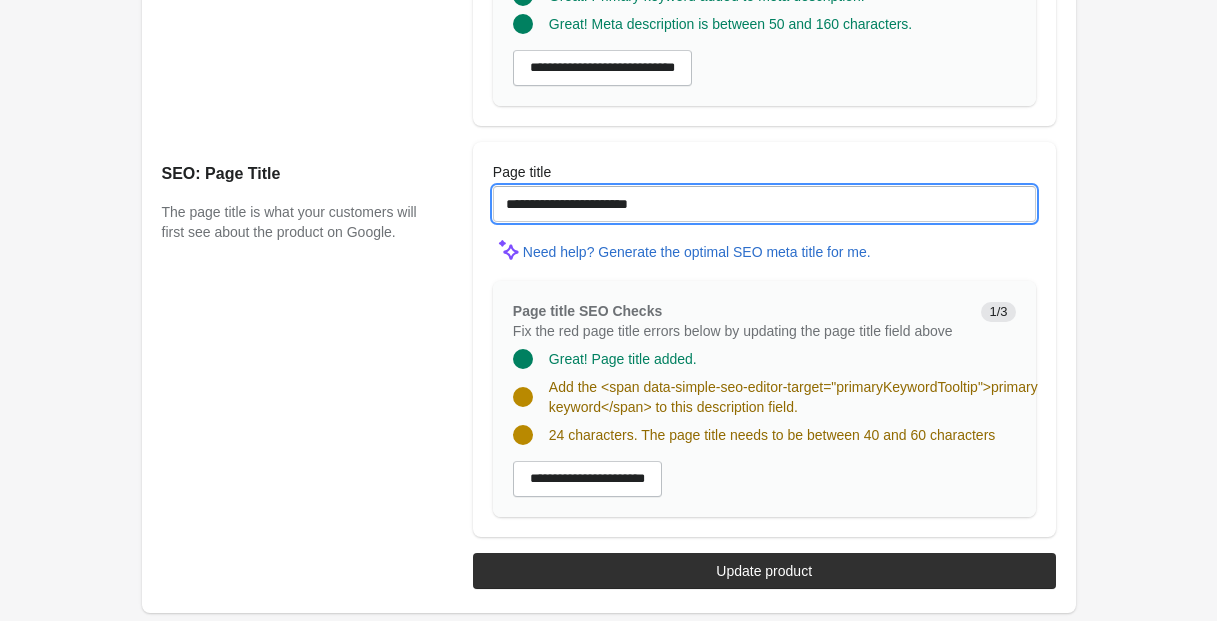 scroll, scrollTop: 0, scrollLeft: 0, axis: both 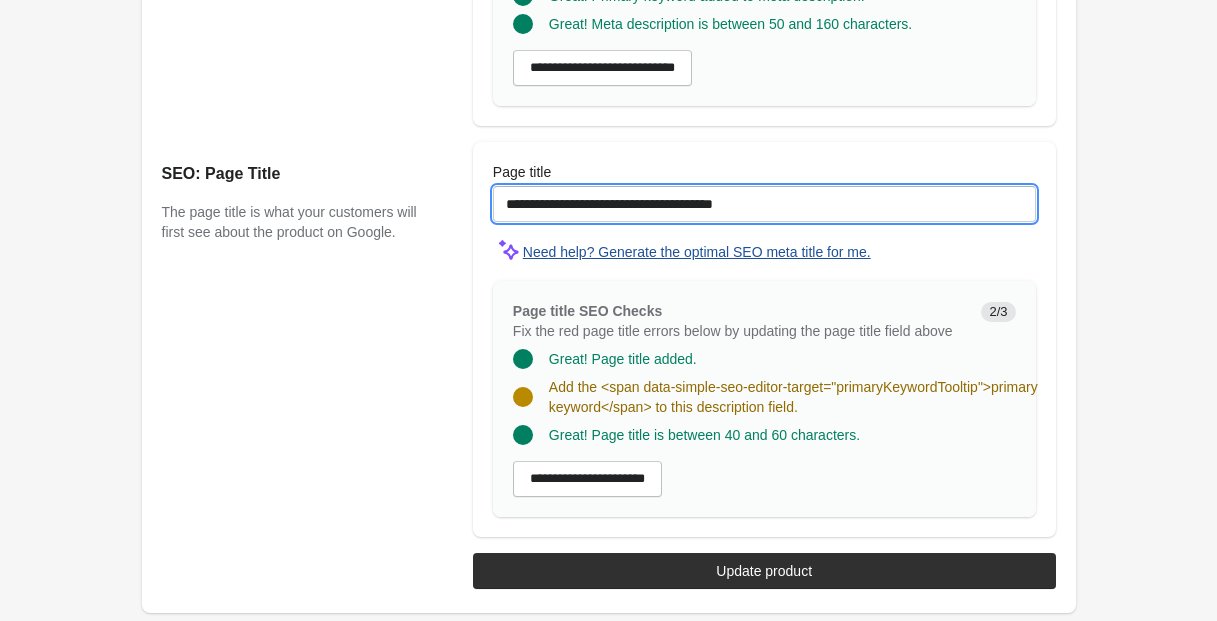 drag, startPoint x: 729, startPoint y: 198, endPoint x: 696, endPoint y: 233, distance: 48.104053 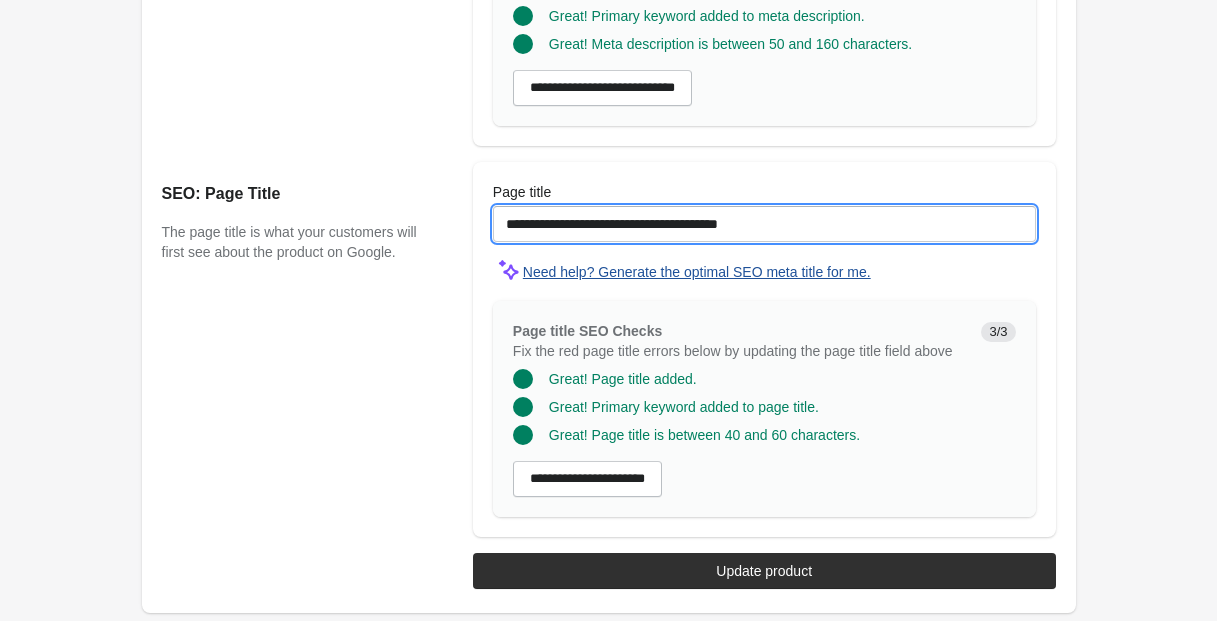 scroll, scrollTop: 1889, scrollLeft: 0, axis: vertical 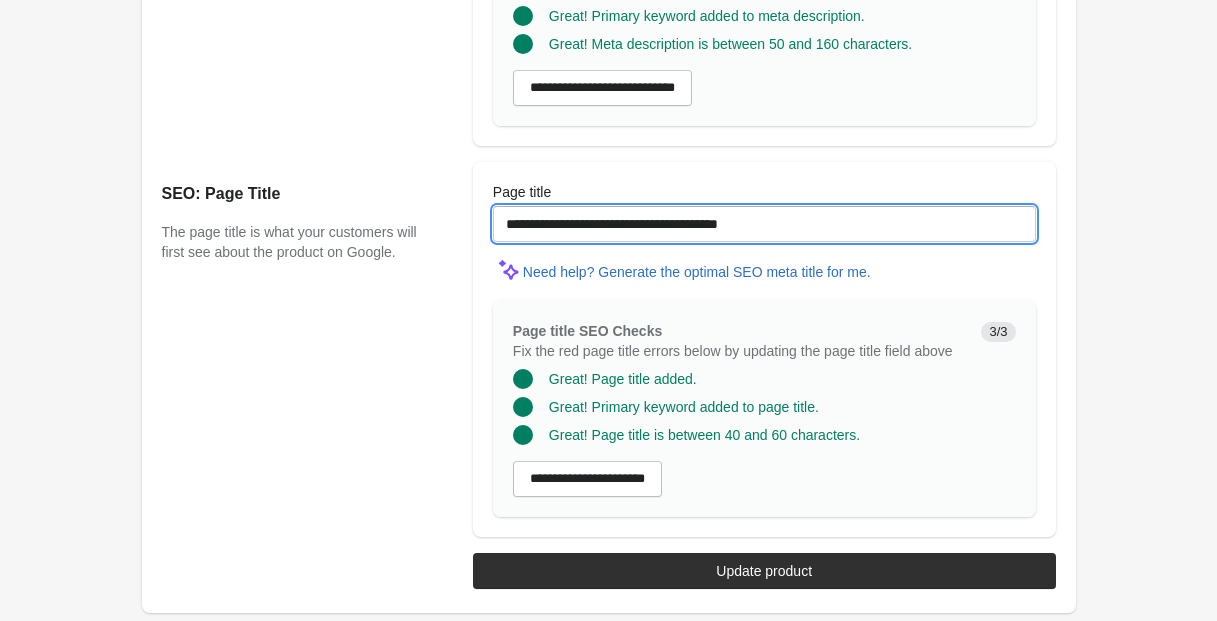click on "**********" at bounding box center (764, 224) 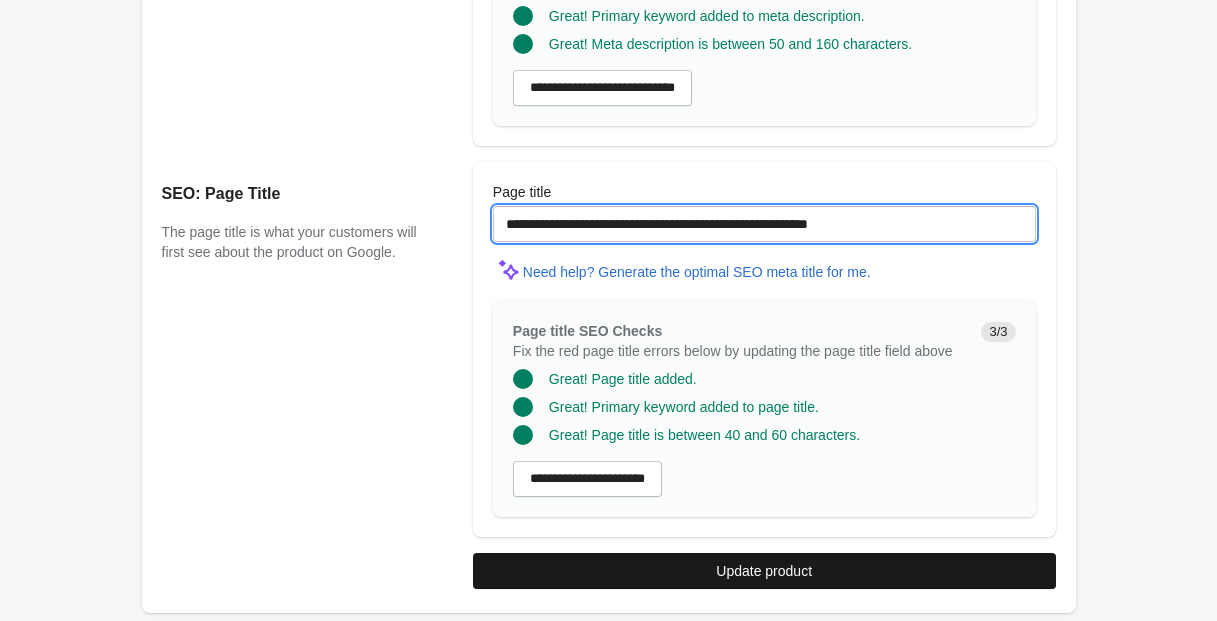 type on "**********" 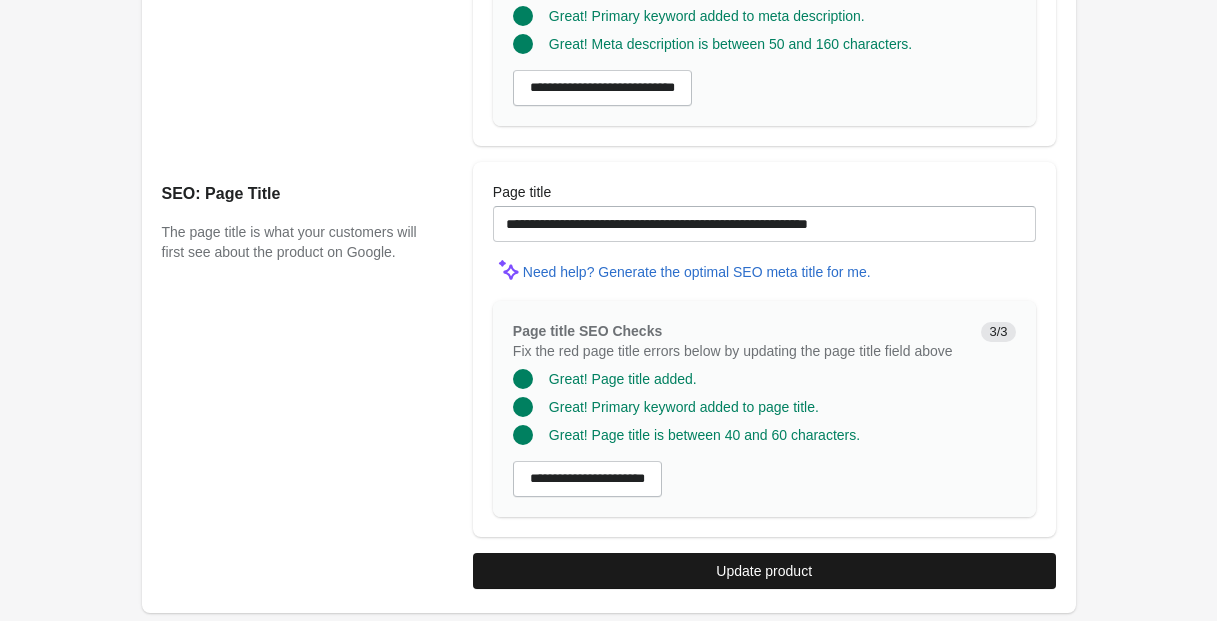 click on "Update product" at bounding box center (764, 571) 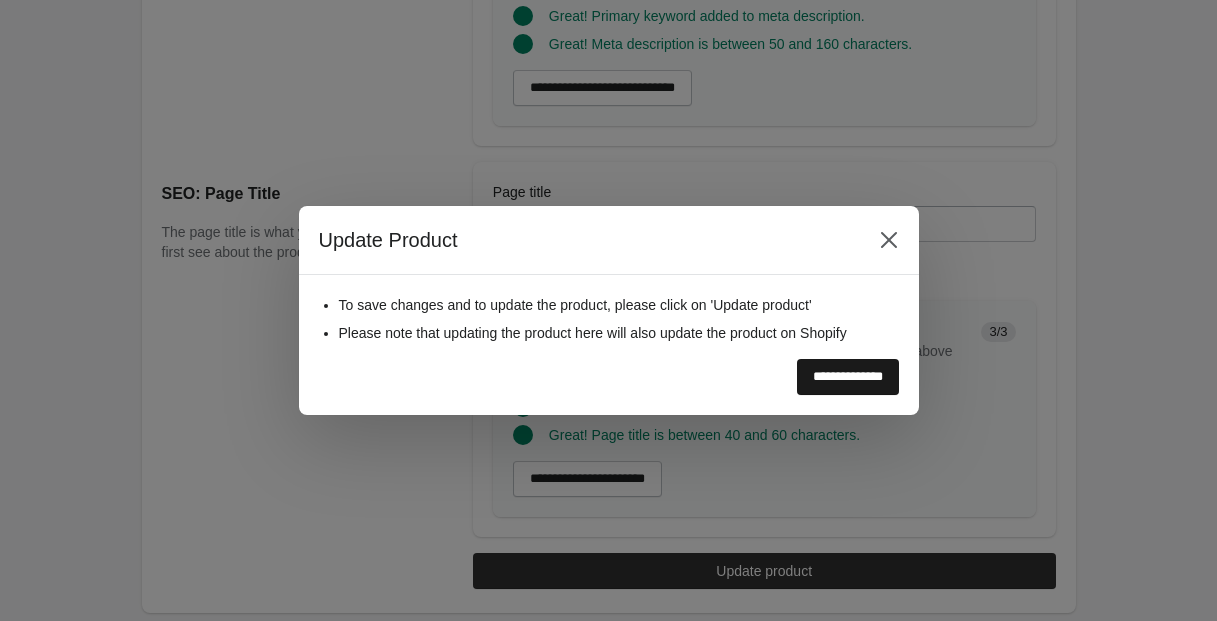 click on "**********" at bounding box center [848, 377] 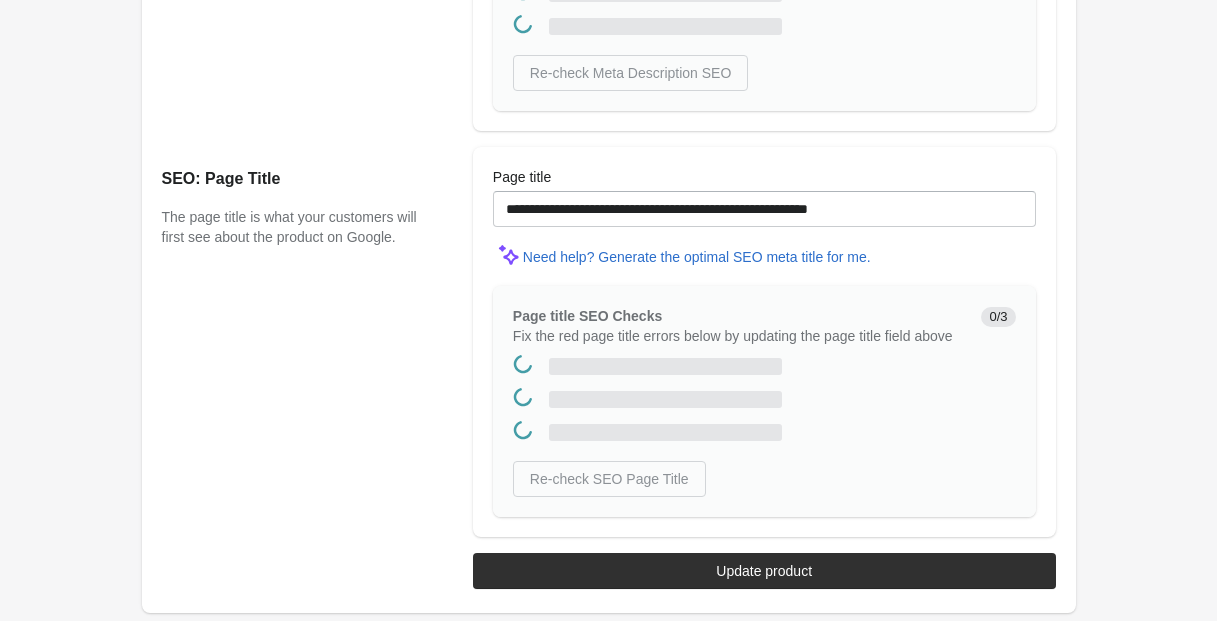 scroll, scrollTop: 0, scrollLeft: 0, axis: both 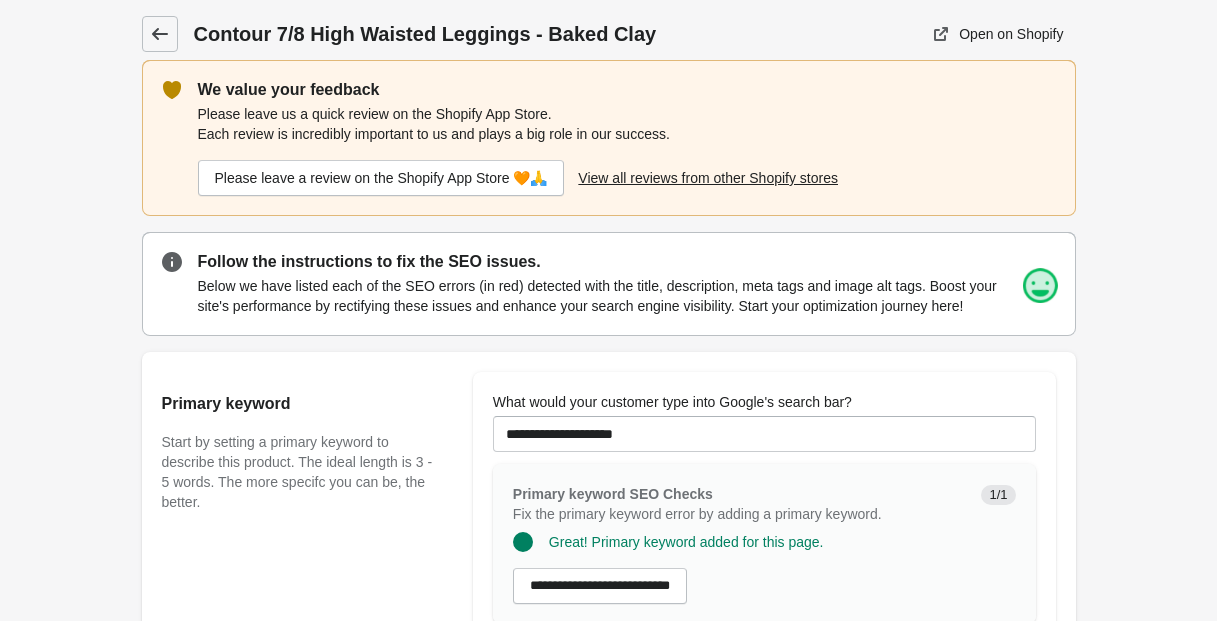 click 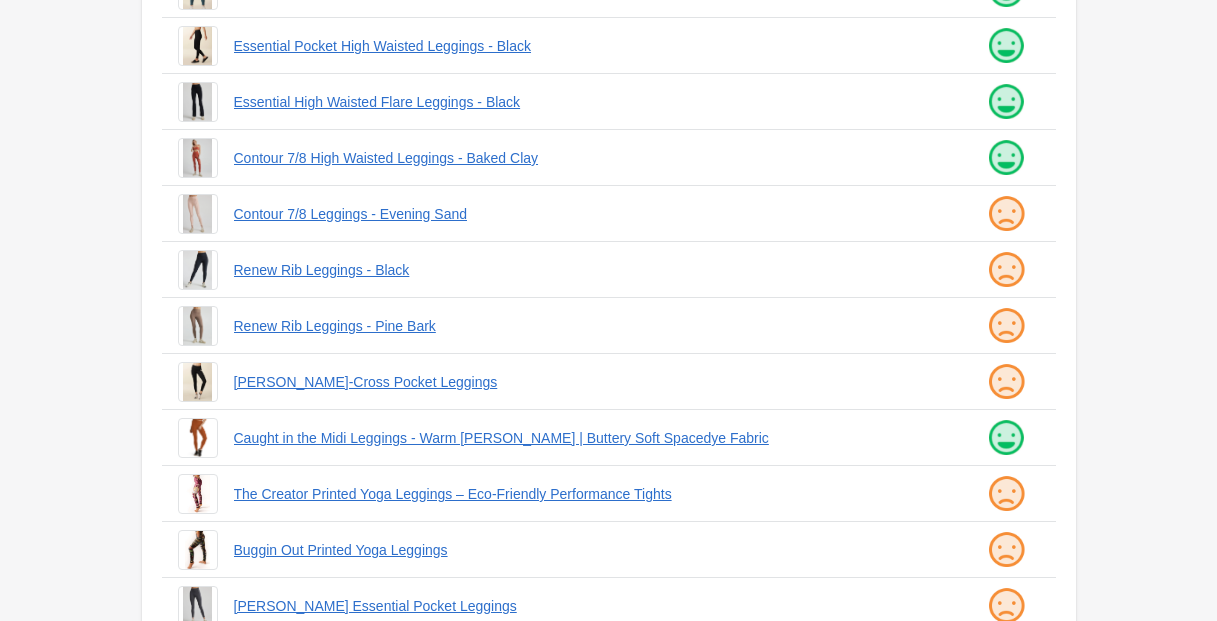 scroll, scrollTop: 301, scrollLeft: 0, axis: vertical 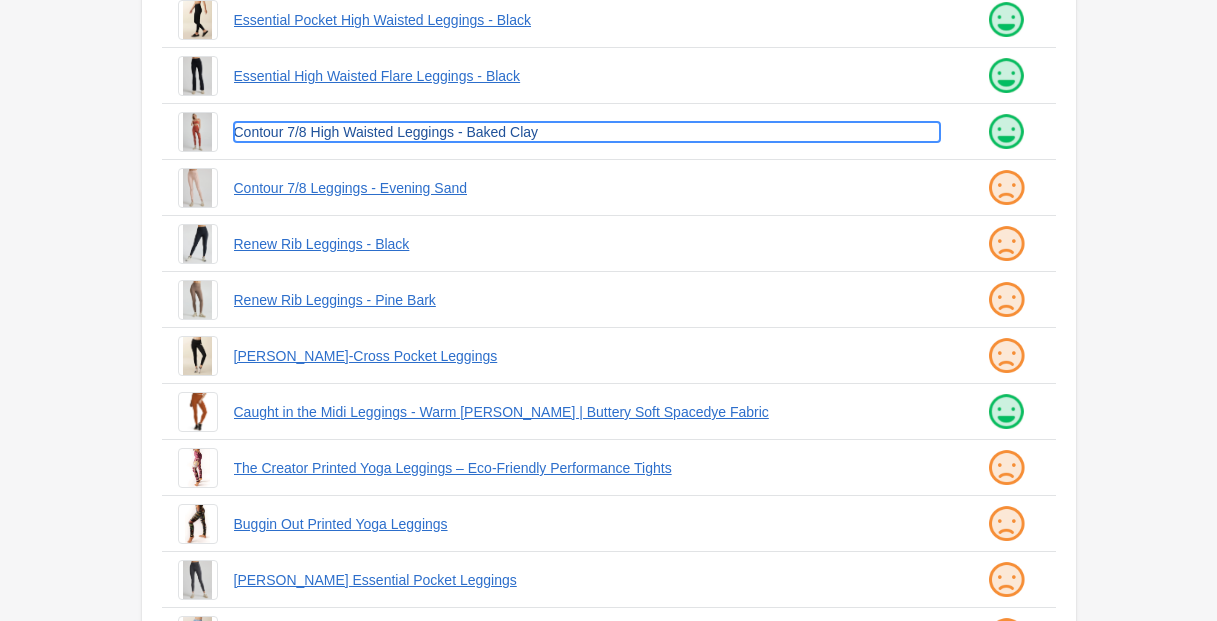 click on "Contour 7/8 High Waisted Leggings - Baked Clay" at bounding box center (587, 132) 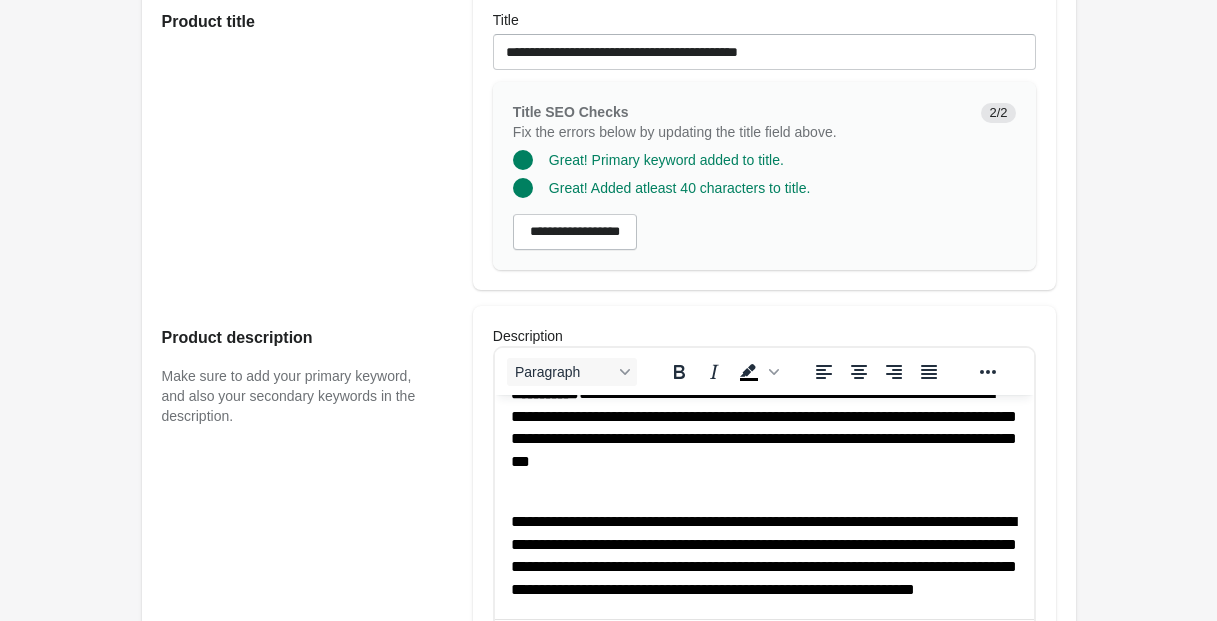scroll, scrollTop: 0, scrollLeft: 0, axis: both 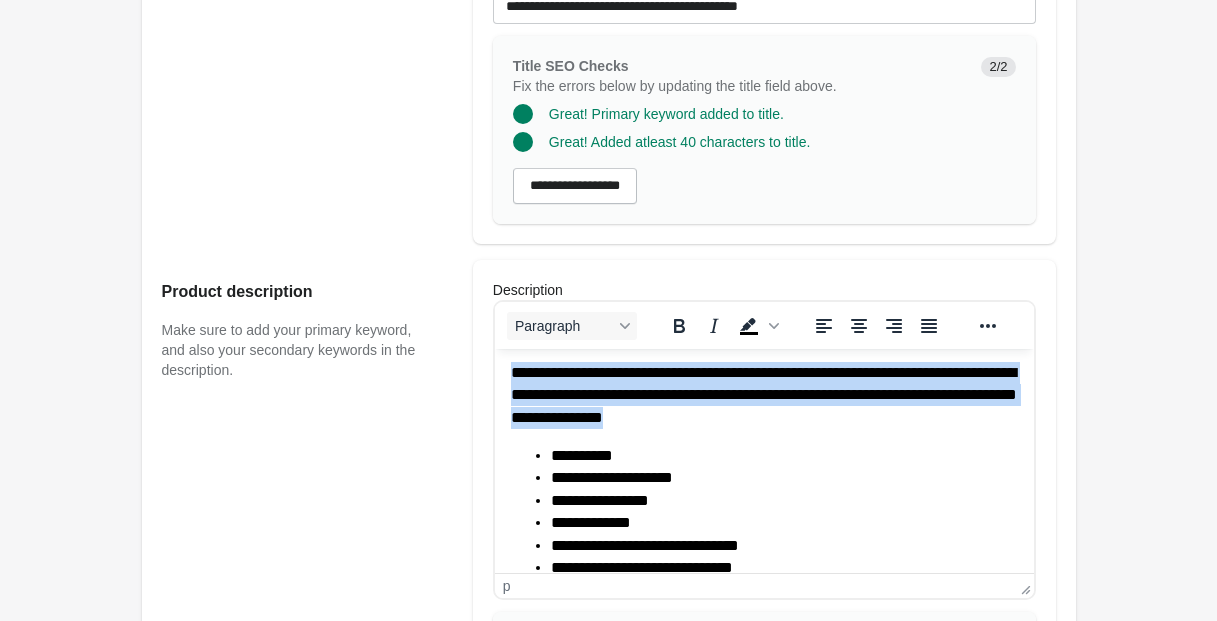 drag, startPoint x: 510, startPoint y: 378, endPoint x: 961, endPoint y: 423, distance: 453.23944 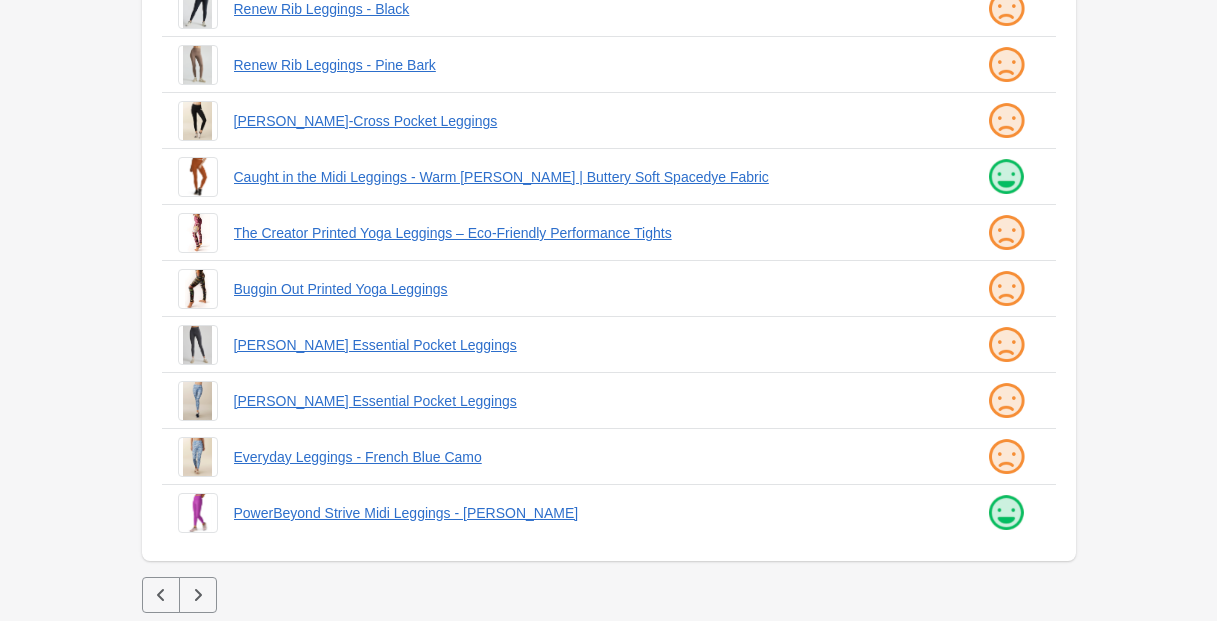 scroll, scrollTop: 301, scrollLeft: 0, axis: vertical 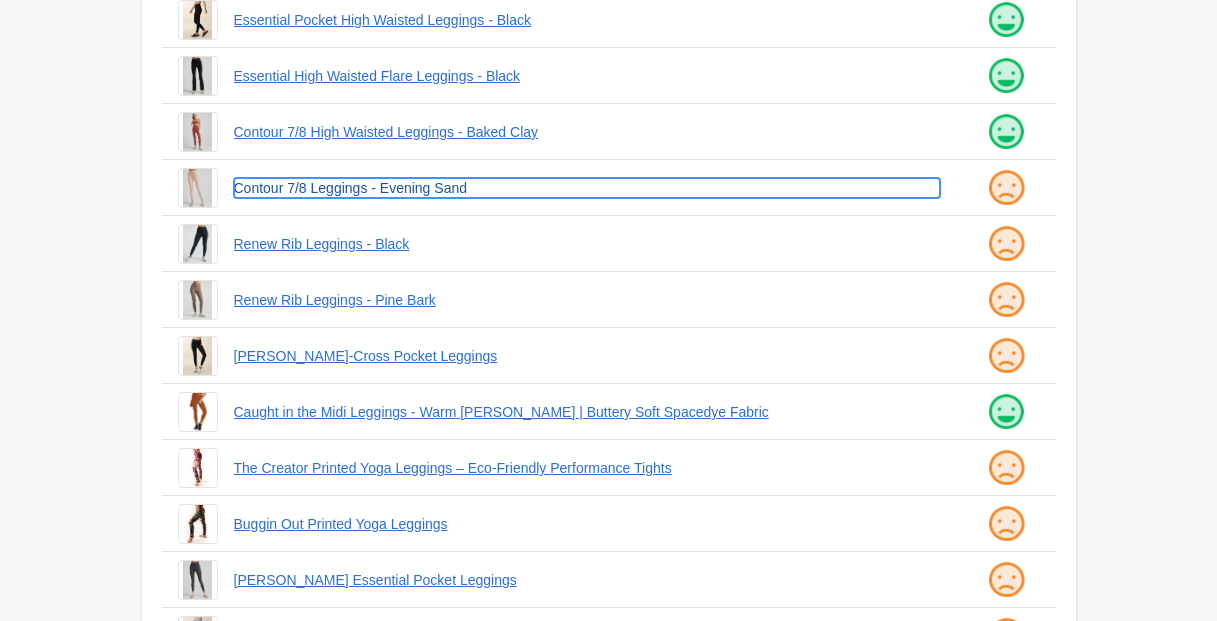 click on "Contour 7/8 Leggings - Evening Sand" at bounding box center [587, 188] 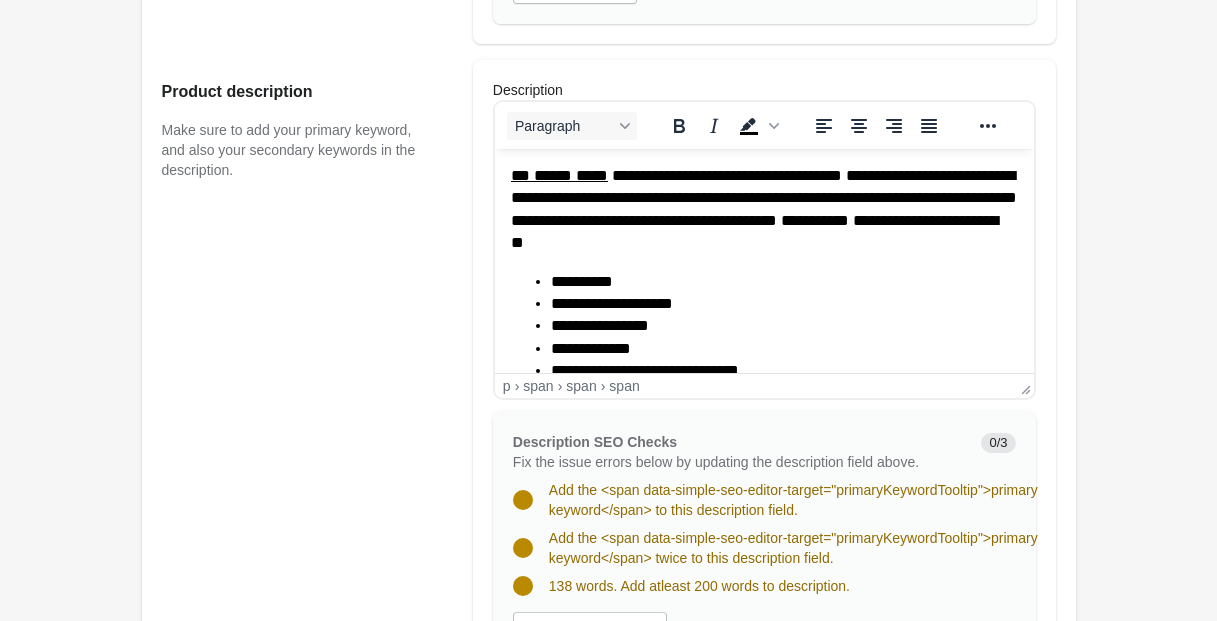 scroll, scrollTop: 1027, scrollLeft: 0, axis: vertical 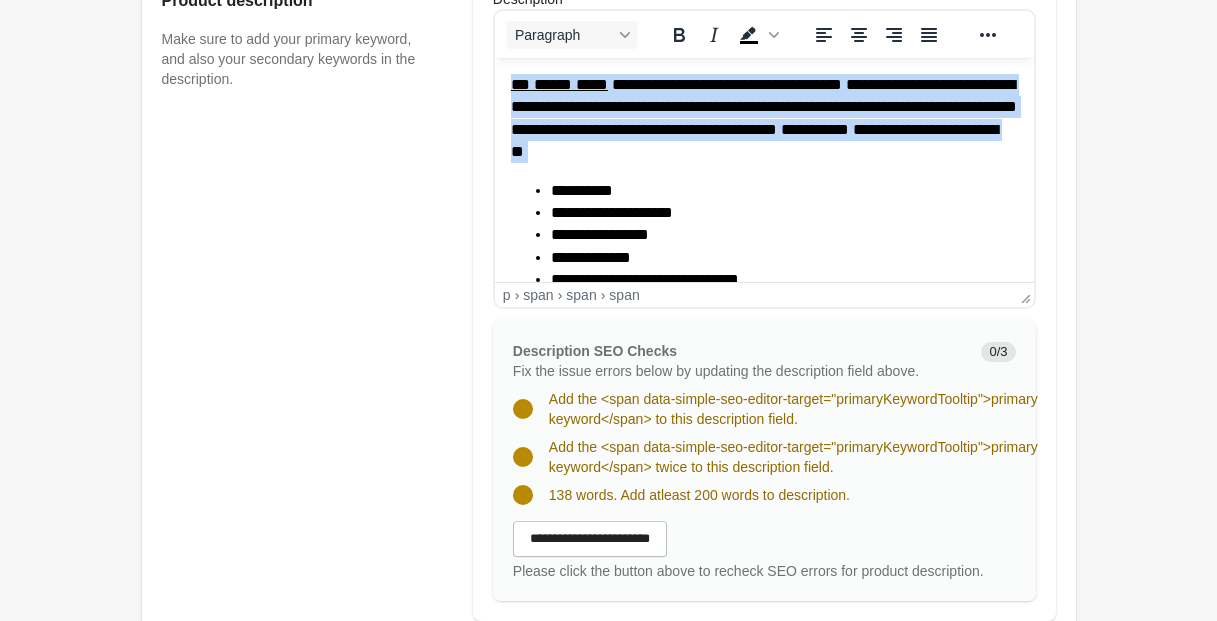 drag, startPoint x: 847, startPoint y: 152, endPoint x: 507, endPoint y: 79, distance: 347.74847 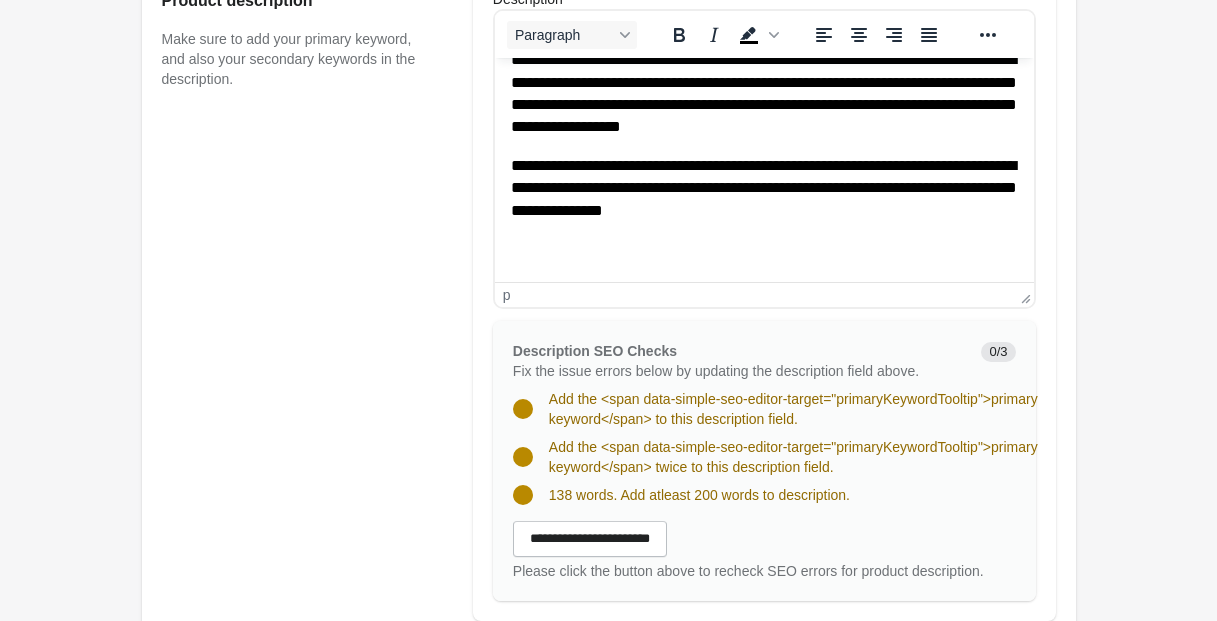 scroll, scrollTop: 365, scrollLeft: 0, axis: vertical 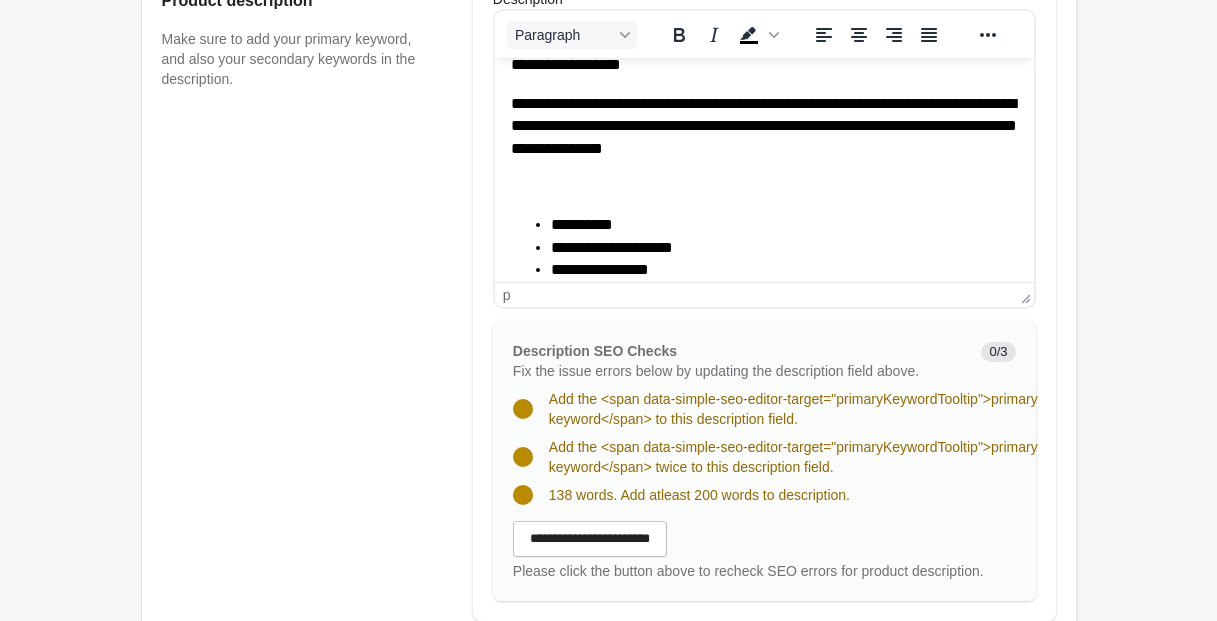 click on "﻿" at bounding box center [763, 187] 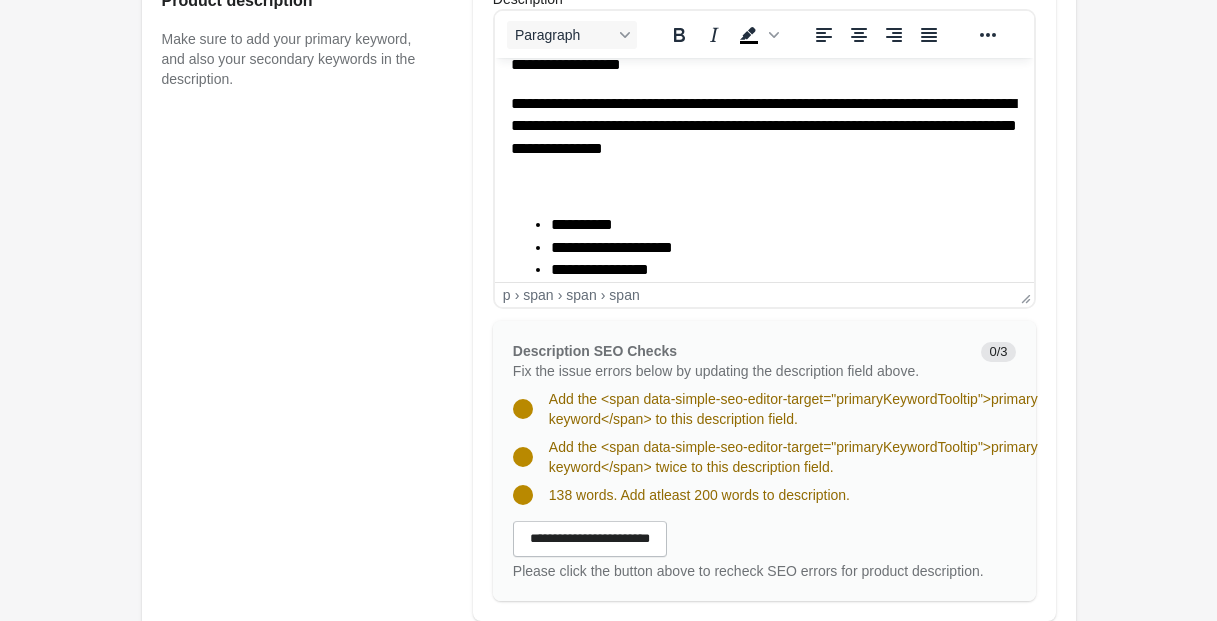 click on "﻿" at bounding box center [763, 187] 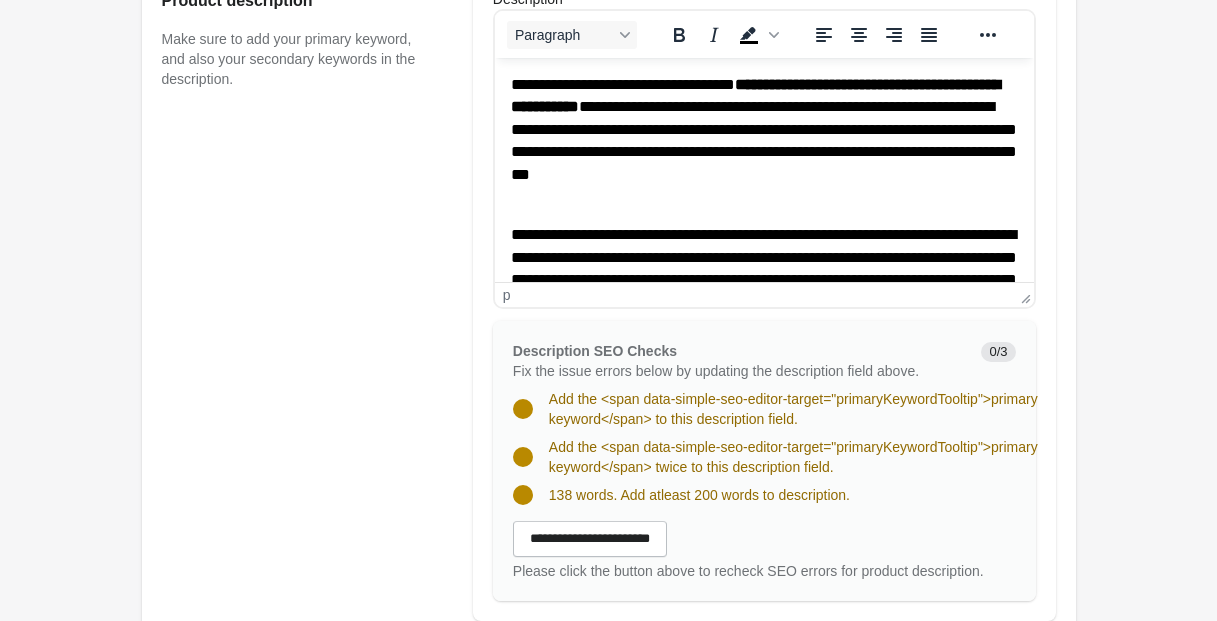 scroll, scrollTop: 971, scrollLeft: 0, axis: vertical 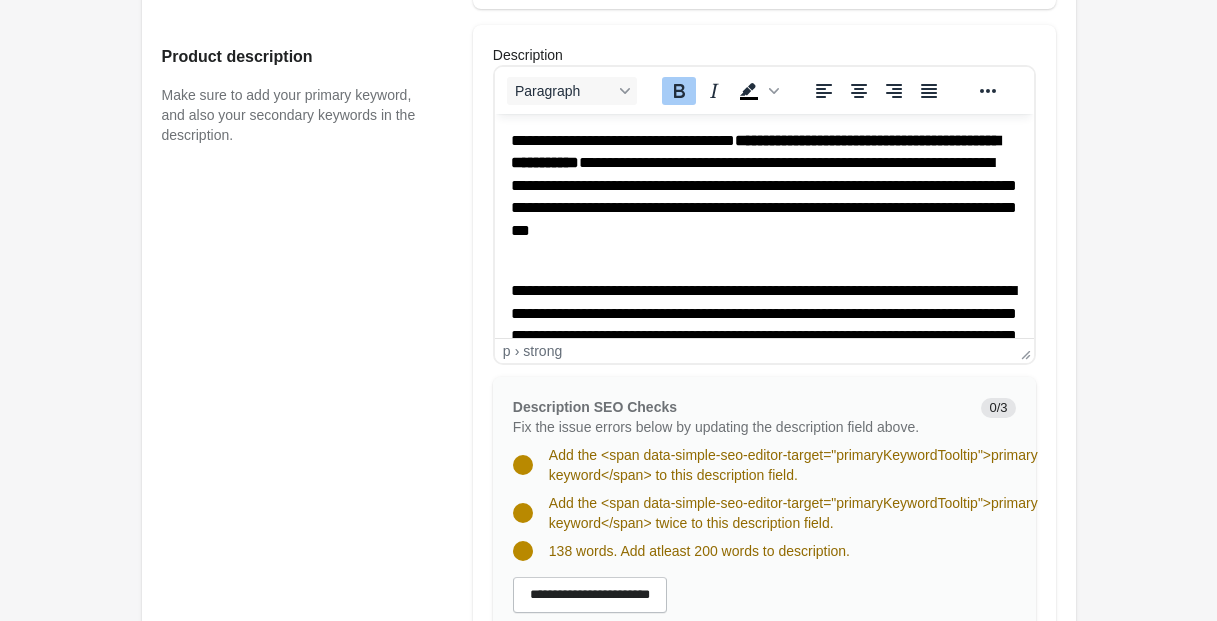 drag, startPoint x: 756, startPoint y: 163, endPoint x: 589, endPoint y: 179, distance: 167.76471 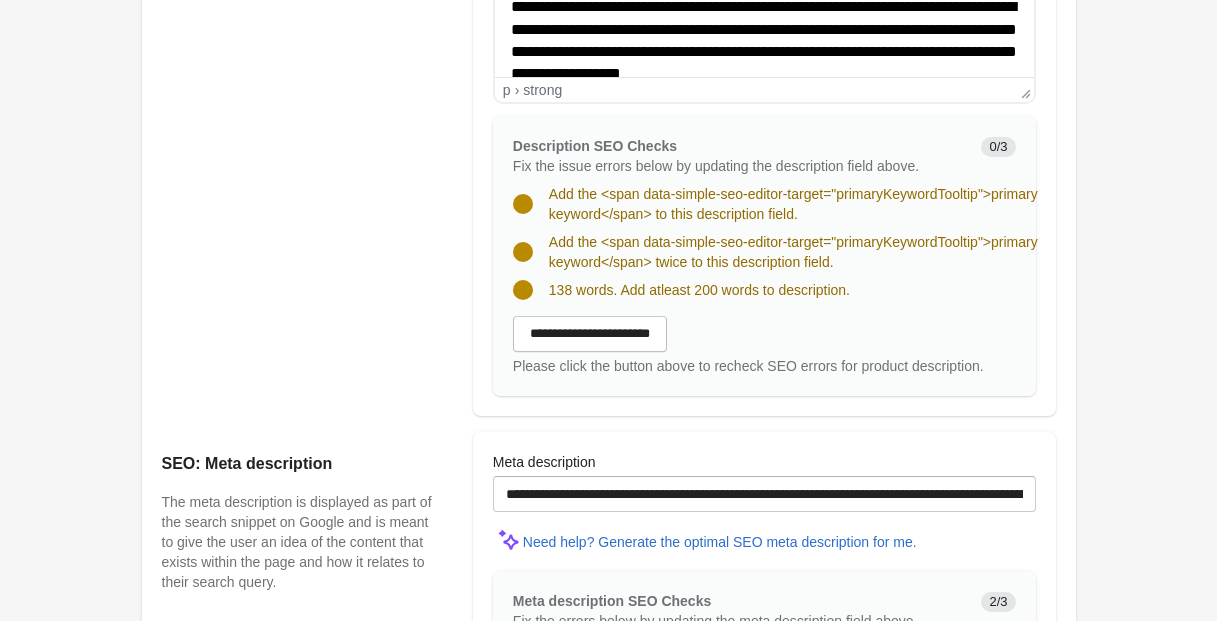scroll, scrollTop: 150, scrollLeft: 0, axis: vertical 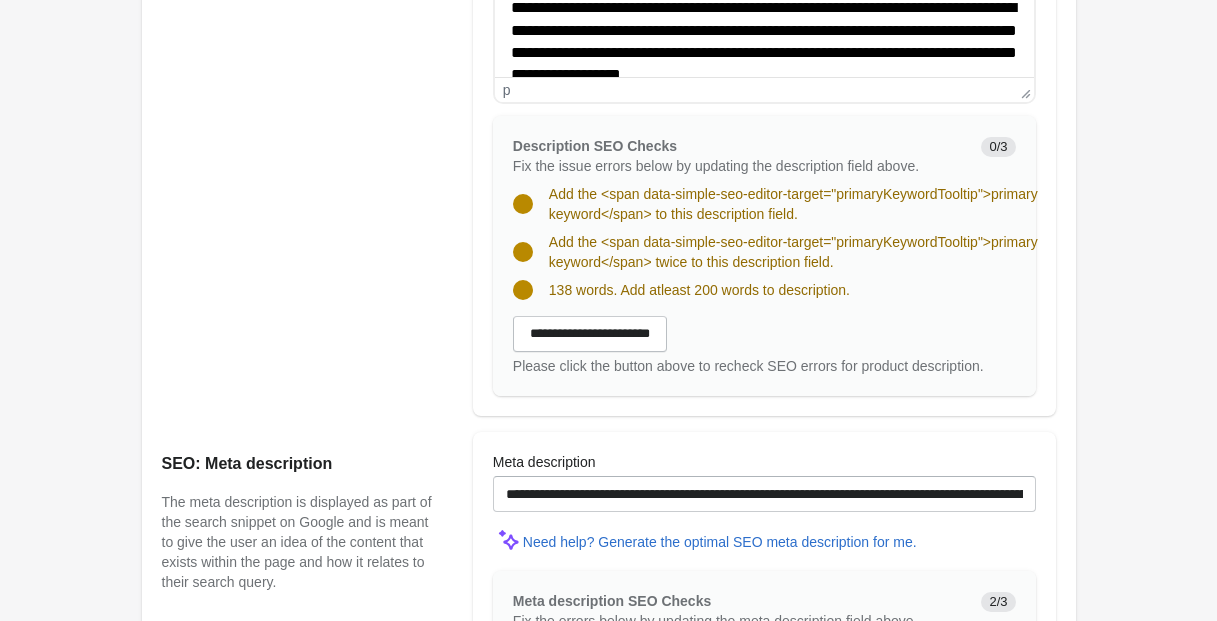 drag, startPoint x: 661, startPoint y: 29, endPoint x: 622, endPoint y: 45, distance: 42.154476 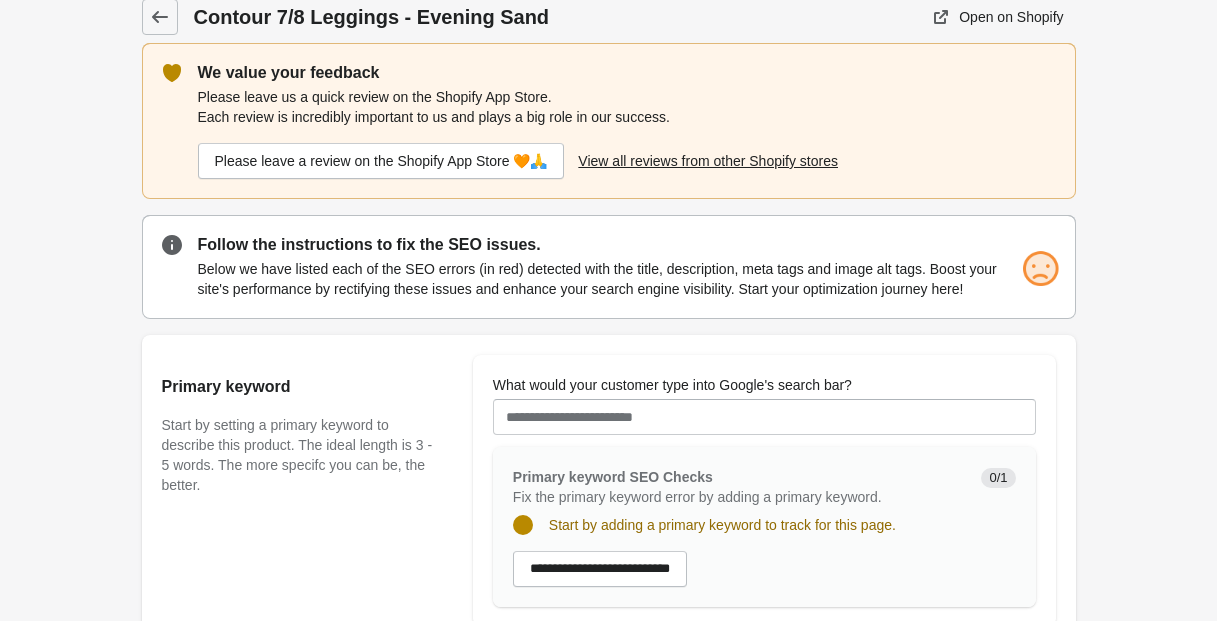 scroll, scrollTop: 0, scrollLeft: 0, axis: both 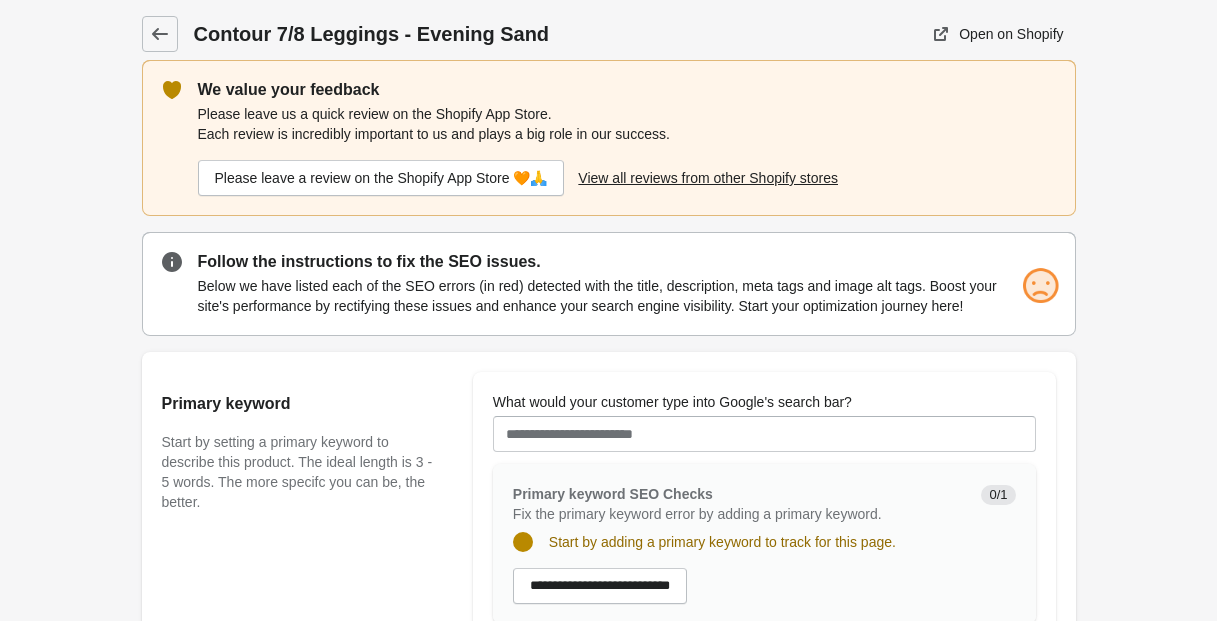 click on "What would your customer type into Google's search bar?" at bounding box center [764, 434] 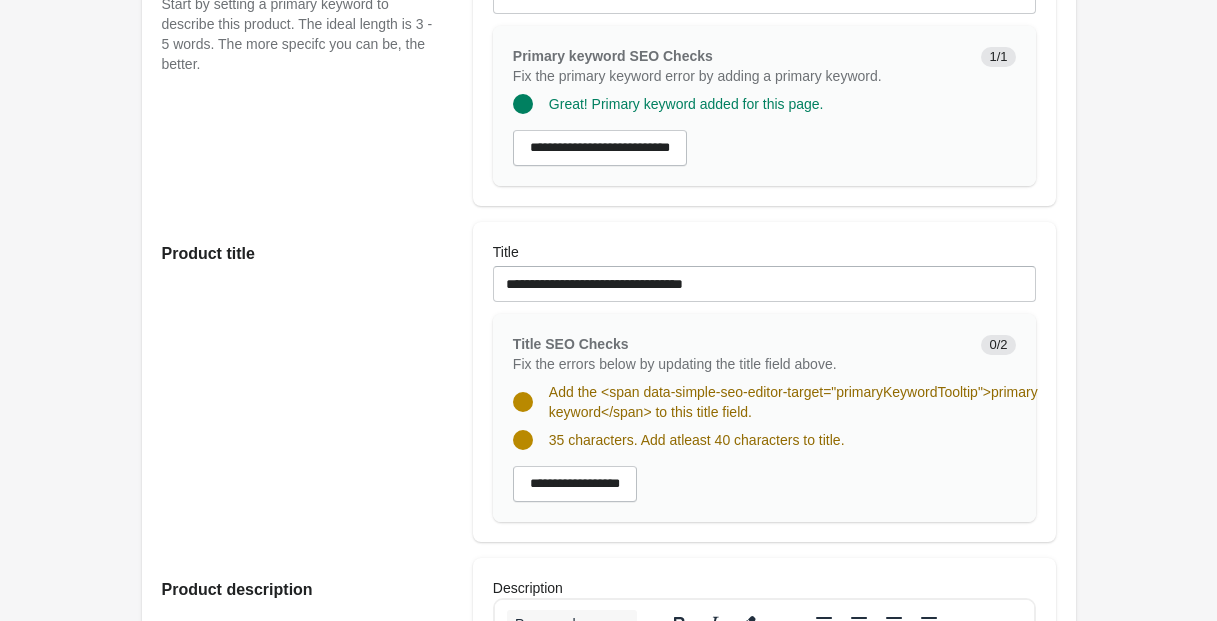 scroll, scrollTop: 457, scrollLeft: 0, axis: vertical 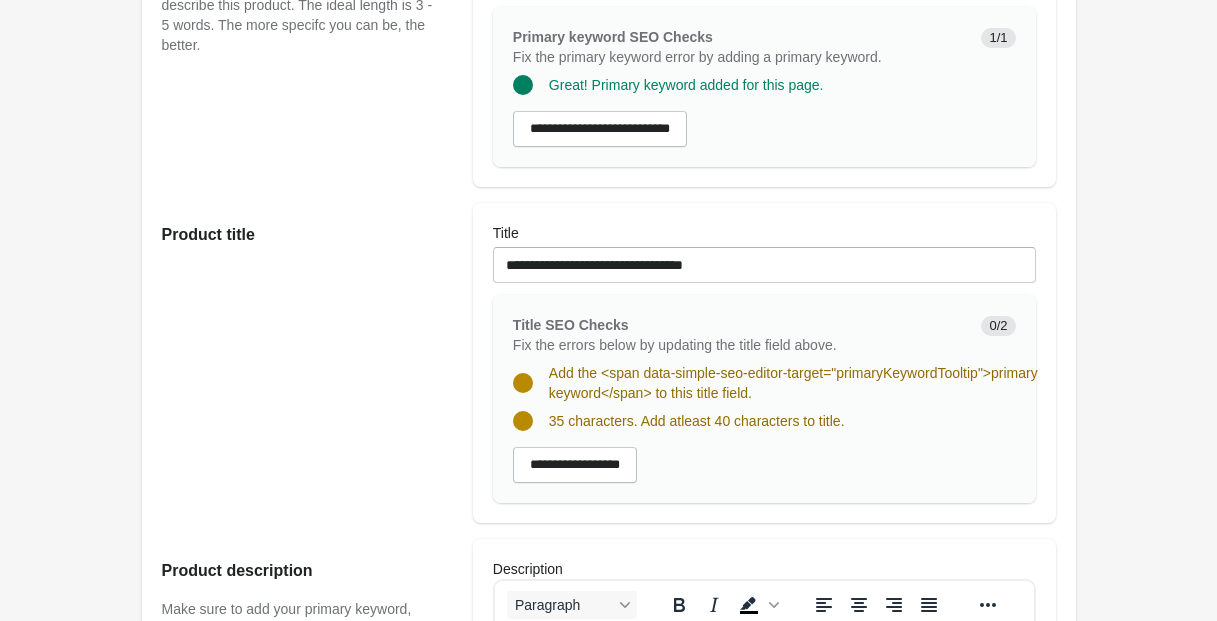 type on "**********" 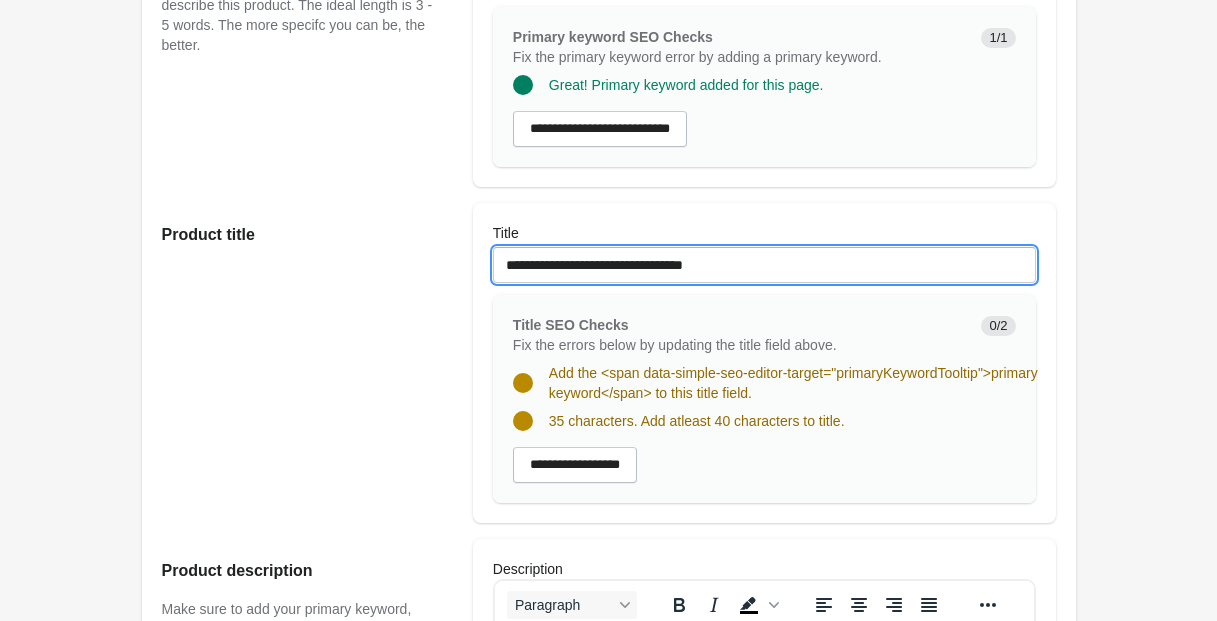 drag, startPoint x: 587, startPoint y: 285, endPoint x: 616, endPoint y: 402, distance: 120.54045 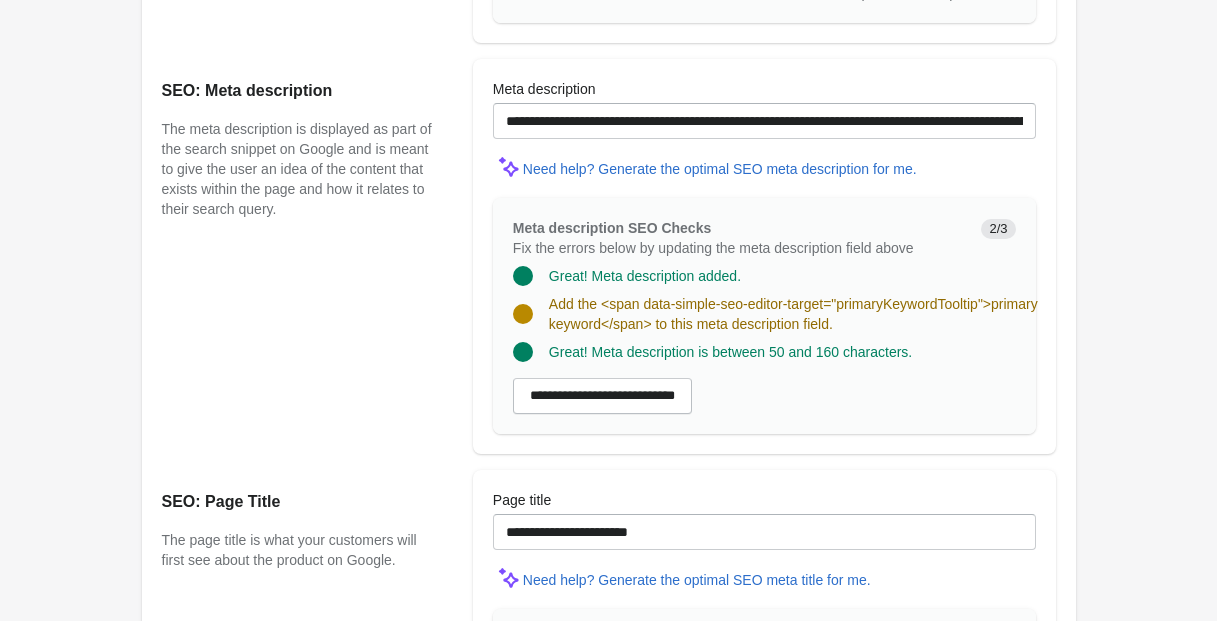 scroll, scrollTop: 1649, scrollLeft: 0, axis: vertical 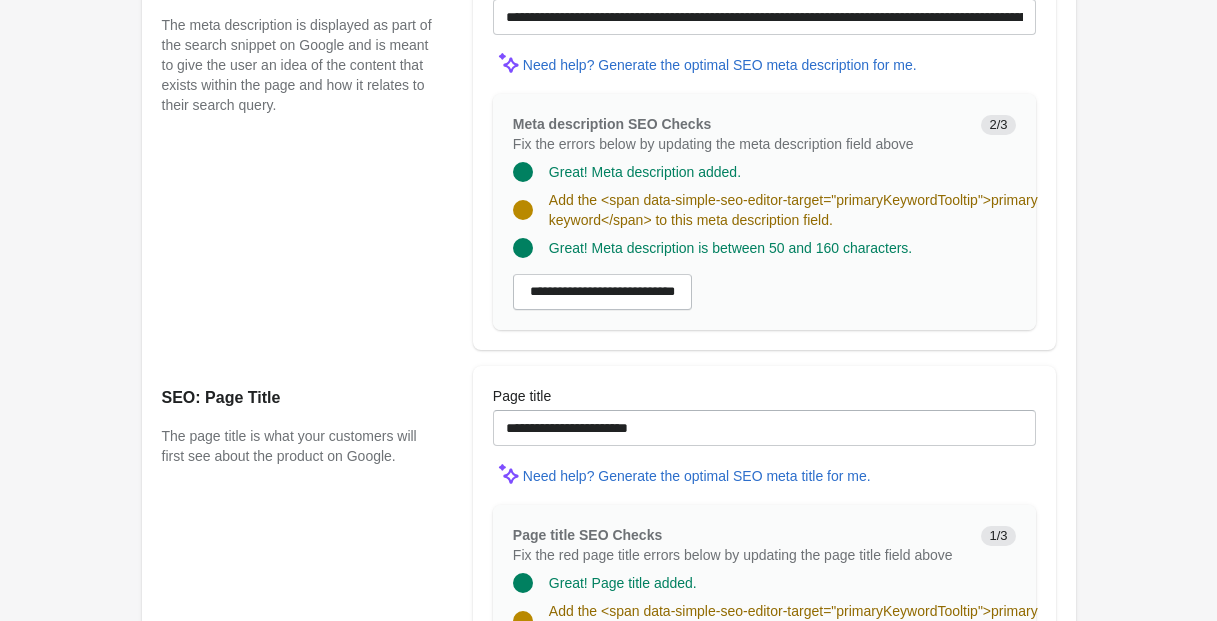 type on "**********" 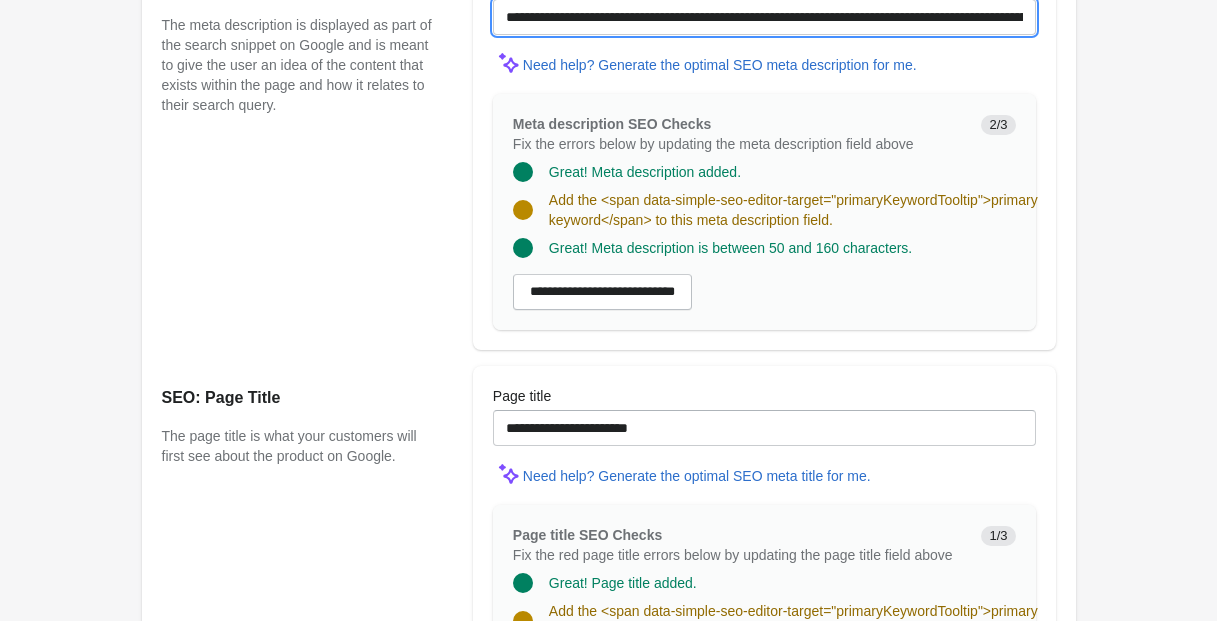 click on "**********" at bounding box center (764, 17) 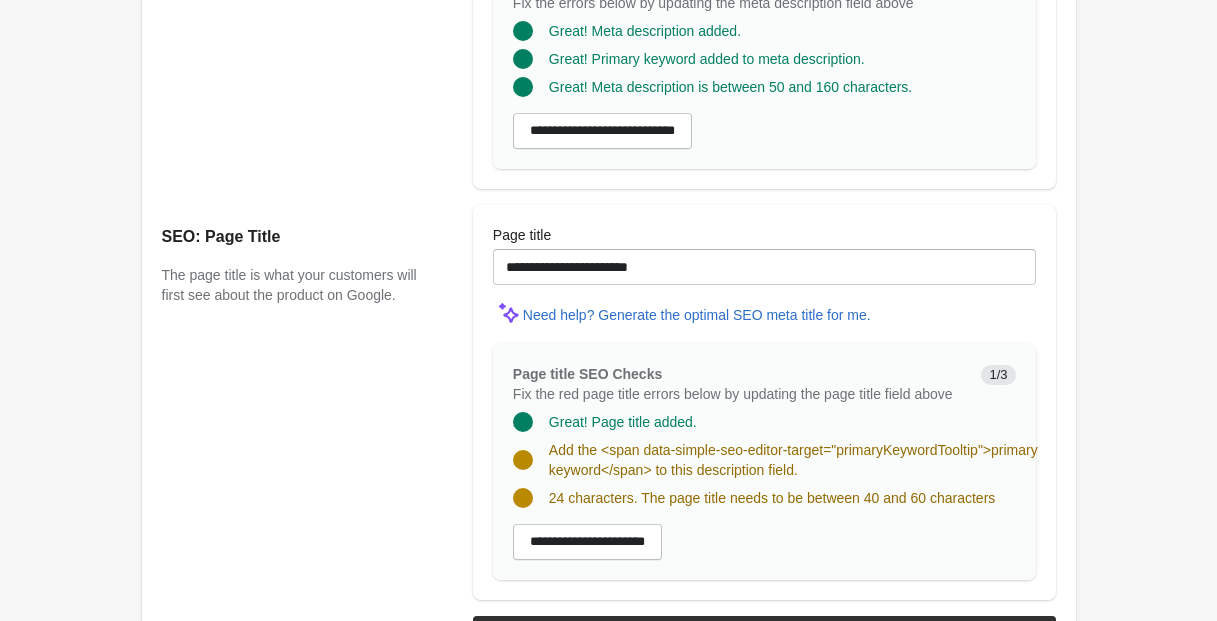 scroll, scrollTop: 1808, scrollLeft: 0, axis: vertical 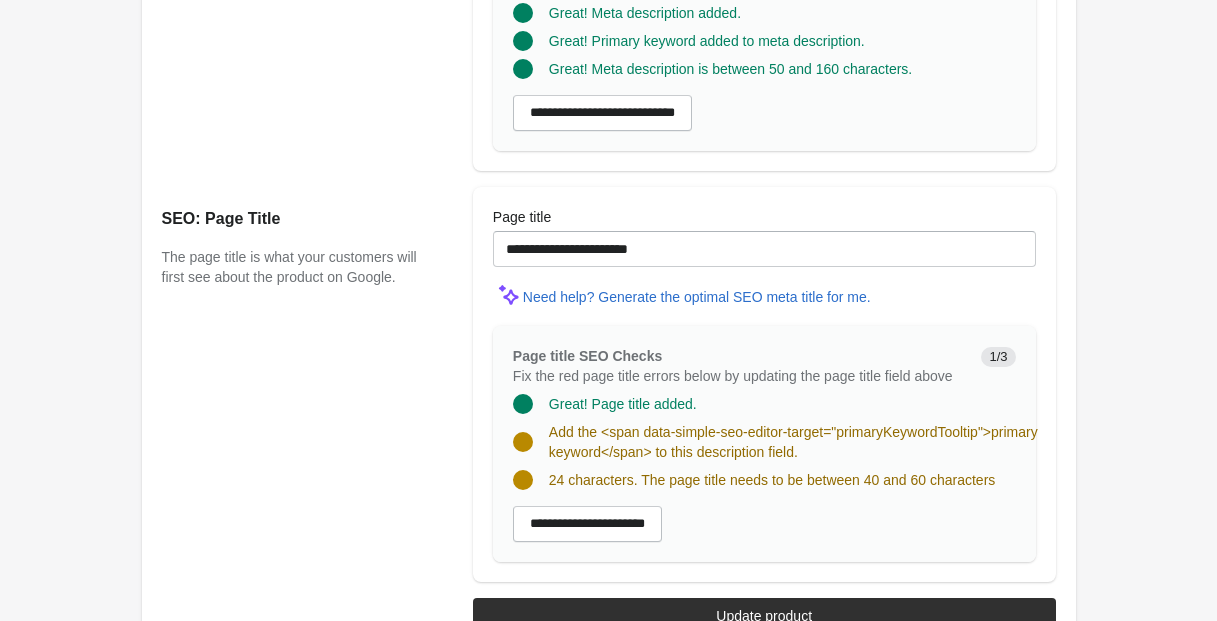 type on "**********" 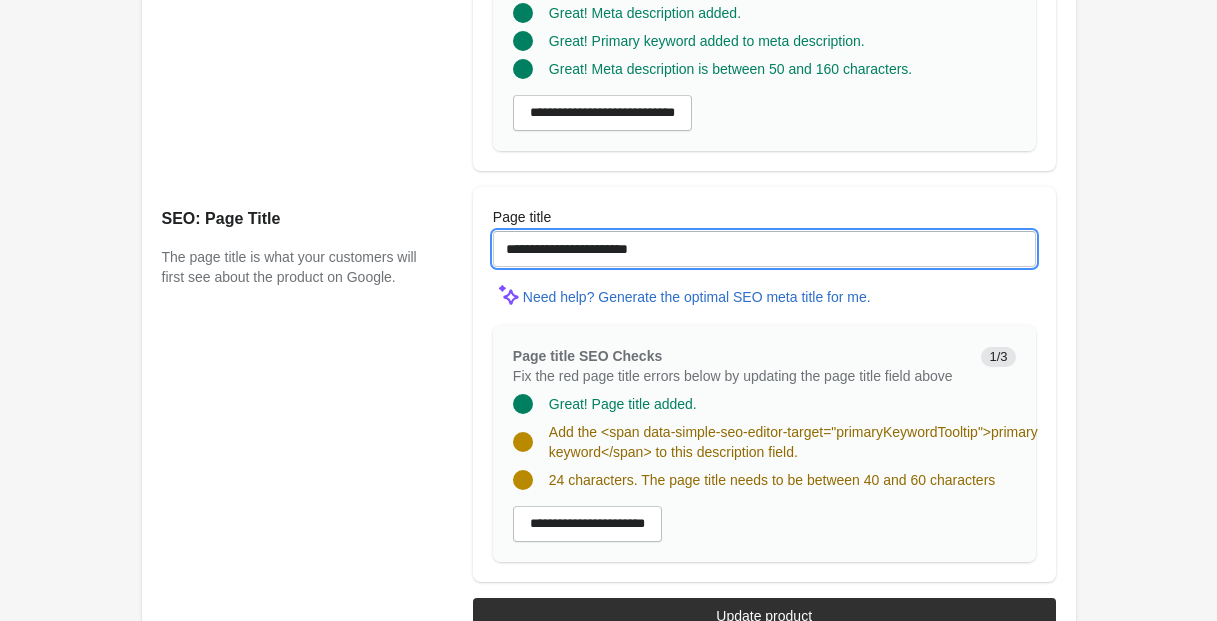 drag, startPoint x: 560, startPoint y: 267, endPoint x: 532, endPoint y: 289, distance: 35.608986 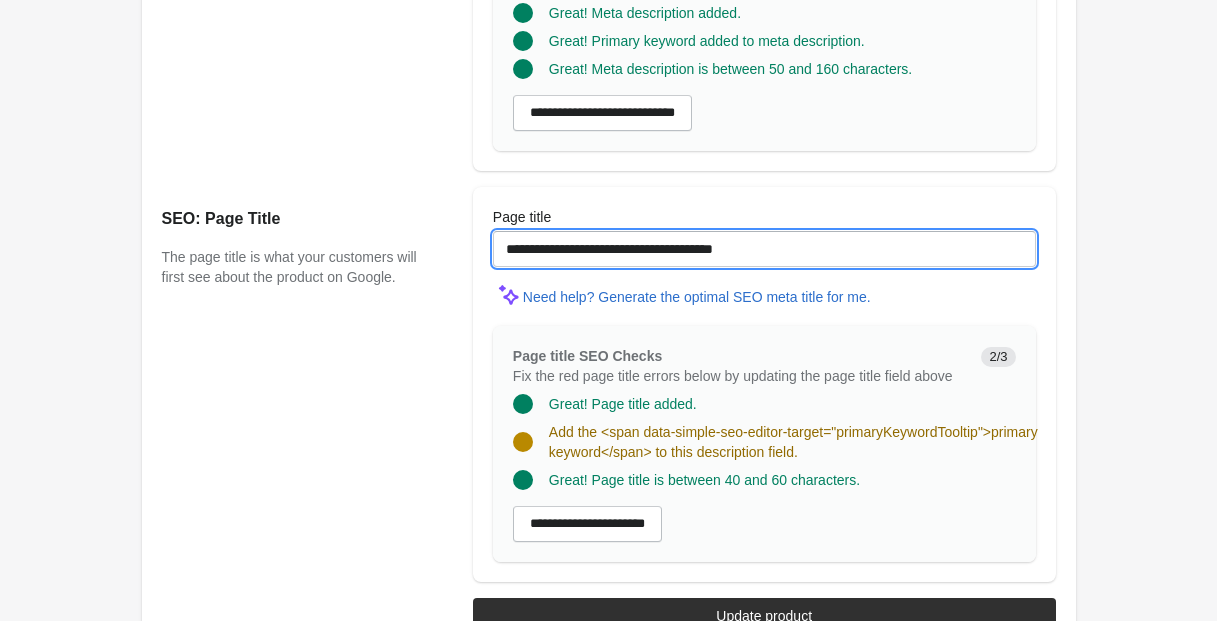drag, startPoint x: 724, startPoint y: 271, endPoint x: 766, endPoint y: 363, distance: 101.133575 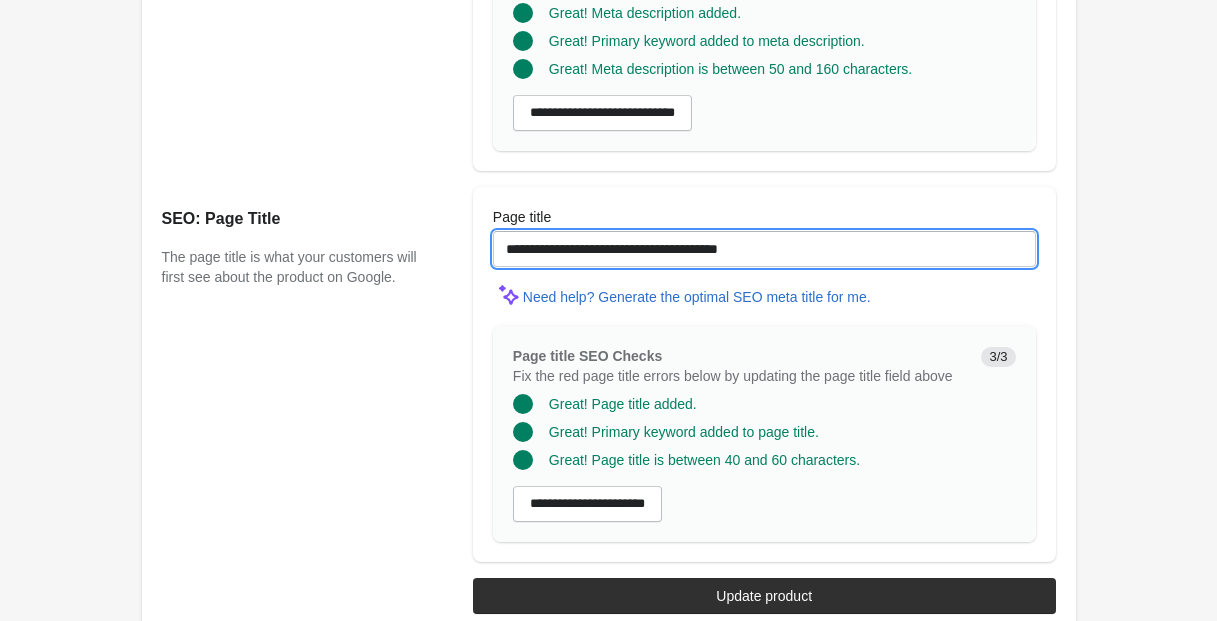 click on "**********" at bounding box center (764, 249) 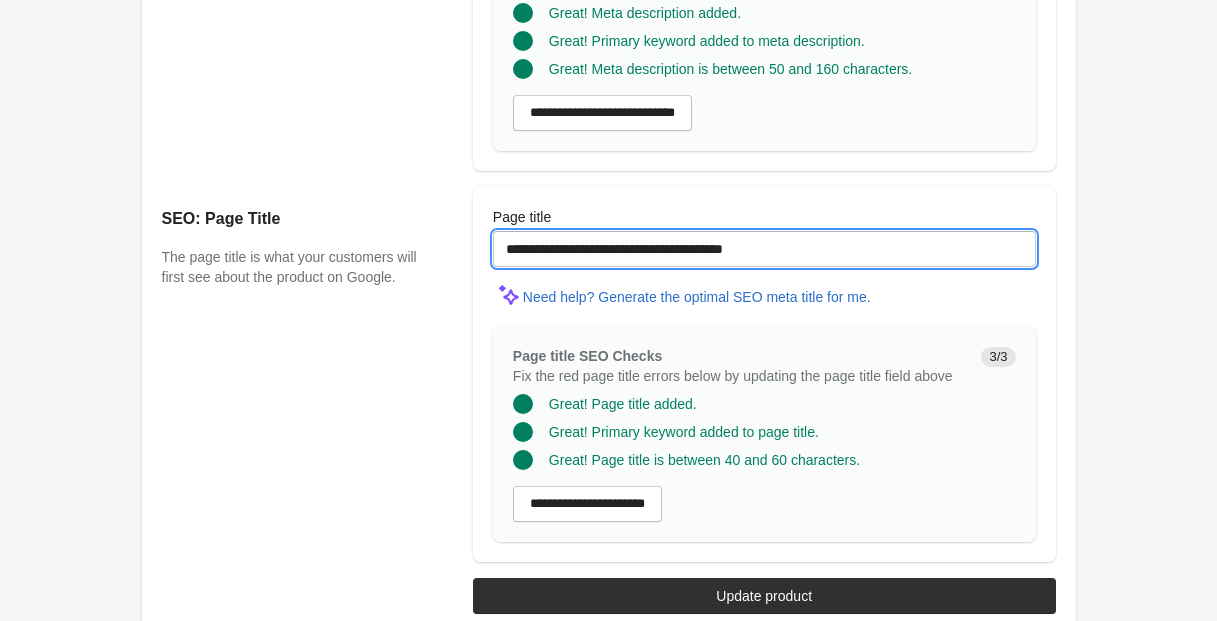 click on "**********" at bounding box center [764, 249] 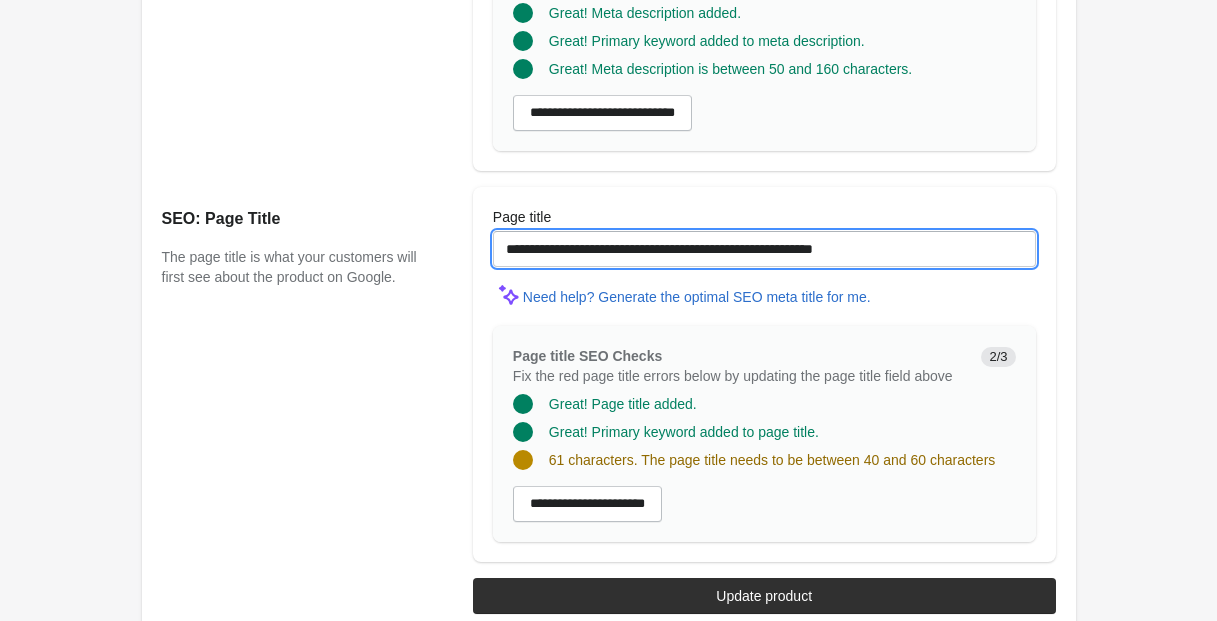 click on "**********" at bounding box center (764, 249) 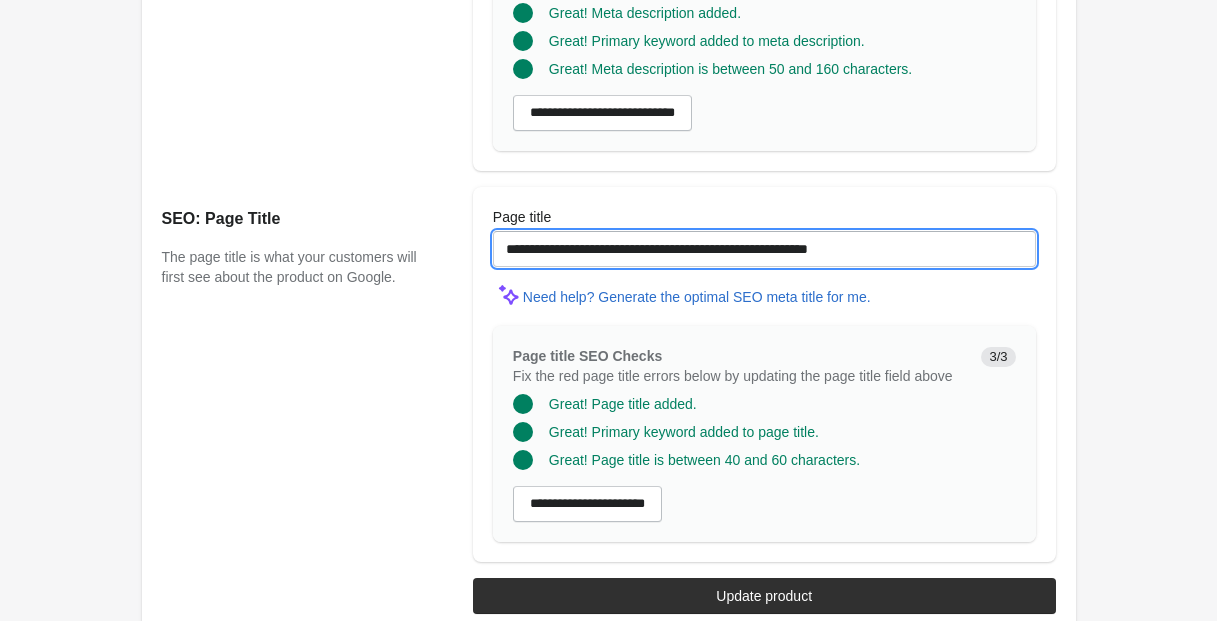 scroll, scrollTop: 1889, scrollLeft: 0, axis: vertical 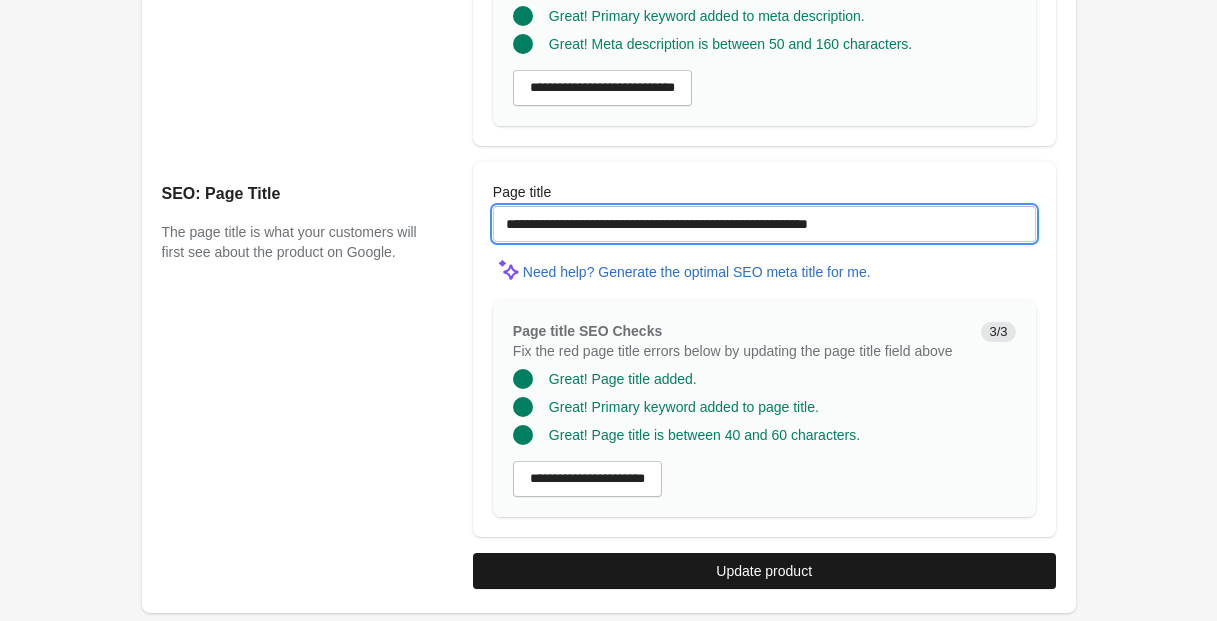 type on "**********" 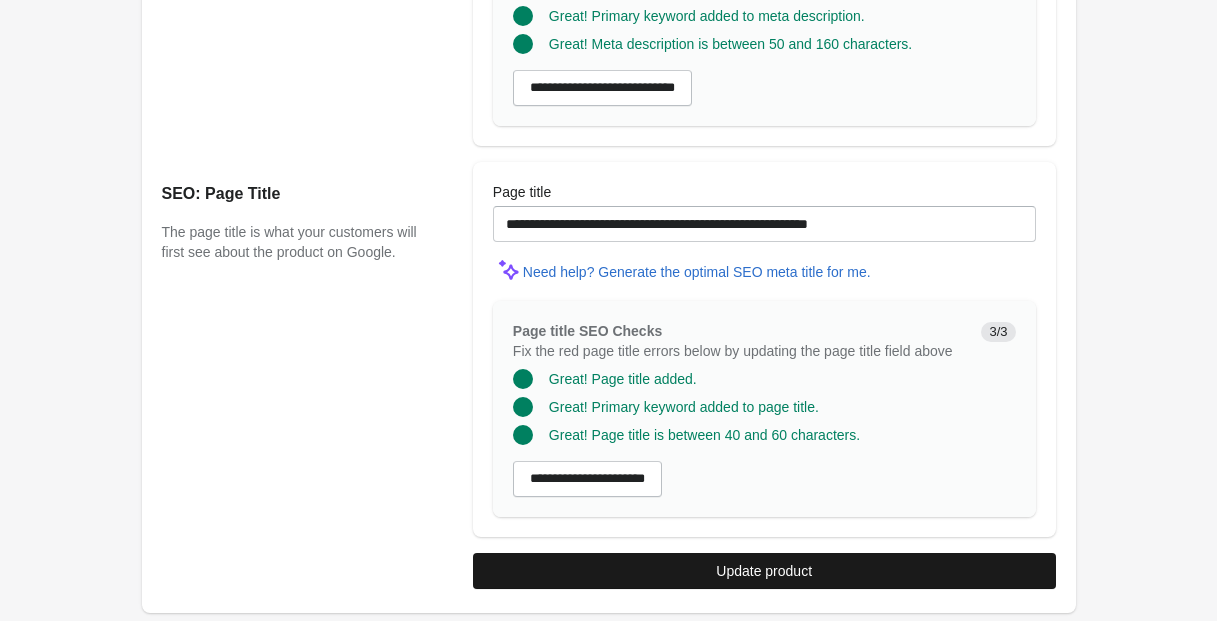 click on "Update product" at bounding box center (764, 571) 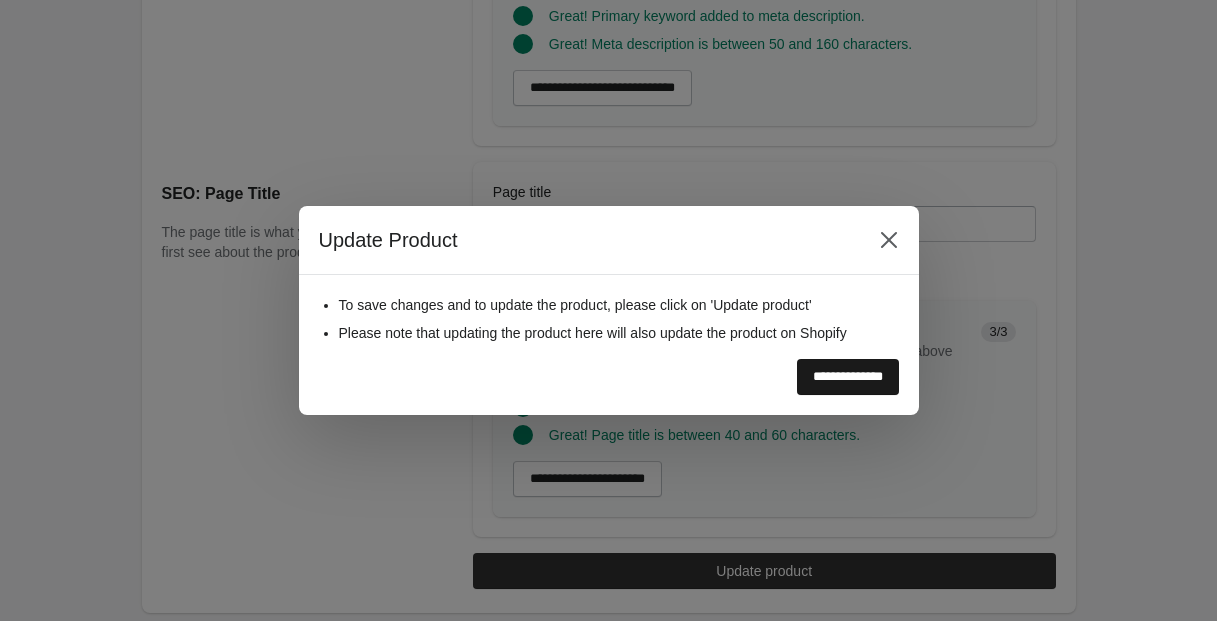 click on "**********" at bounding box center [848, 377] 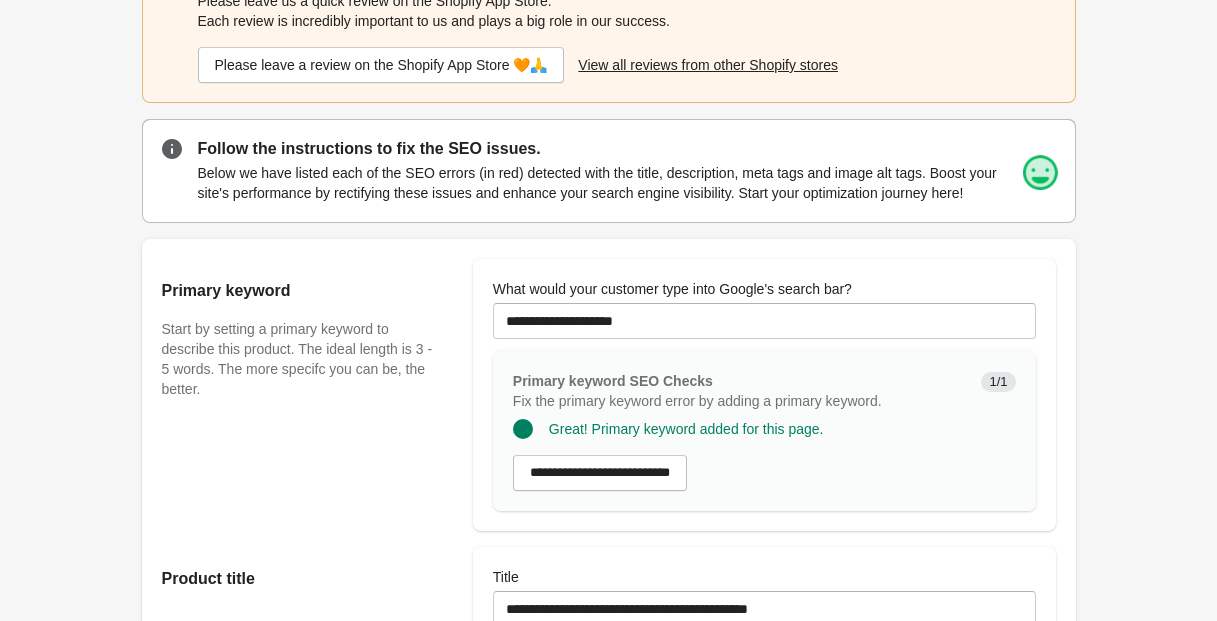 scroll, scrollTop: 0, scrollLeft: 0, axis: both 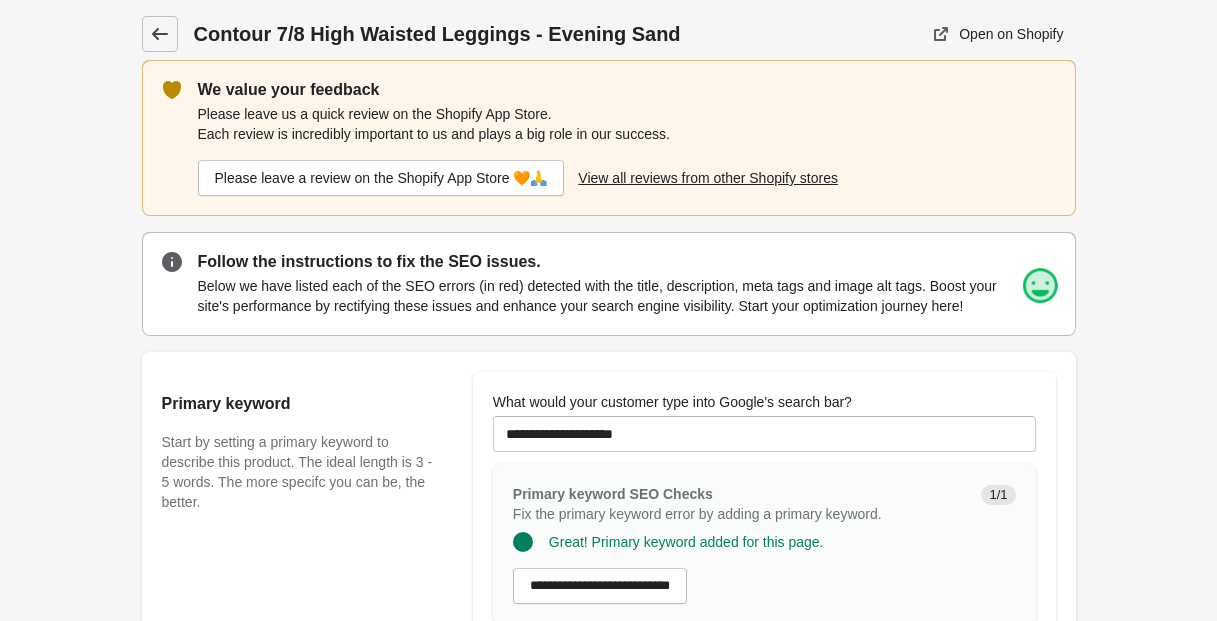 click 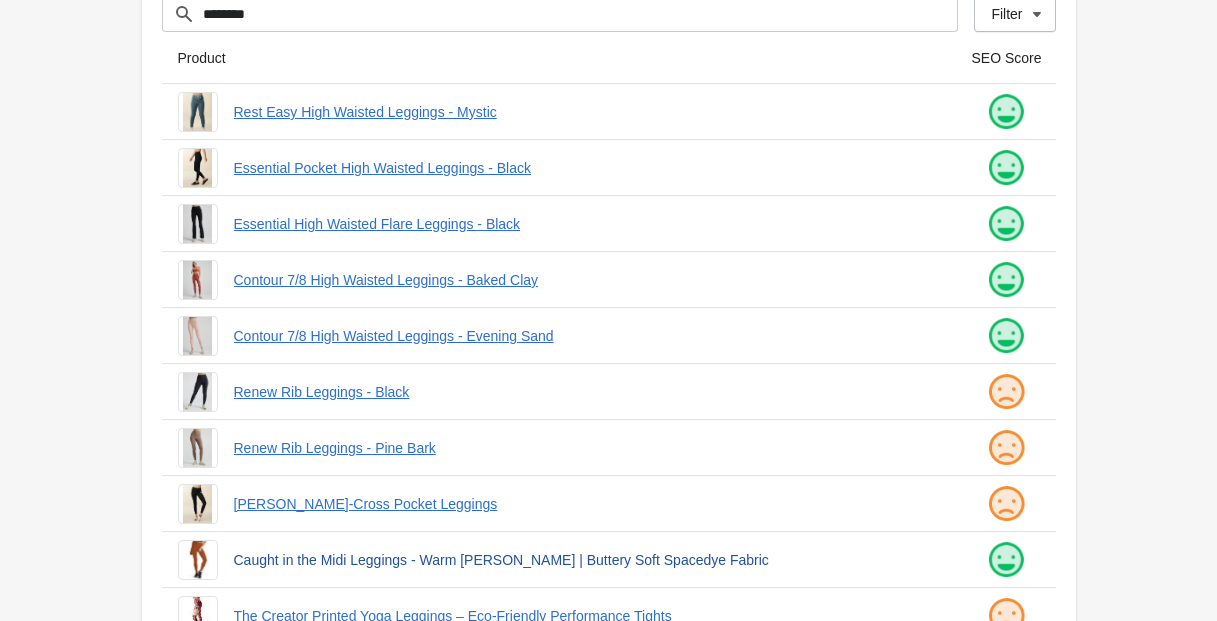 scroll, scrollTop: 0, scrollLeft: 0, axis: both 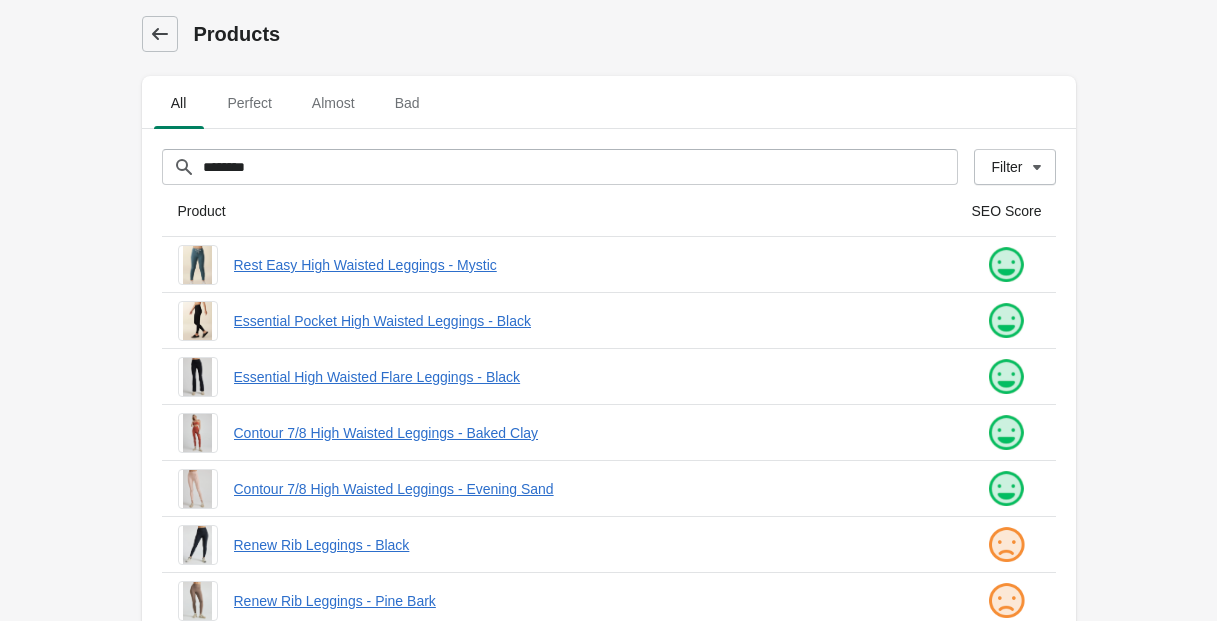 click 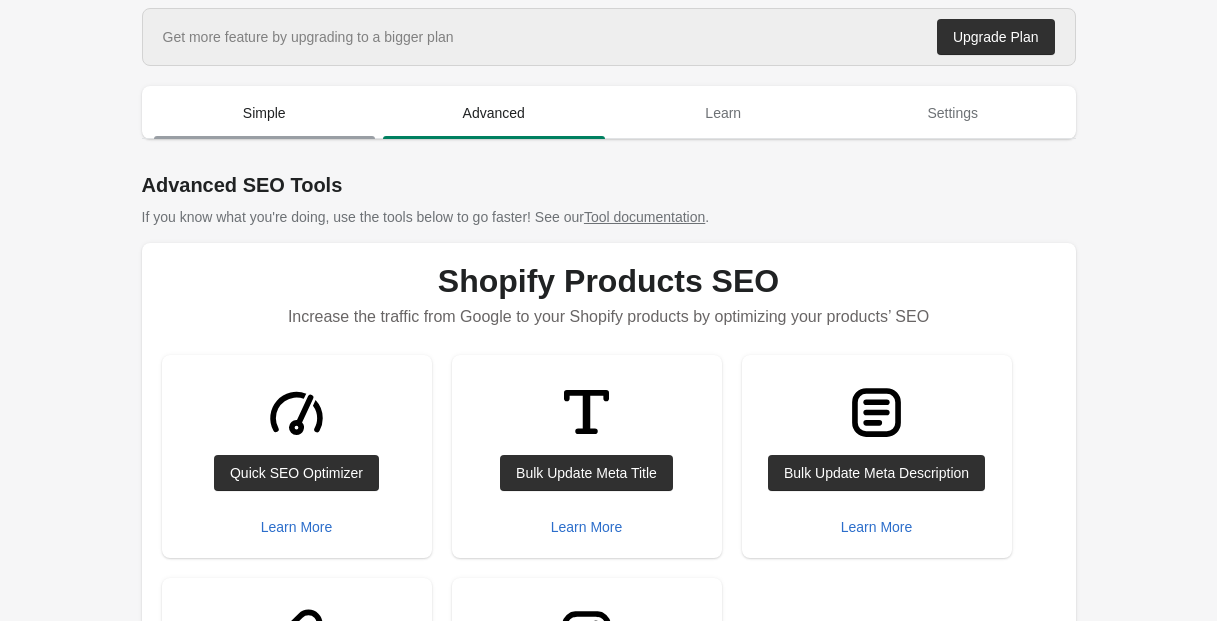 click on "Simple" at bounding box center [265, 113] 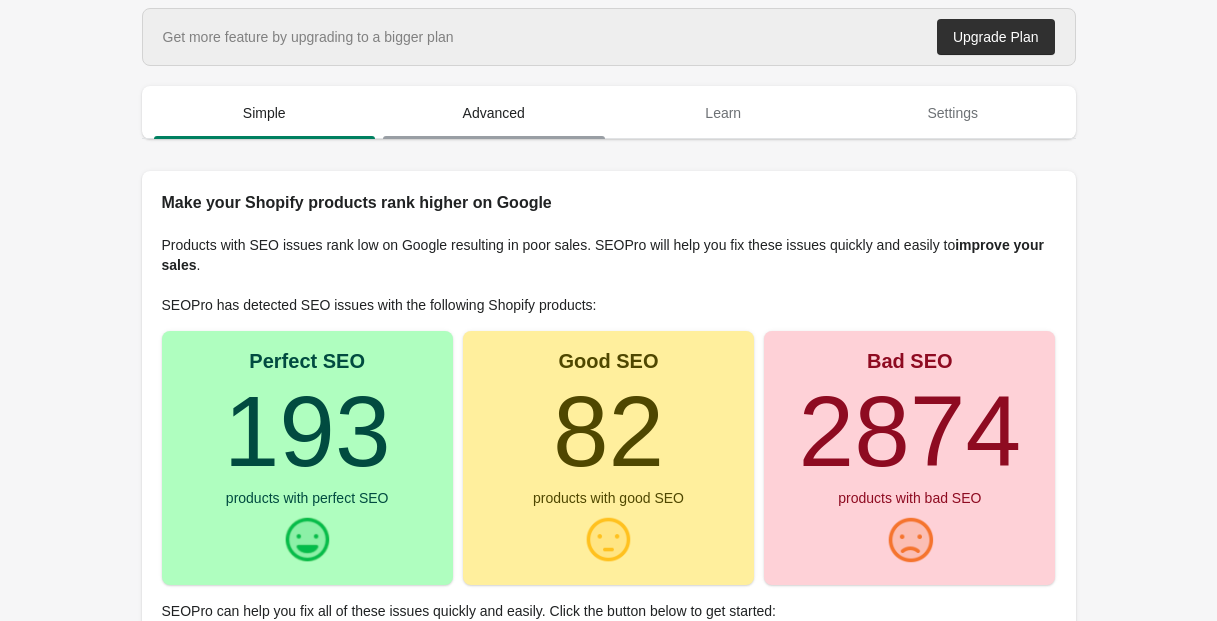 click on "Advanced" at bounding box center (494, 113) 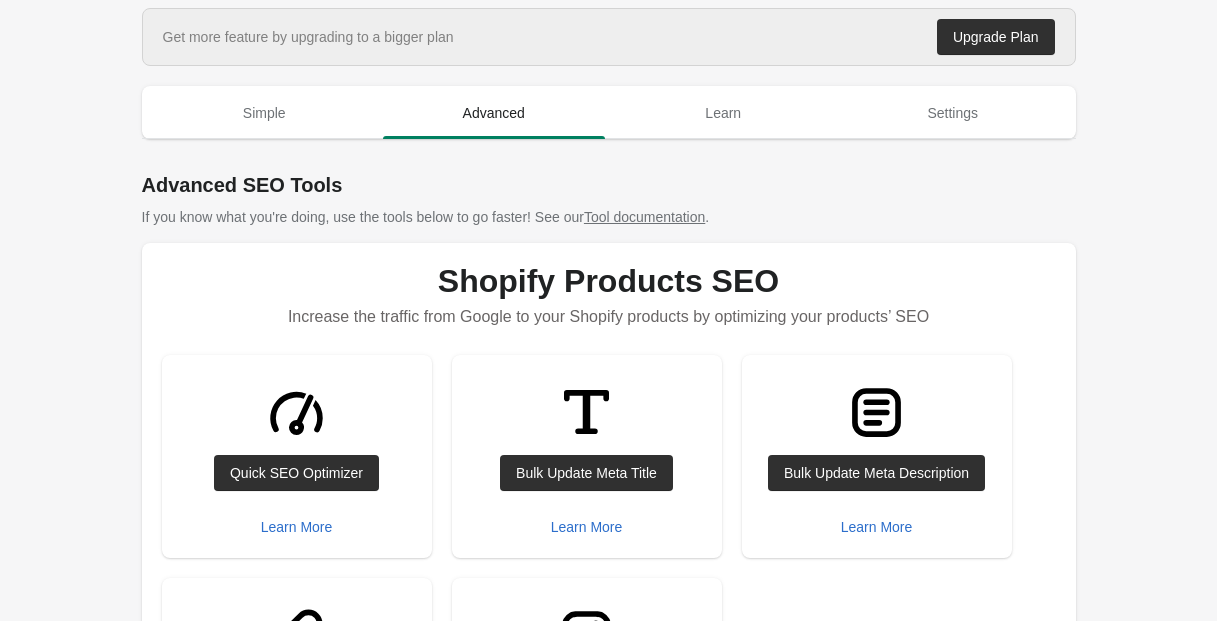 click at bounding box center (296, 412) 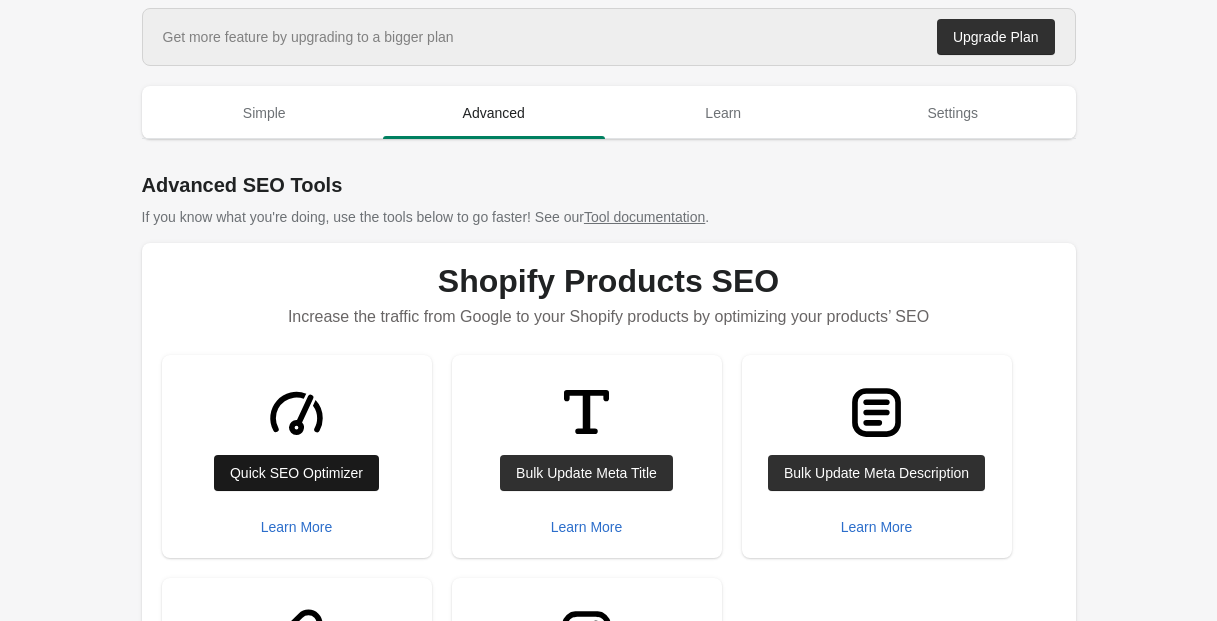 click on "Quick SEO Optimizer" at bounding box center (296, 473) 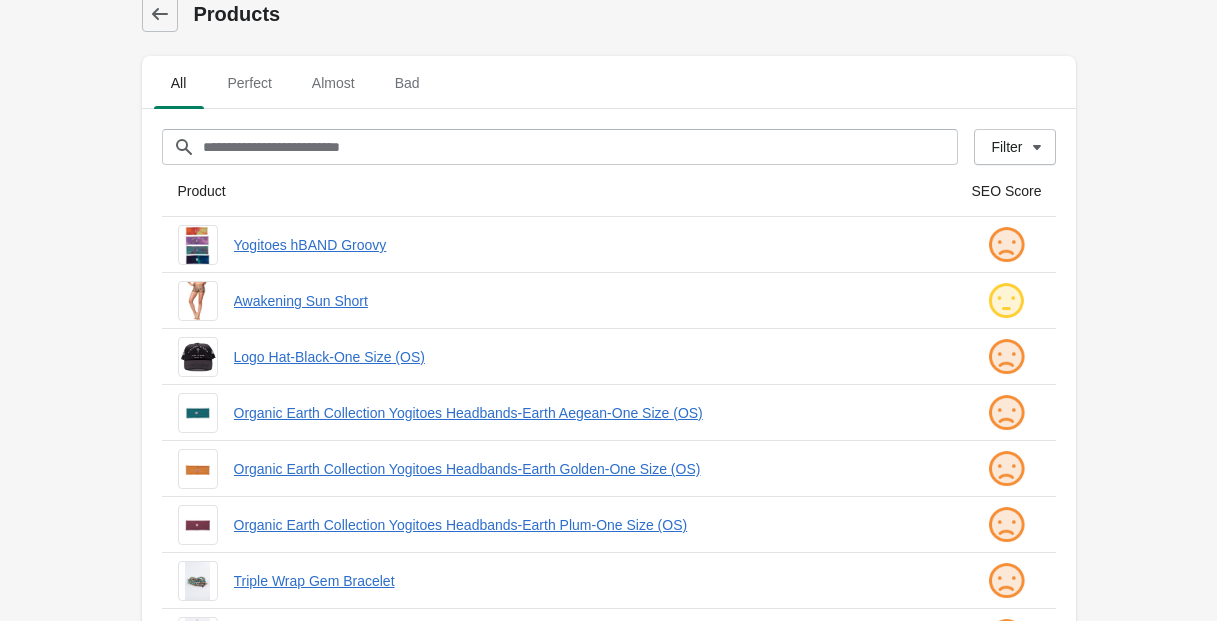 scroll, scrollTop: 19, scrollLeft: 0, axis: vertical 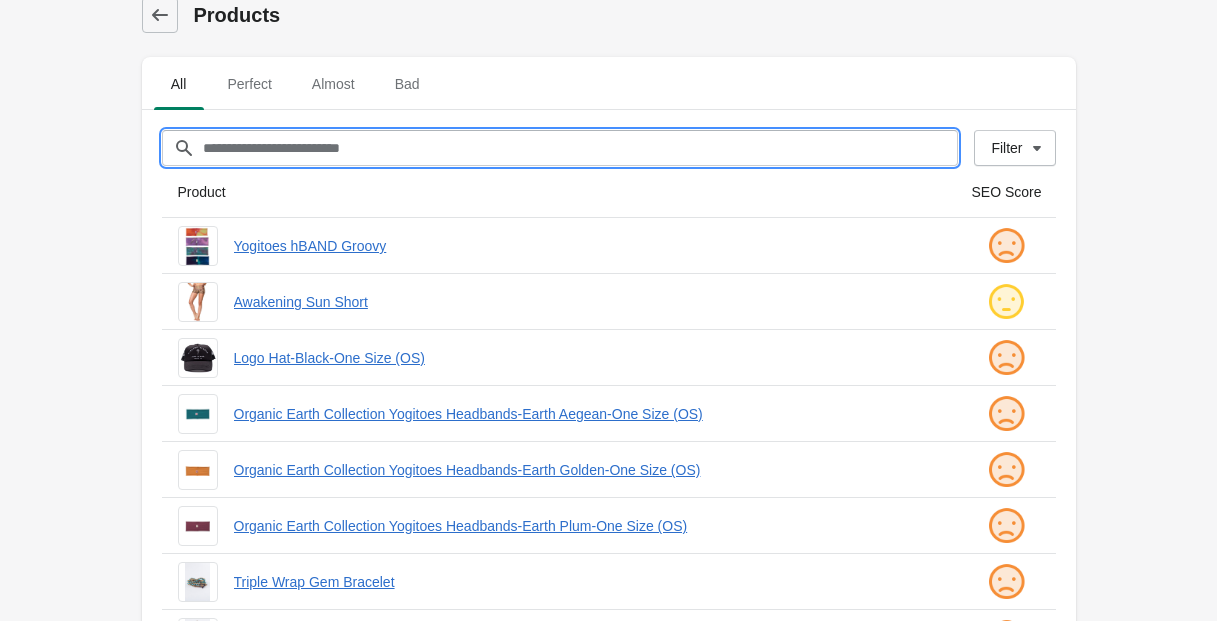 click on "Filter[title]" at bounding box center (580, 148) 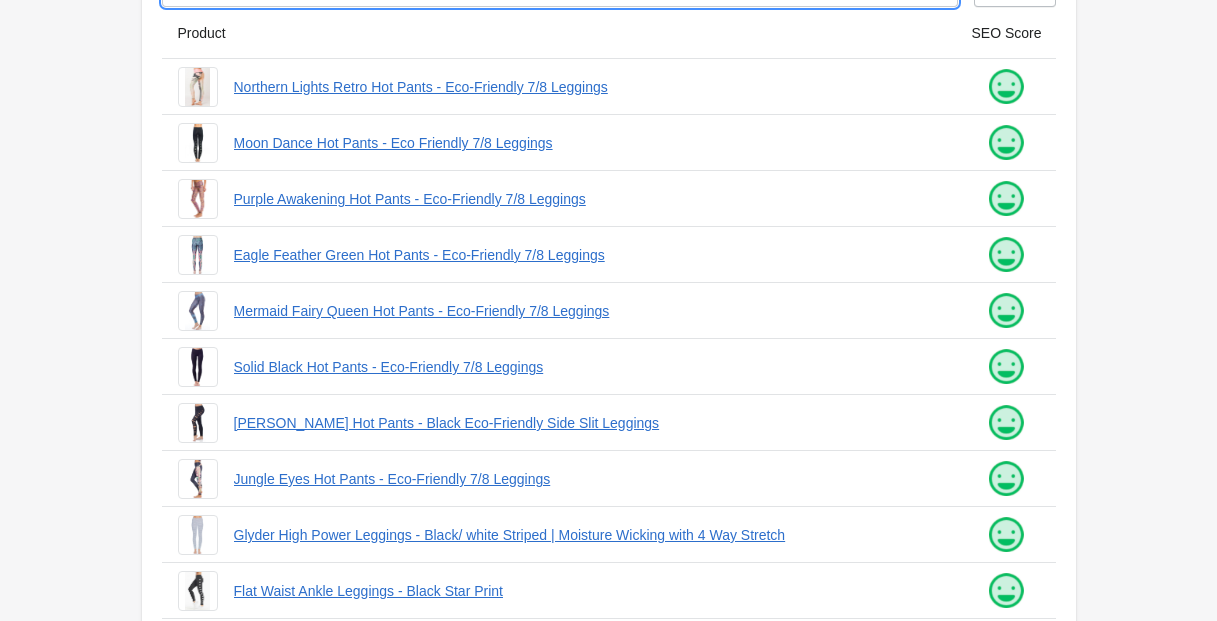 scroll, scrollTop: 536, scrollLeft: 0, axis: vertical 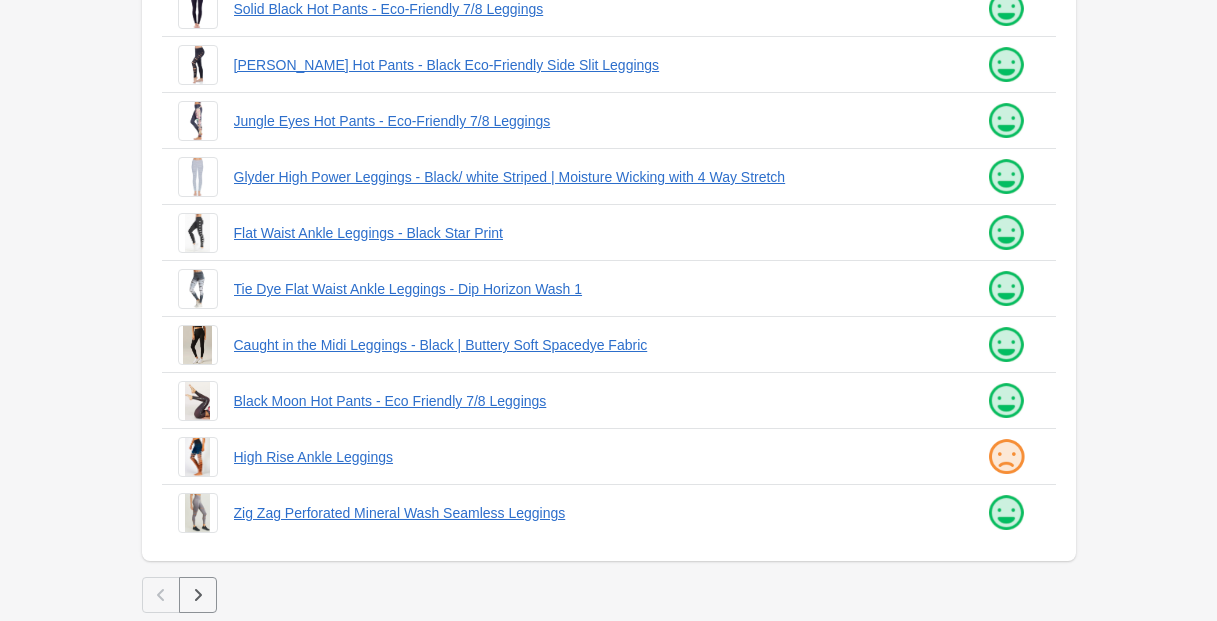 type on "********" 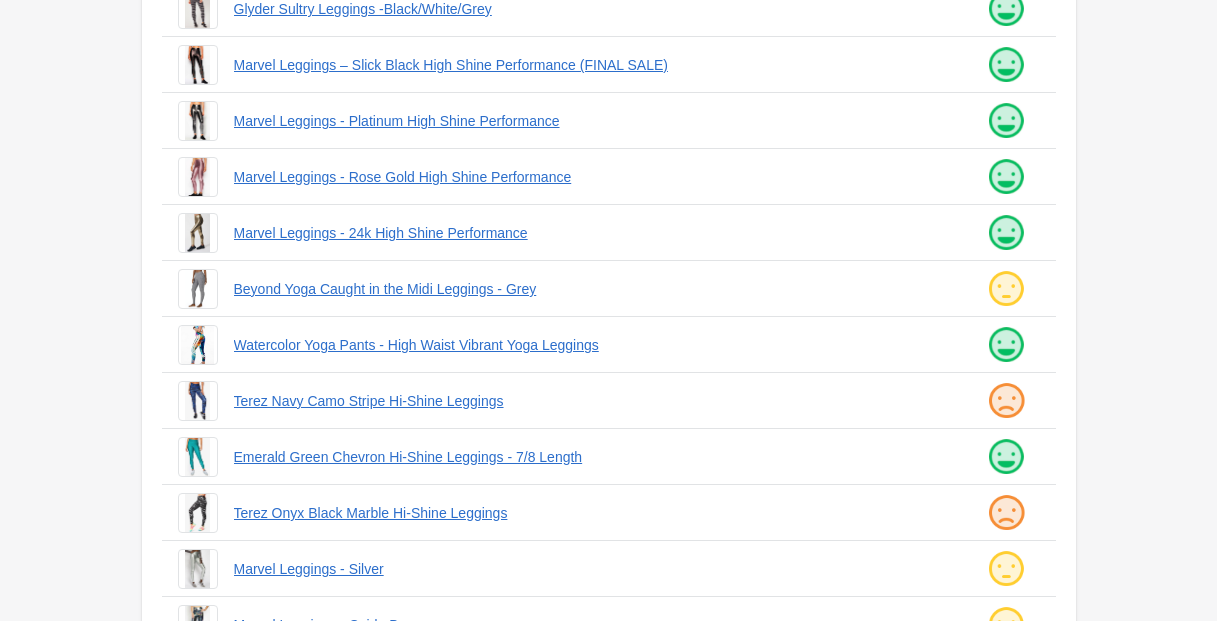 scroll, scrollTop: 536, scrollLeft: 0, axis: vertical 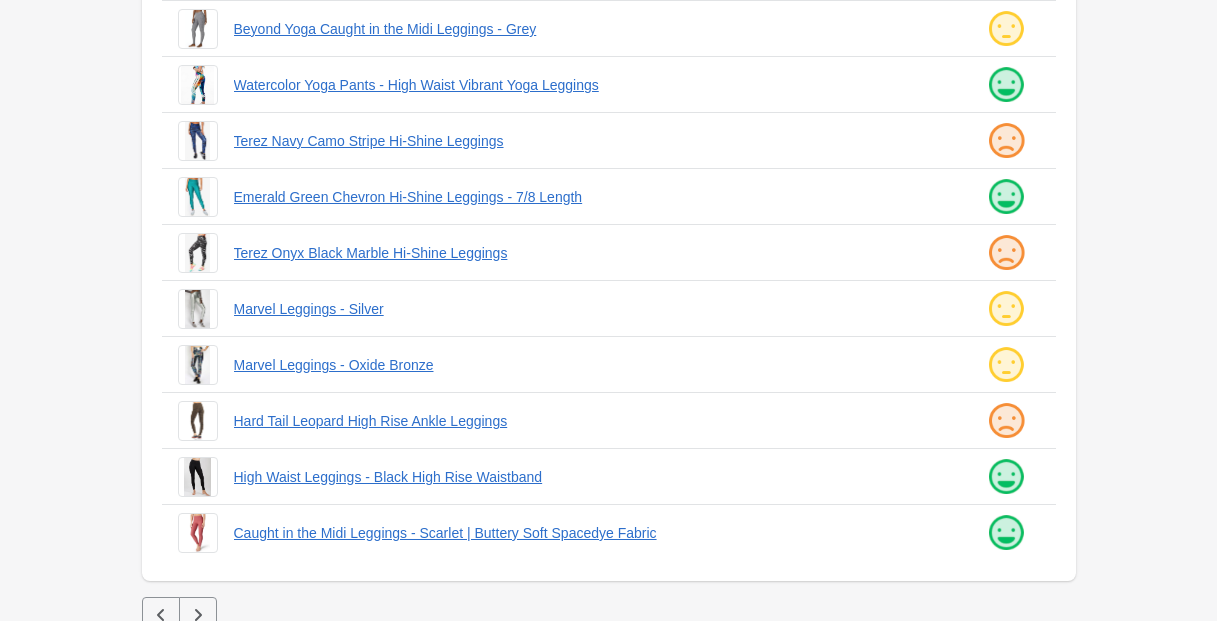 click at bounding box center (198, 615) 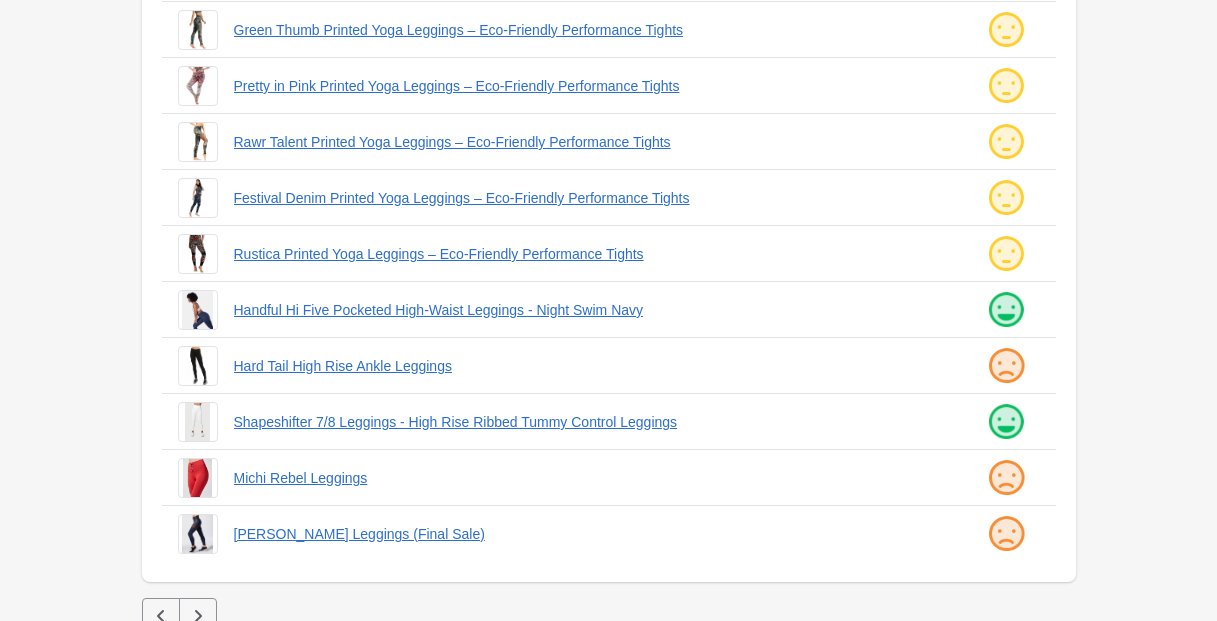 scroll, scrollTop: 536, scrollLeft: 0, axis: vertical 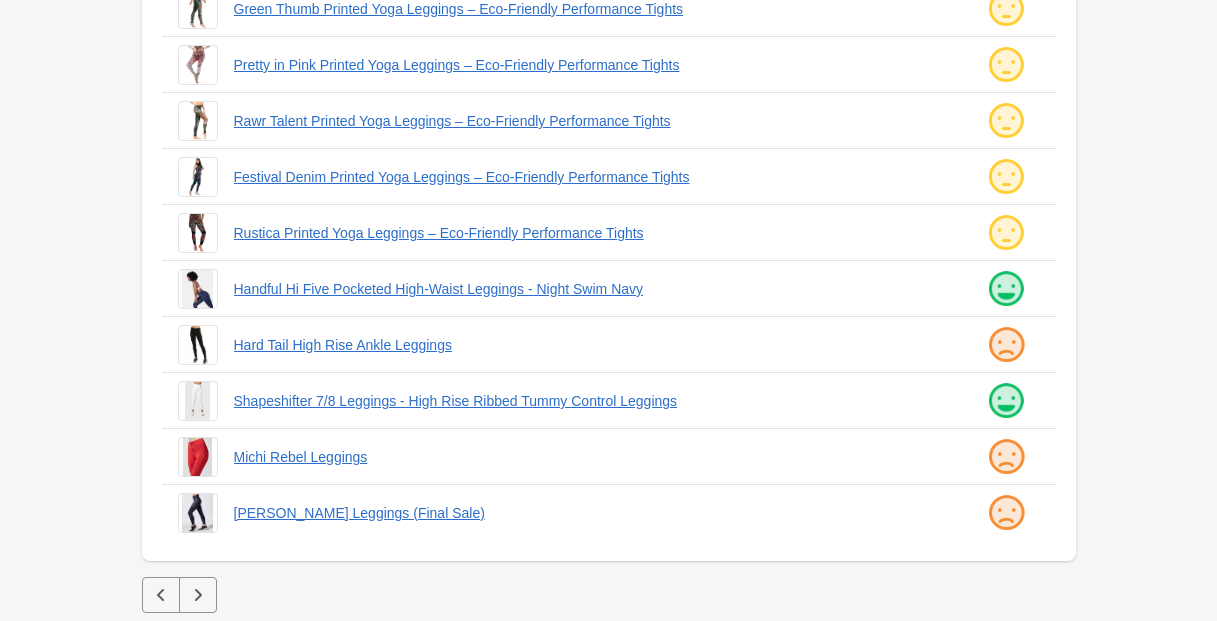 click 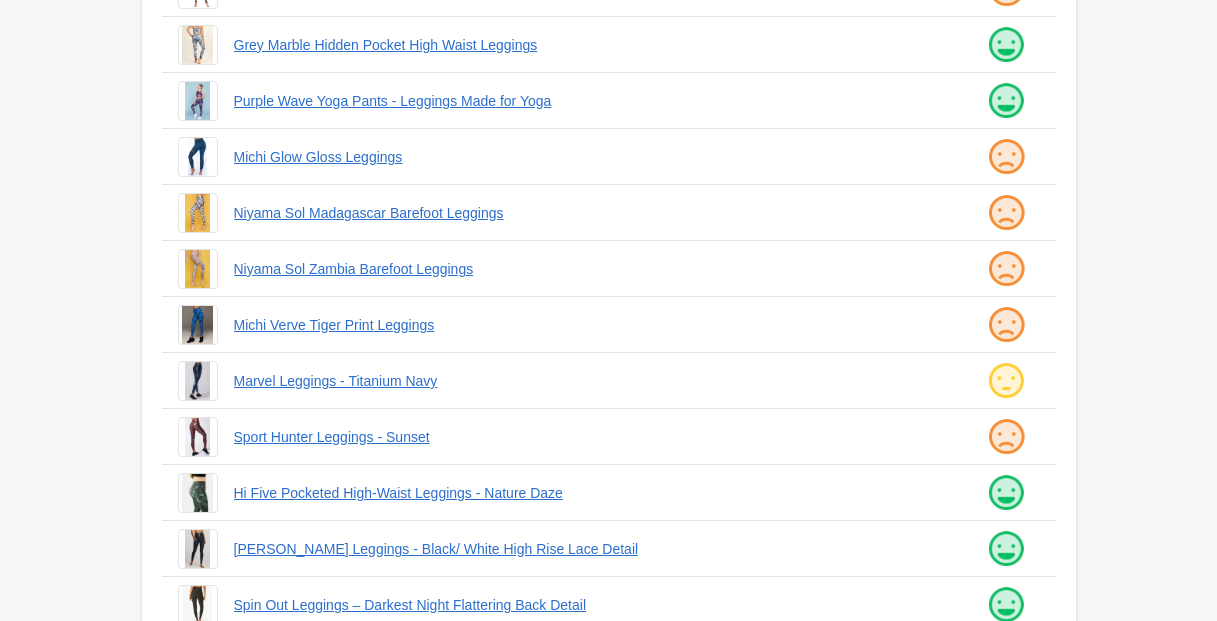 scroll, scrollTop: 536, scrollLeft: 0, axis: vertical 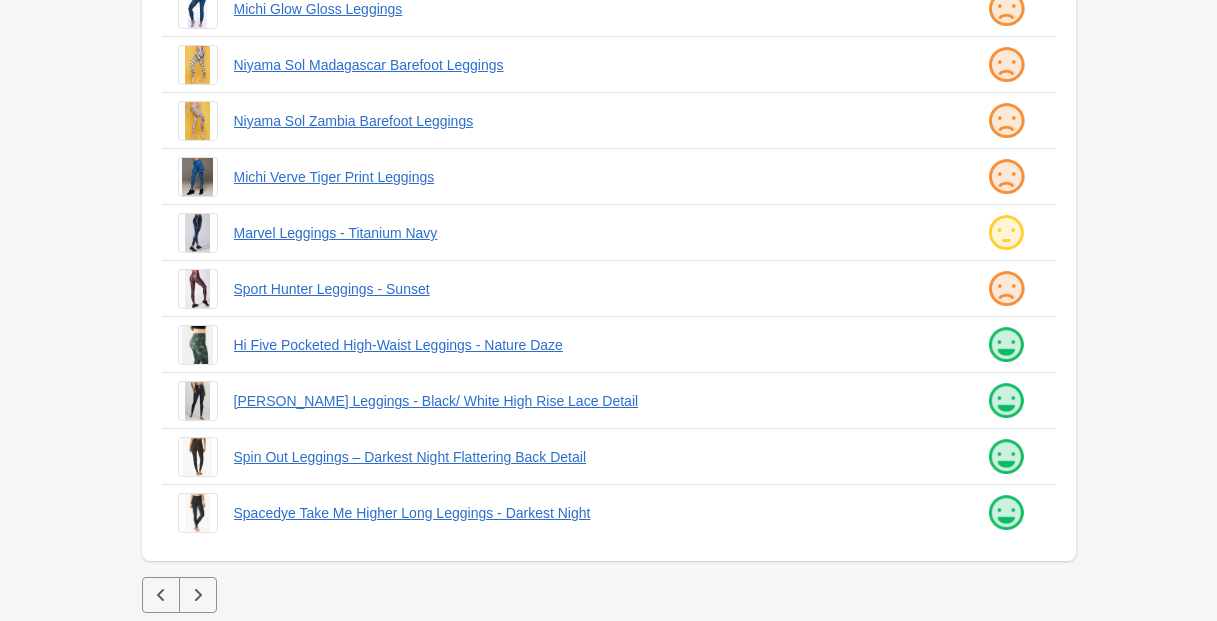 click 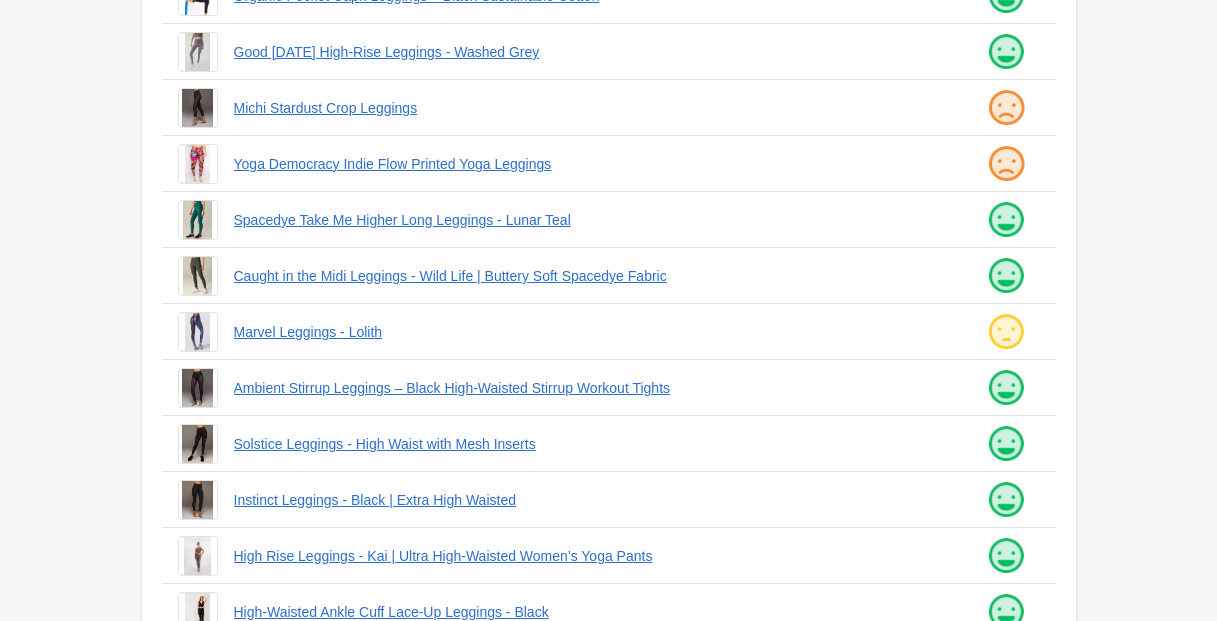 scroll, scrollTop: 445, scrollLeft: 0, axis: vertical 